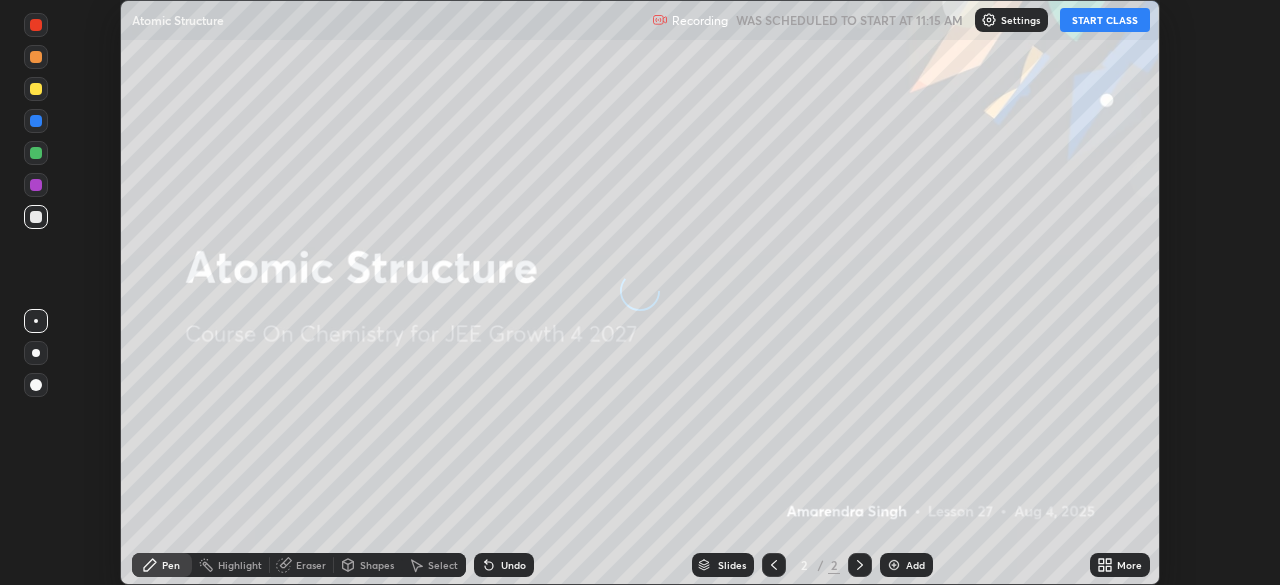 scroll, scrollTop: 0, scrollLeft: 0, axis: both 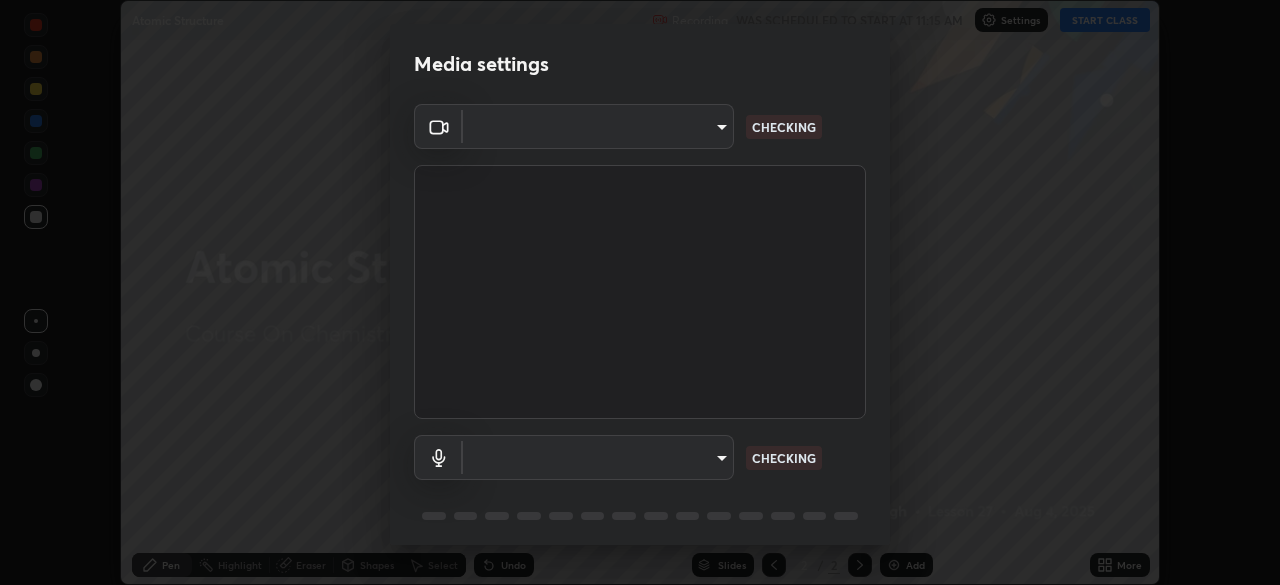type on "1007655566567f9cbf0c79cc76ac606ca9cbe75b32b593f629dc4163b3da9465" 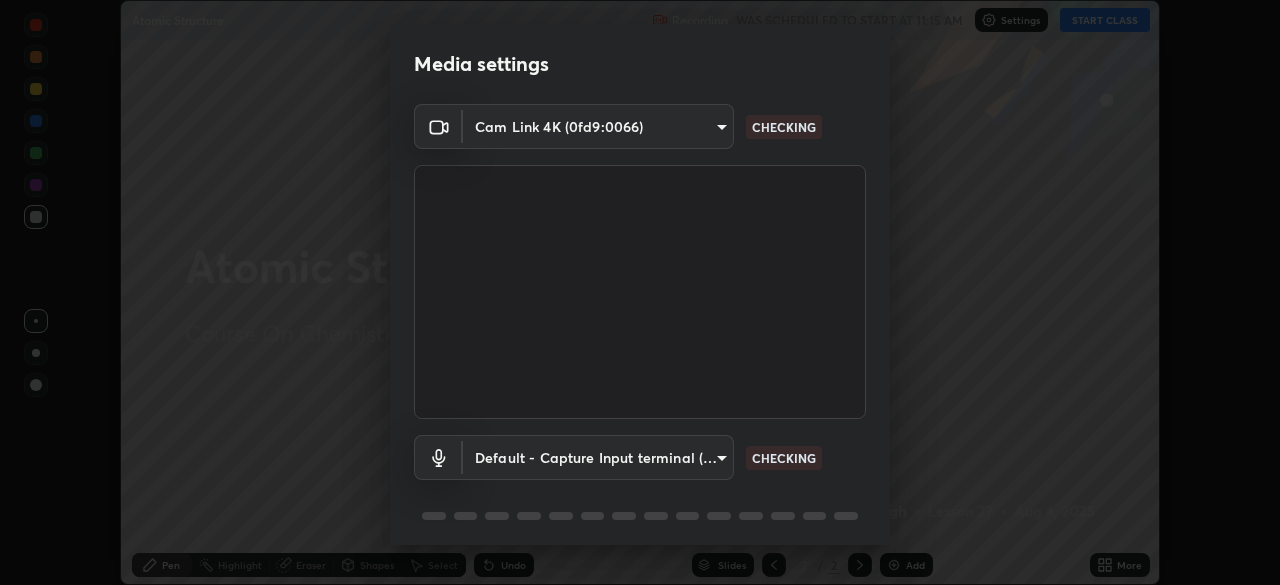 scroll, scrollTop: 71, scrollLeft: 0, axis: vertical 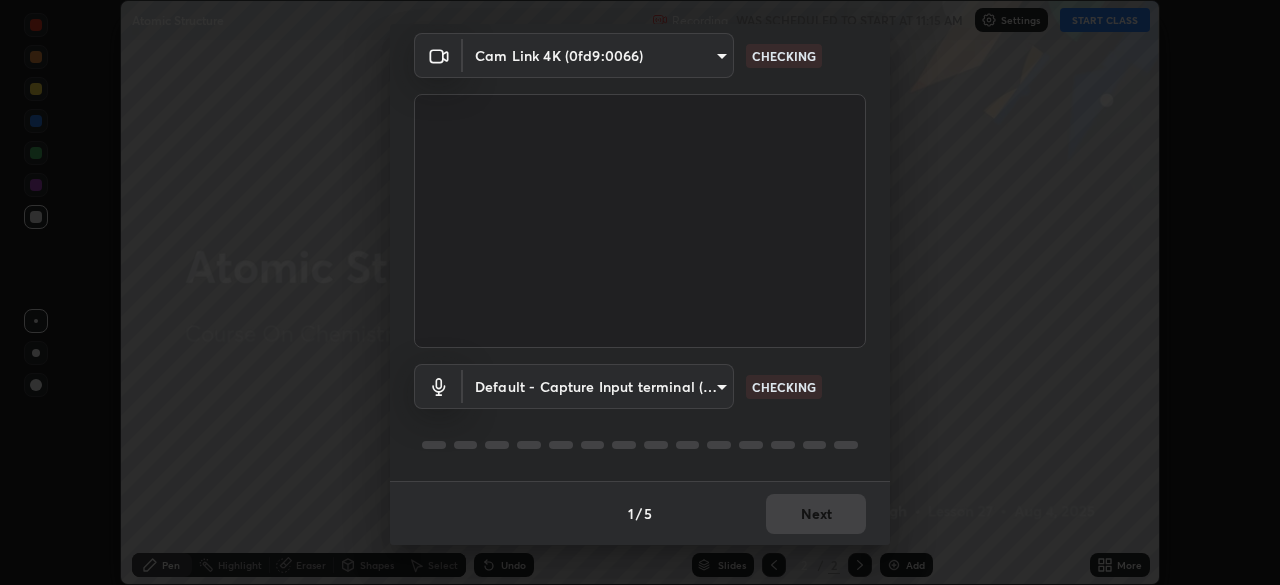 click on "Erase all Atomic Structure Recording WAS SCHEDULED TO START AT  11:15 AM Settings START CLASS Setting up your live class Atomic Structure • L27 of Course On Chemistry for JEE Growth 4 2027 [FIRST] [LAST] Pen Highlight Eraser Shapes Select Undo Slides 2 / 2 Add More No doubts shared Encourage your learners to ask a doubt for better clarity Report an issue Reason for reporting Buffering Chat not working Audio - Video sync issue Educator video quality low ​ Attach an image Report Media settings Cam Link 4K (0fd9:0066) 1007655566567f9cbf0c79cc76ac606ca9cbe75b32b593f629dc4163b3da9465 CHECKING Default - Capture Input terminal (Digital Array MIC) default CHECKING 1 / 5 Next" at bounding box center [640, 292] 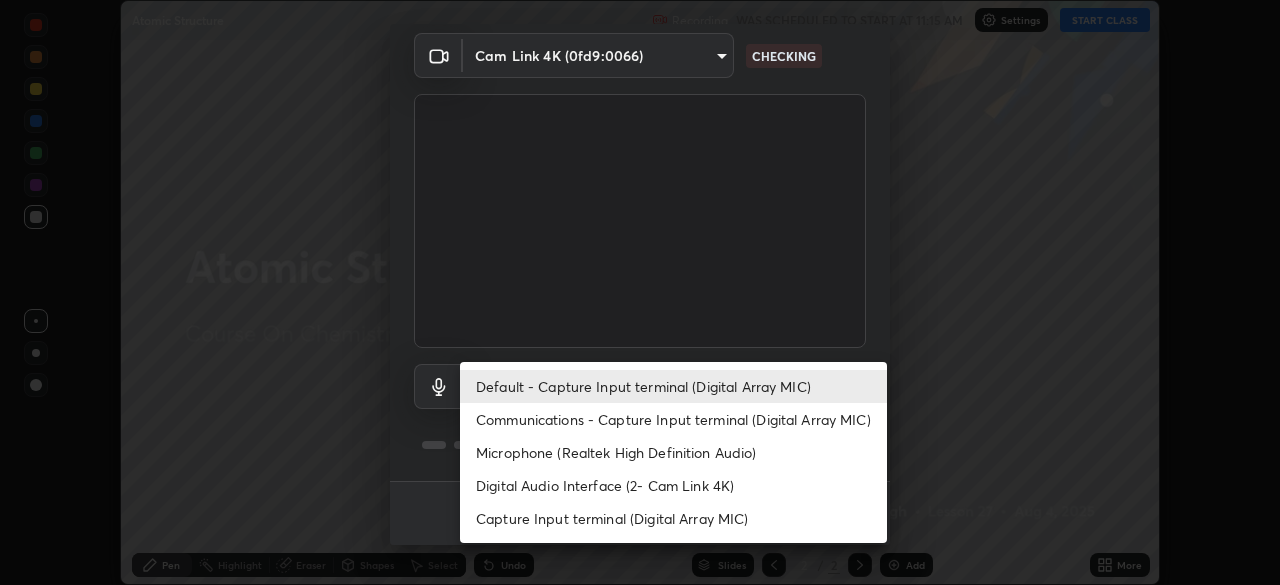 click on "Communications - Capture Input terminal (Digital Array MIC)" at bounding box center [673, 419] 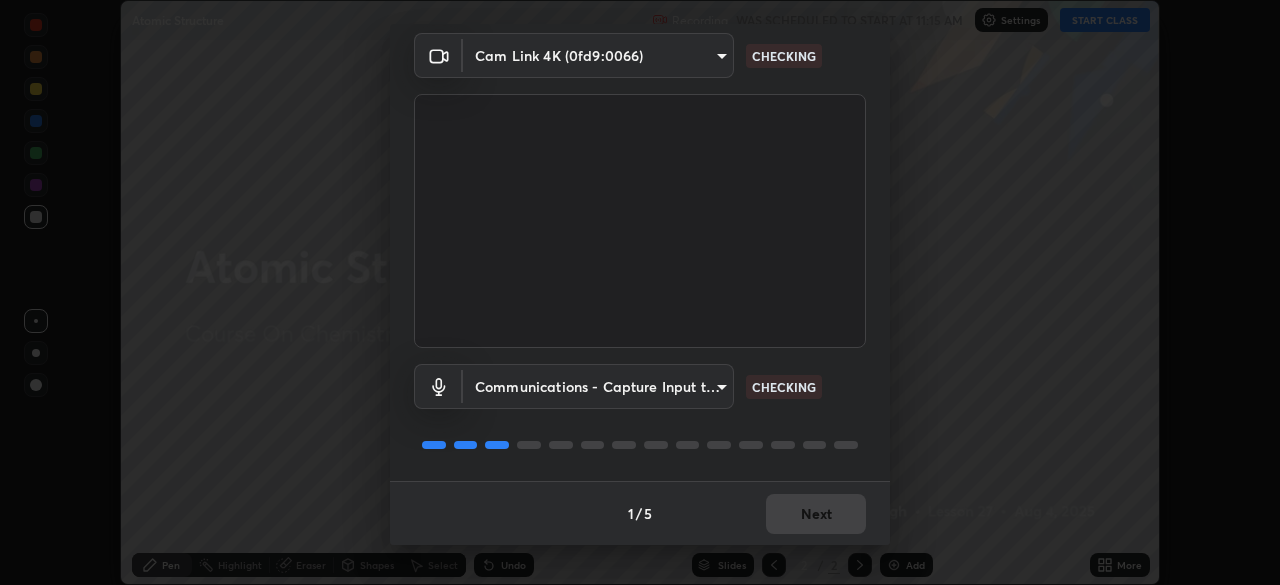 click on "Erase all Atomic Structure Recording WAS SCHEDULED TO START AT  11:15 AM Settings START CLASS Setting up your live class Atomic Structure • L27 of Course On Chemistry for JEE Growth 4 2027 [FIRST] [LAST] Pen Highlight Eraser Shapes Select Undo Slides 2 / 2 Add More No doubts shared Encourage your learners to ask a doubt for better clarity Report an issue Reason for reporting Buffering Chat not working Audio - Video sync issue Educator video quality low ​ Attach an image Report Media settings Cam Link 4K (0fd9:0066) 1007655566567f9cbf0c79cc76ac606ca9cbe75b32b593f629dc4163b3da9465 CHECKING Communications - Capture Input terminal (Digital Array MIC) communications CHECKING 1 / 5 Next" at bounding box center (640, 292) 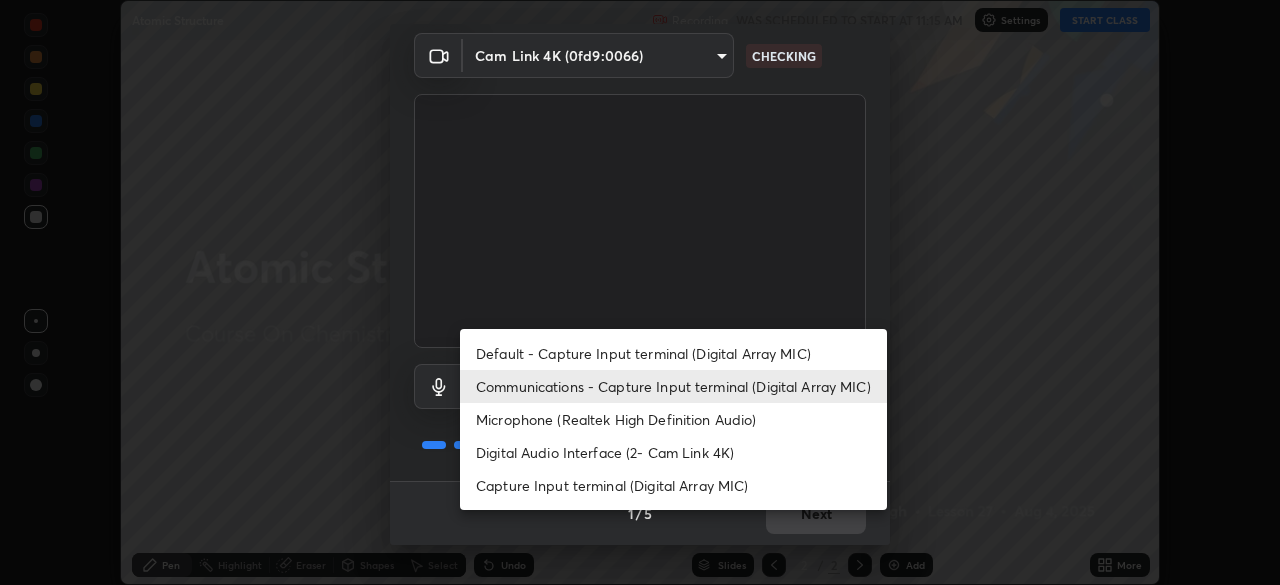 click on "Default - Capture Input terminal (Digital Array MIC)" at bounding box center (673, 353) 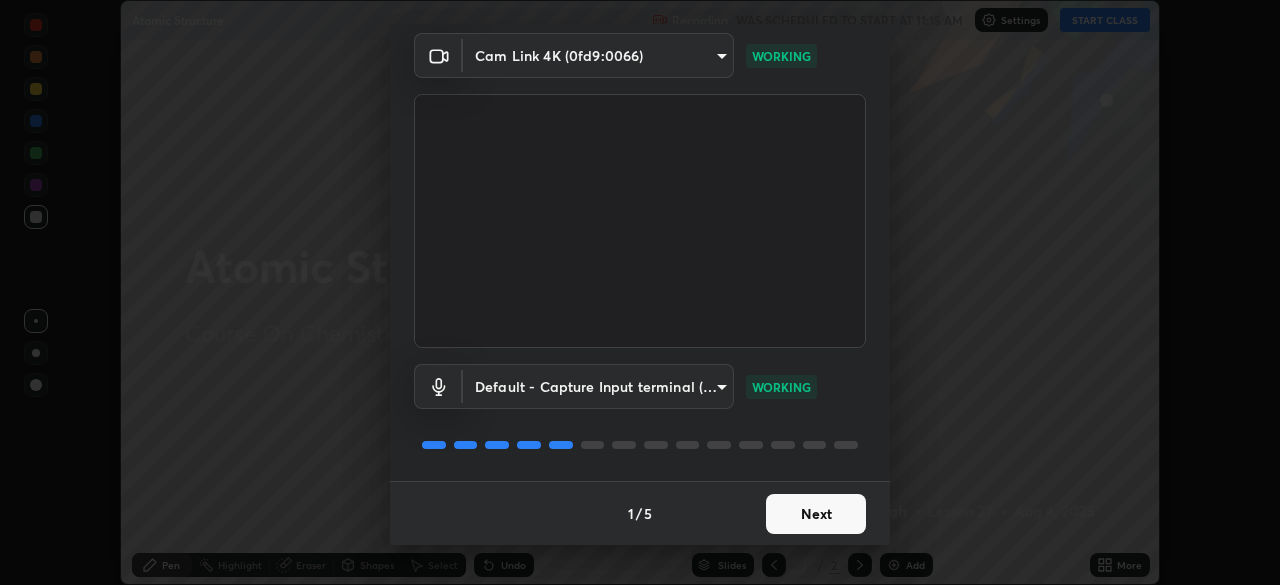 click on "Next" at bounding box center (816, 514) 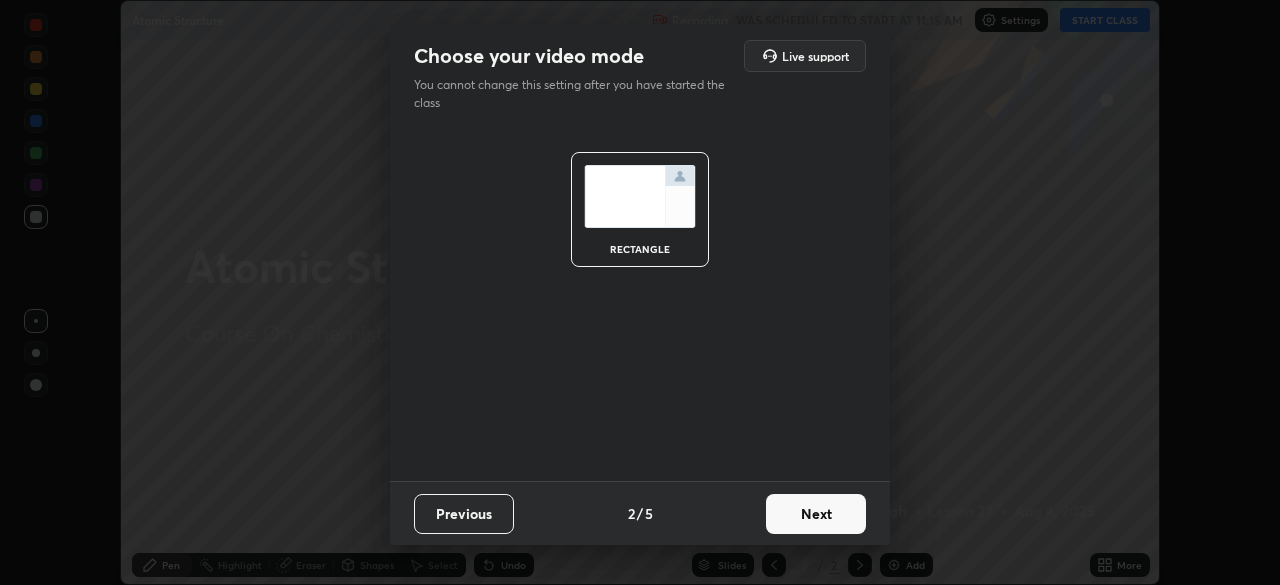 scroll, scrollTop: 0, scrollLeft: 0, axis: both 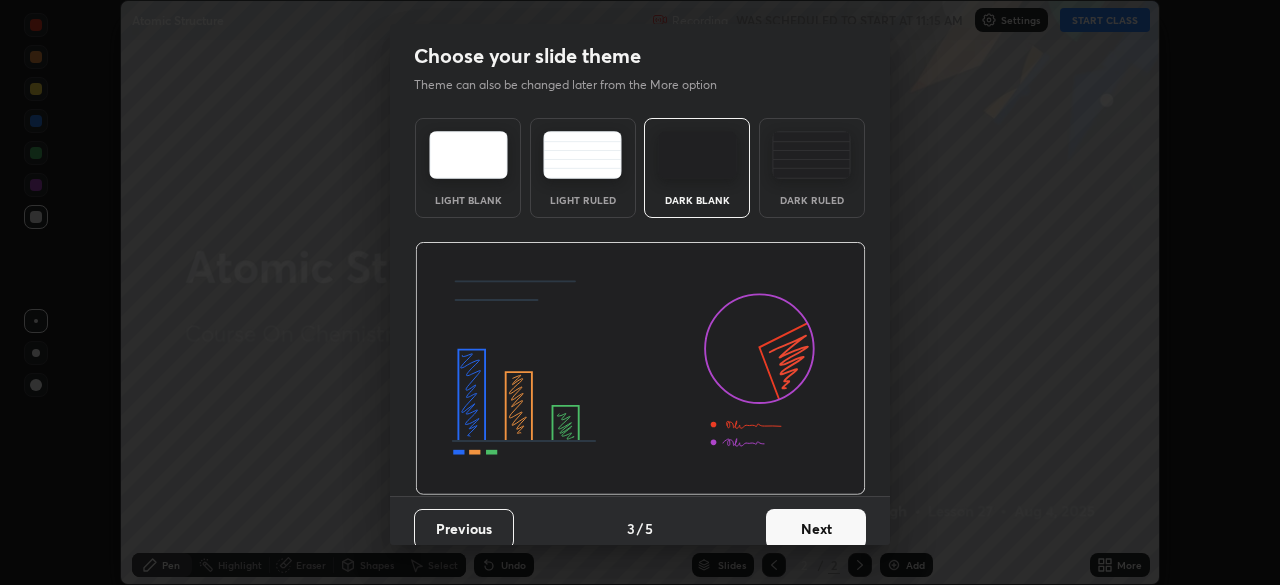 click on "Next" at bounding box center (816, 529) 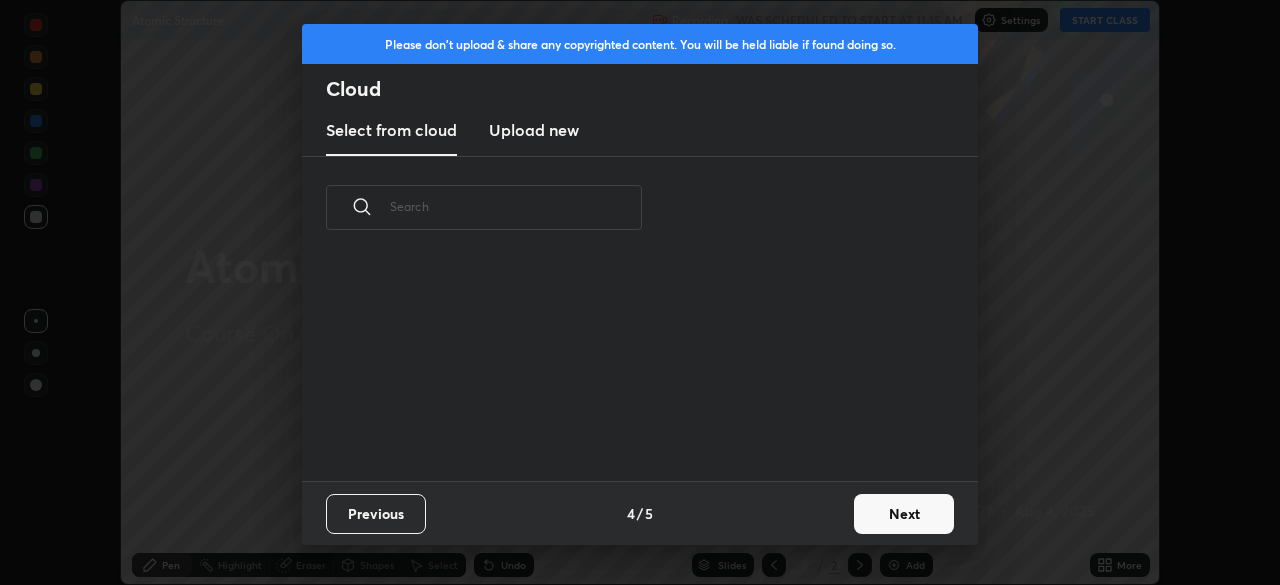 click on "Next" at bounding box center [904, 514] 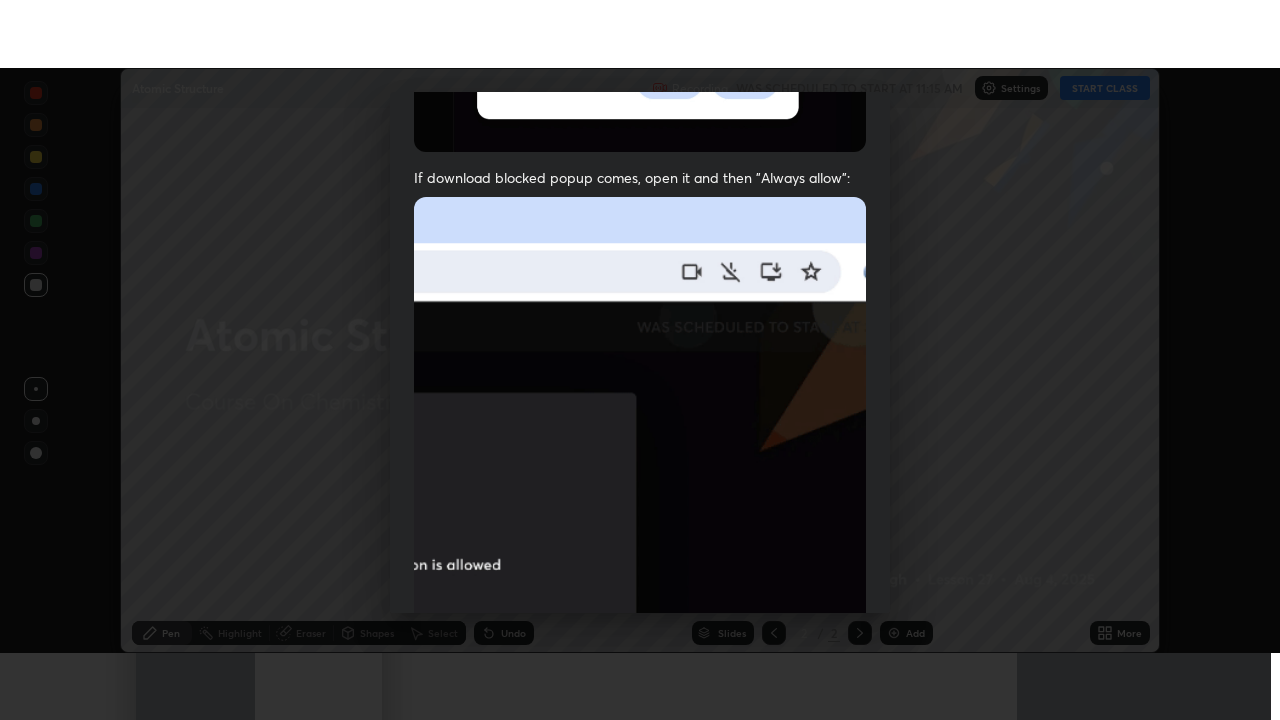 scroll, scrollTop: 479, scrollLeft: 0, axis: vertical 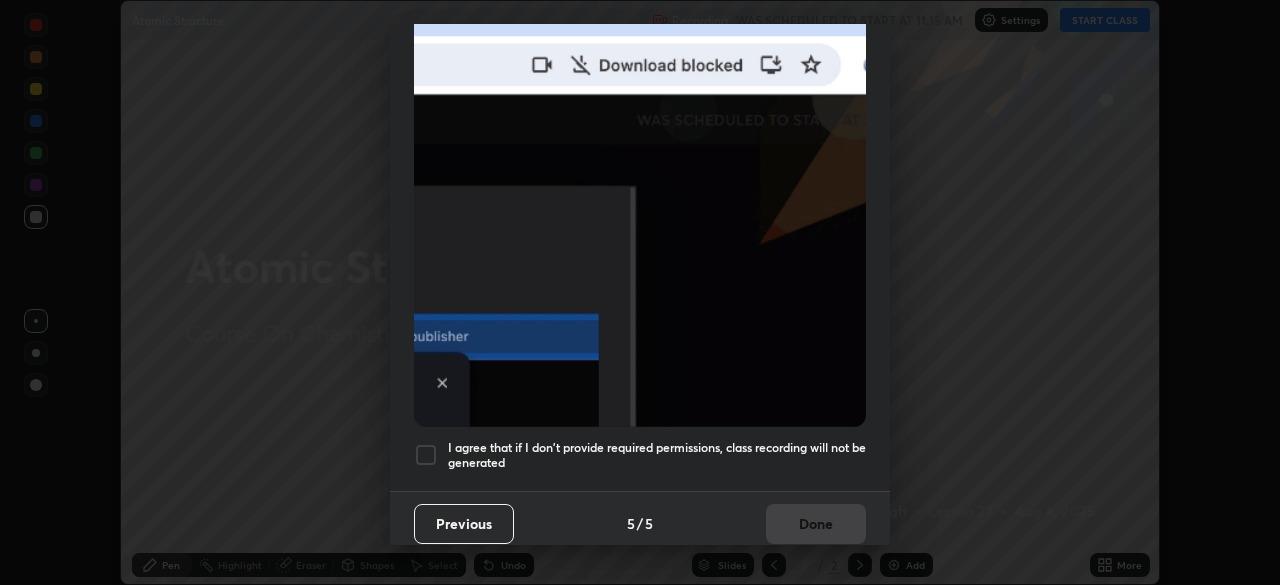 click at bounding box center [426, 455] 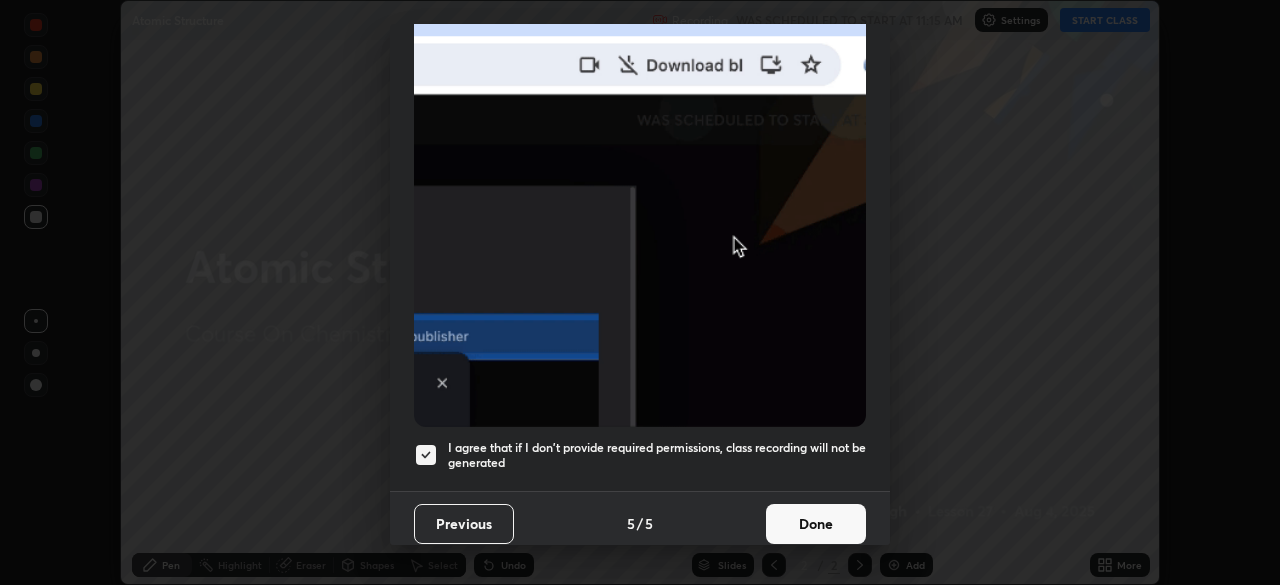 click on "Done" at bounding box center (816, 524) 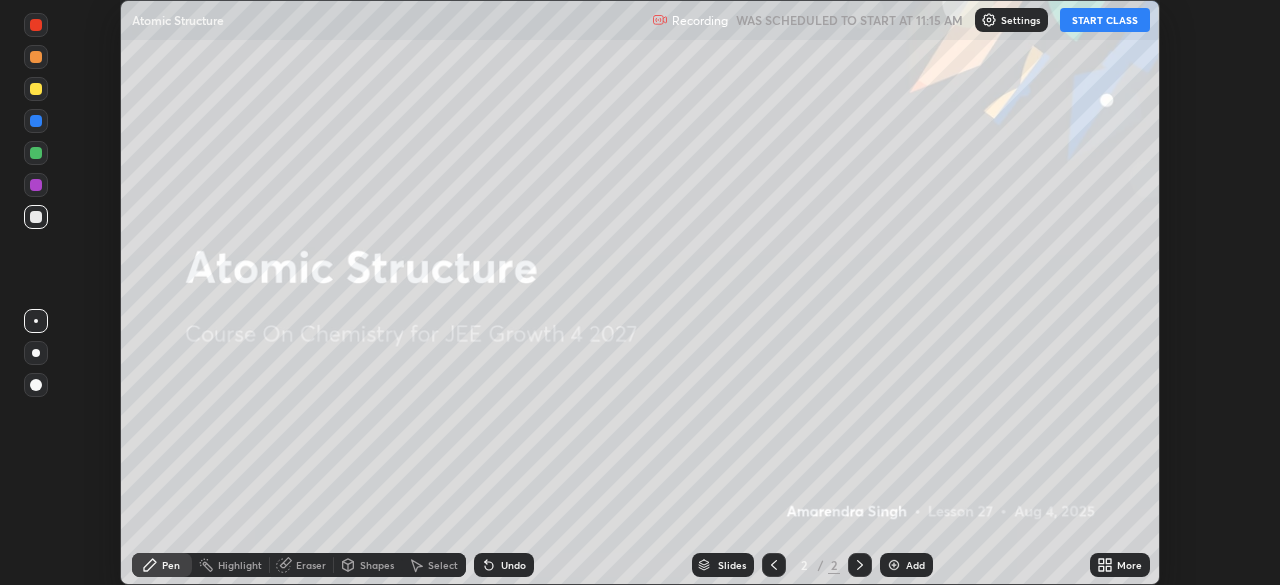 click 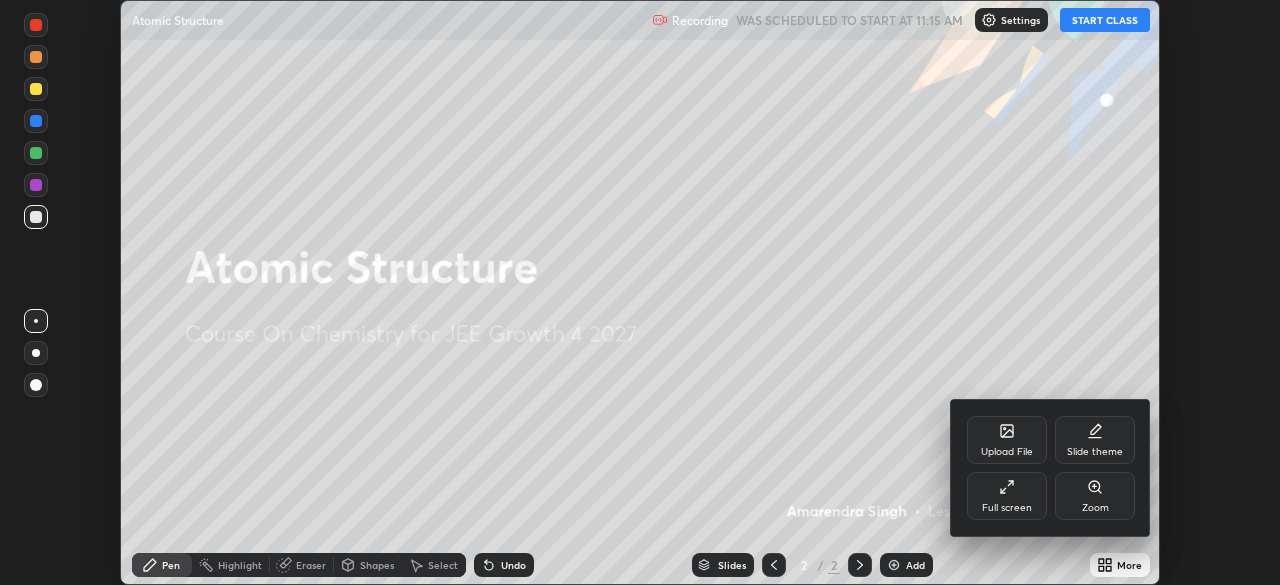 click on "Full screen" at bounding box center (1007, 508) 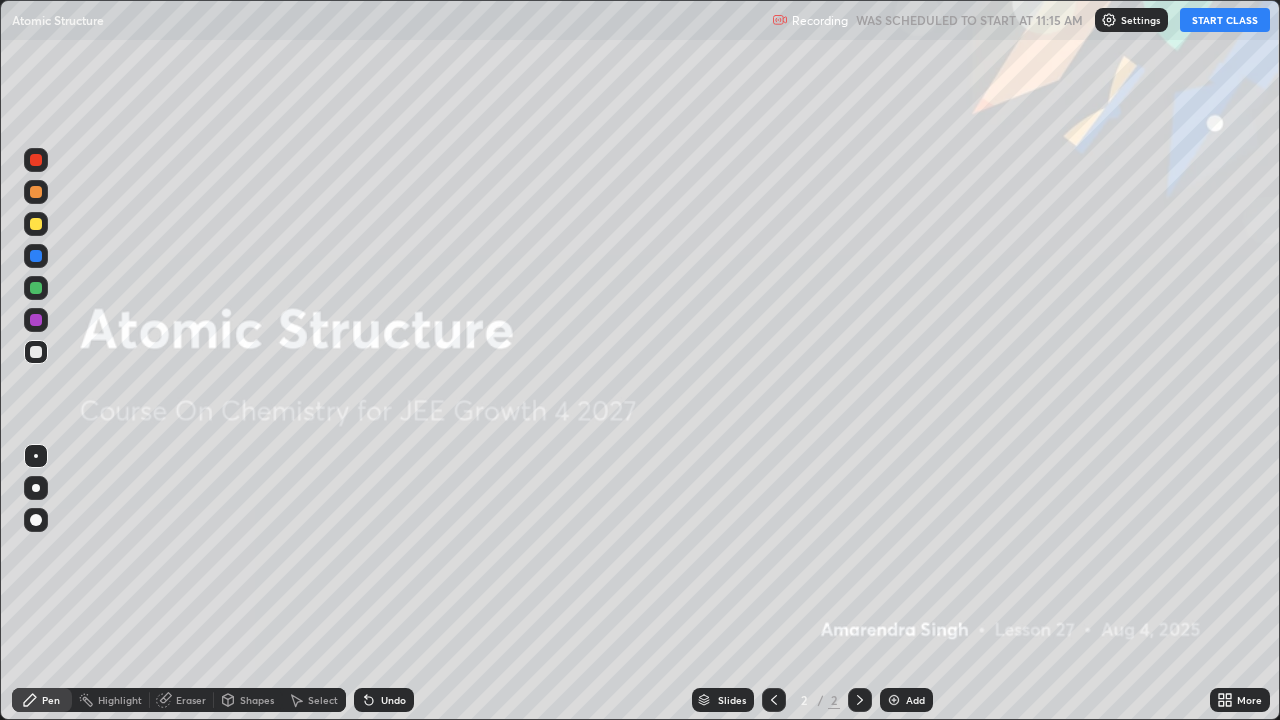 scroll, scrollTop: 99280, scrollLeft: 98720, axis: both 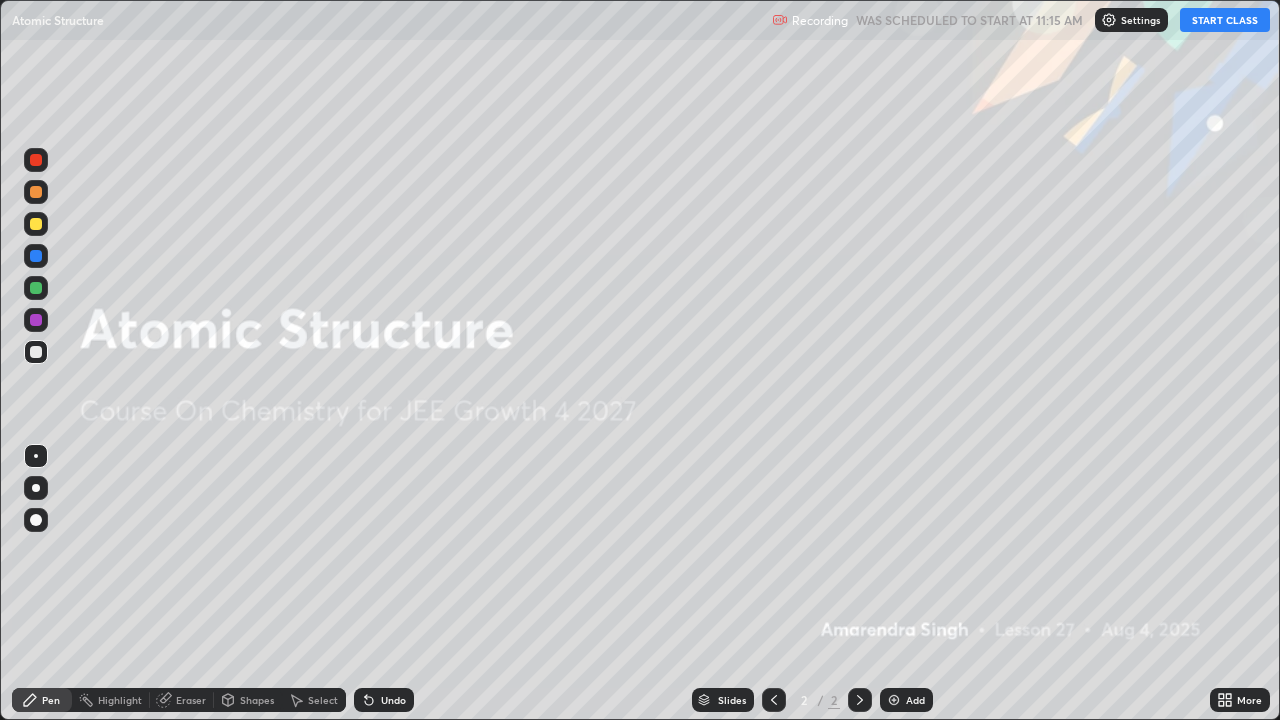 click on "START CLASS" at bounding box center [1225, 20] 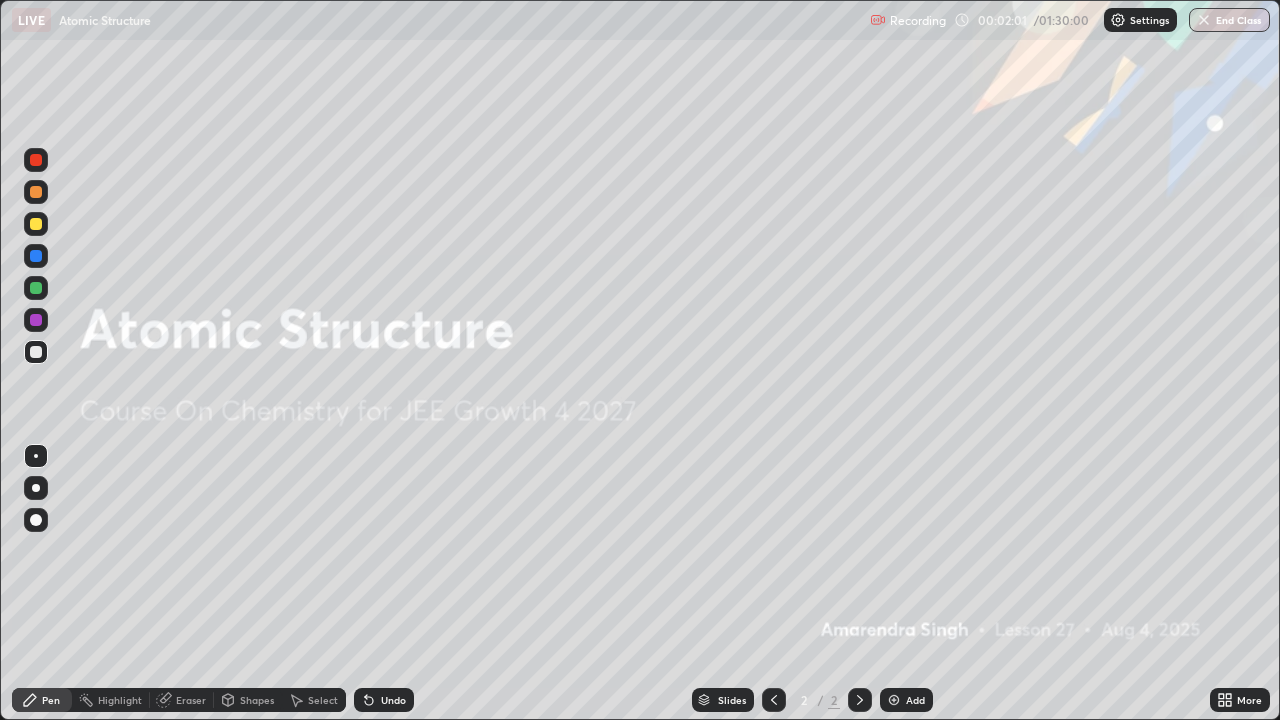 click at bounding box center (894, 700) 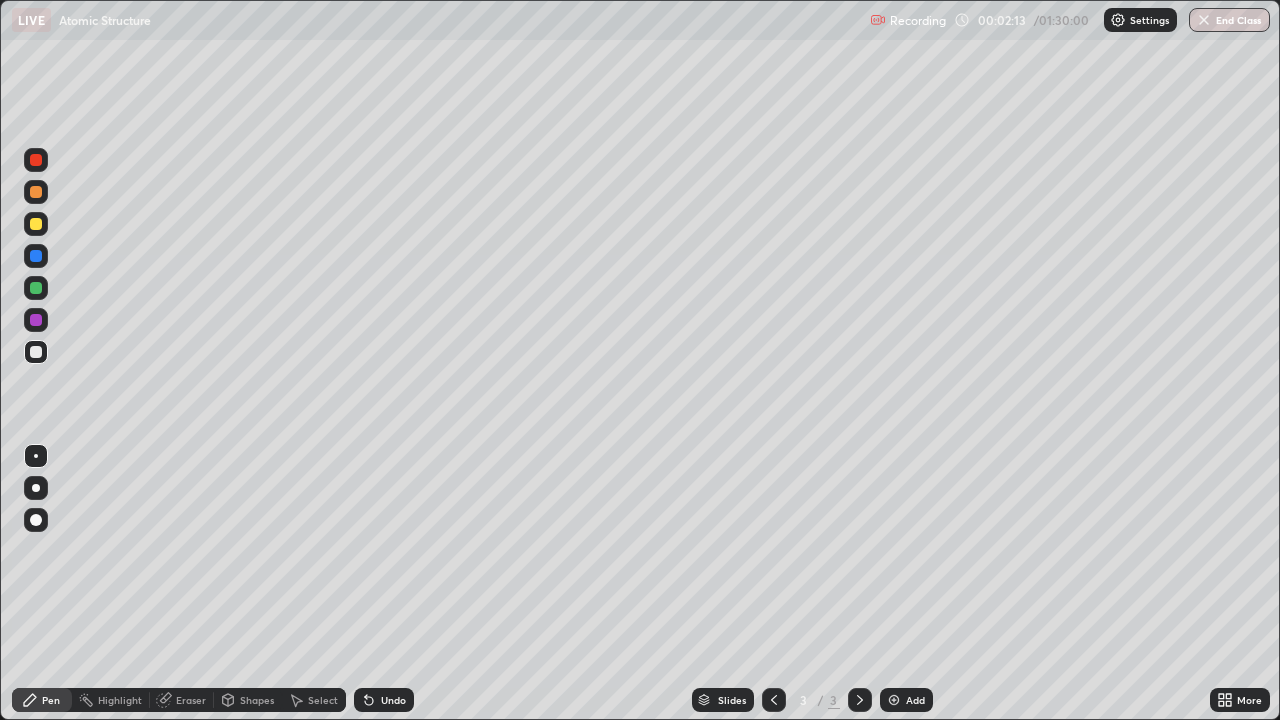 click at bounding box center [36, 160] 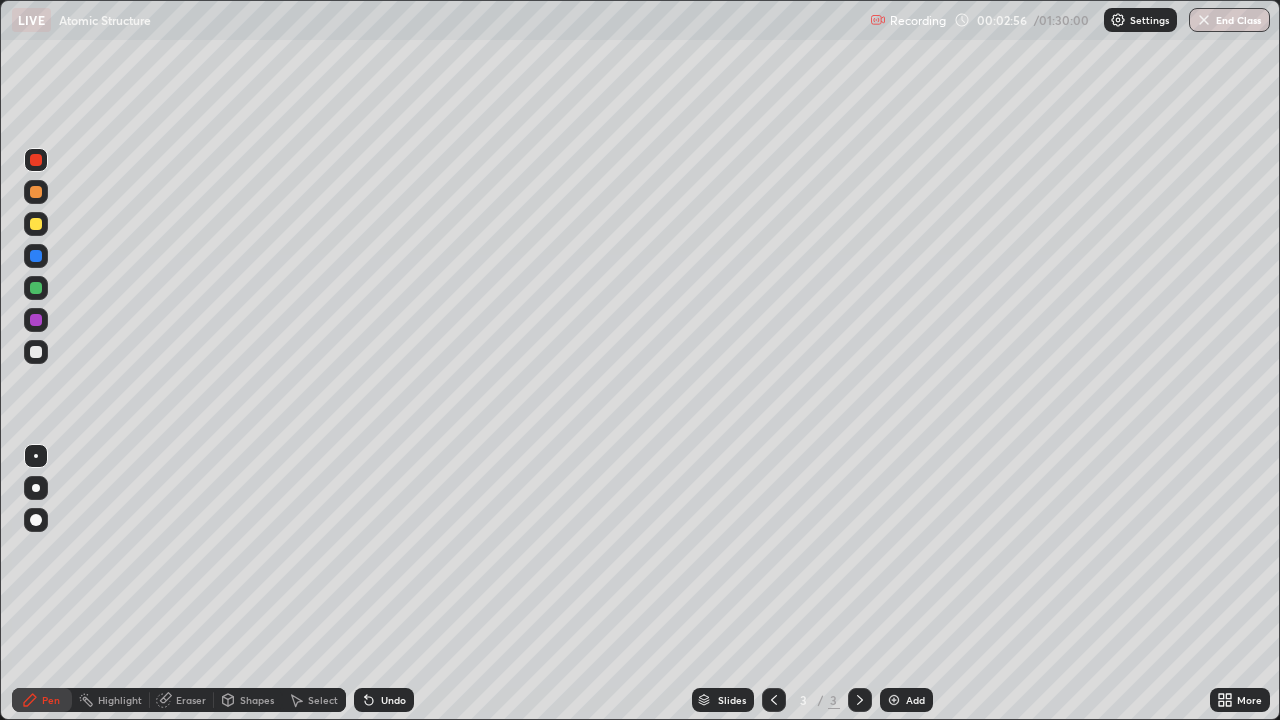 click at bounding box center (36, 288) 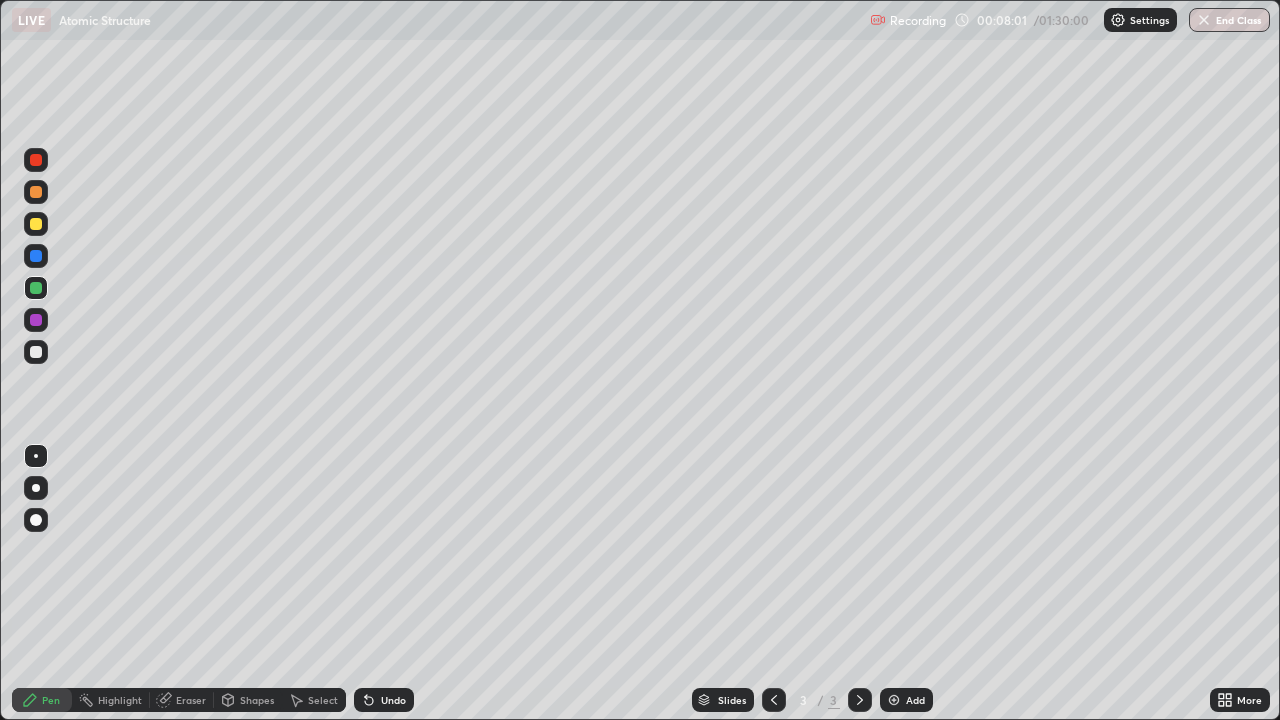 click at bounding box center (894, 700) 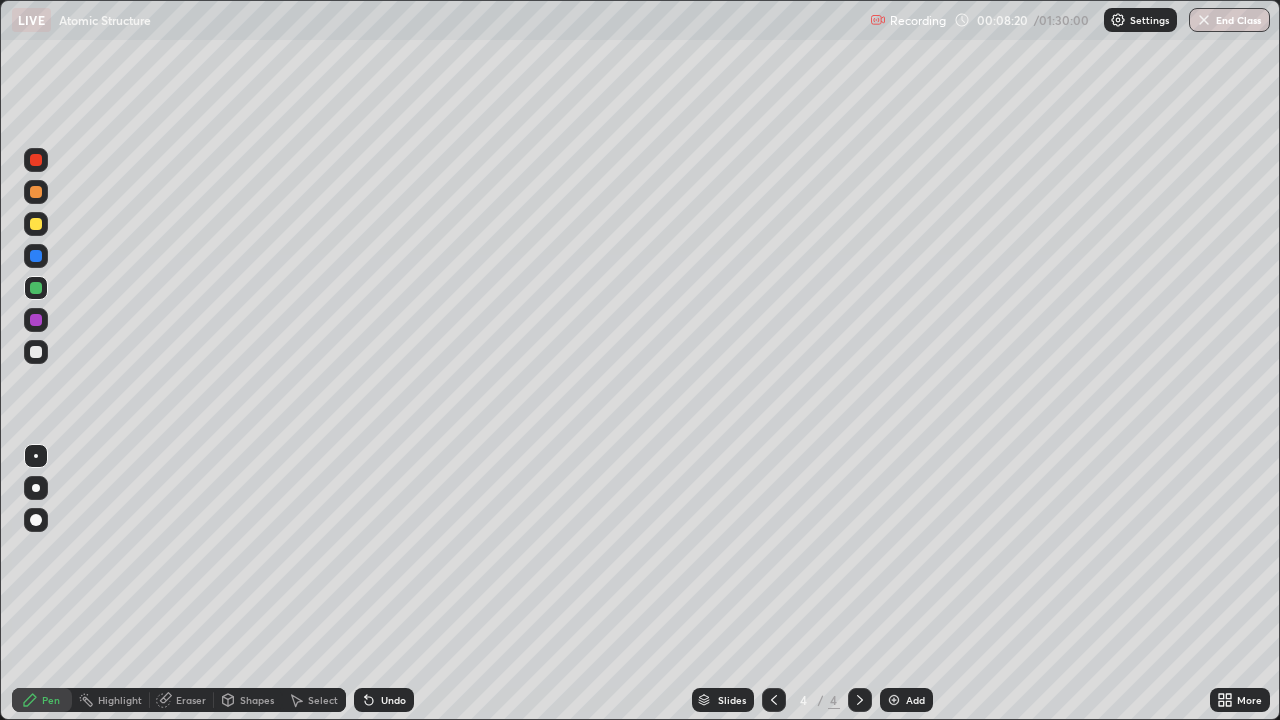 click at bounding box center (36, 160) 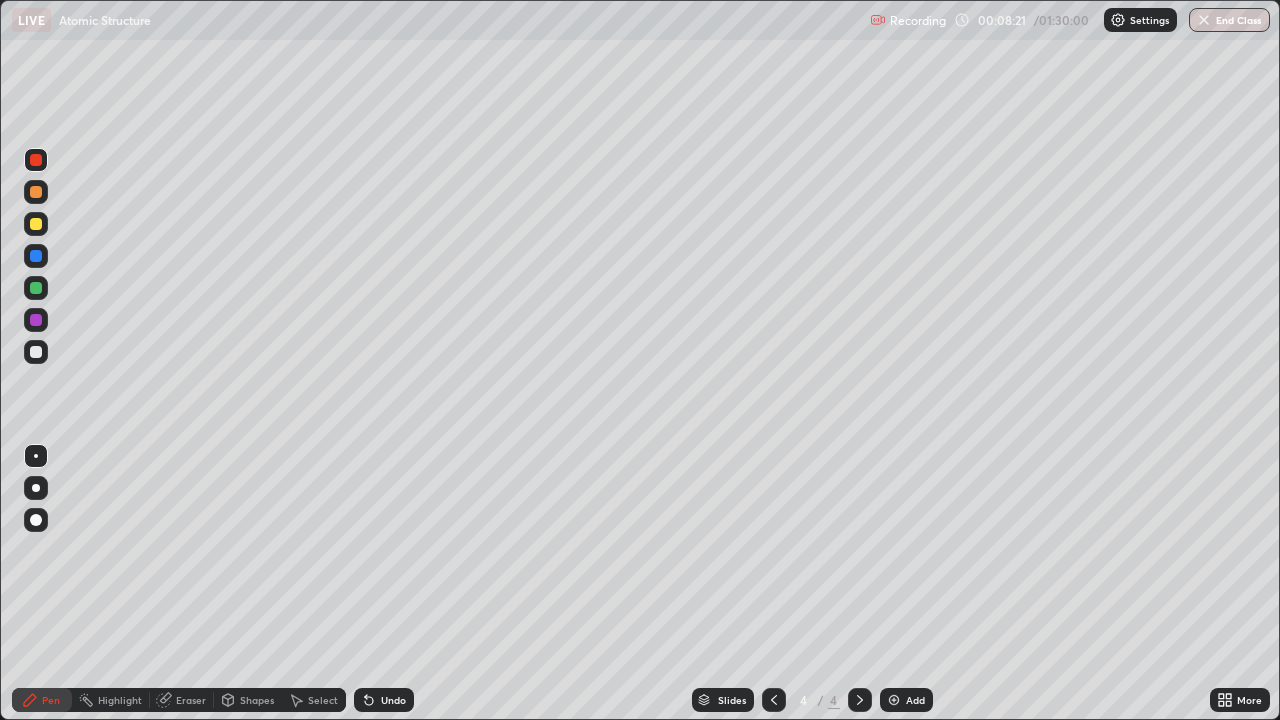 click at bounding box center (36, 160) 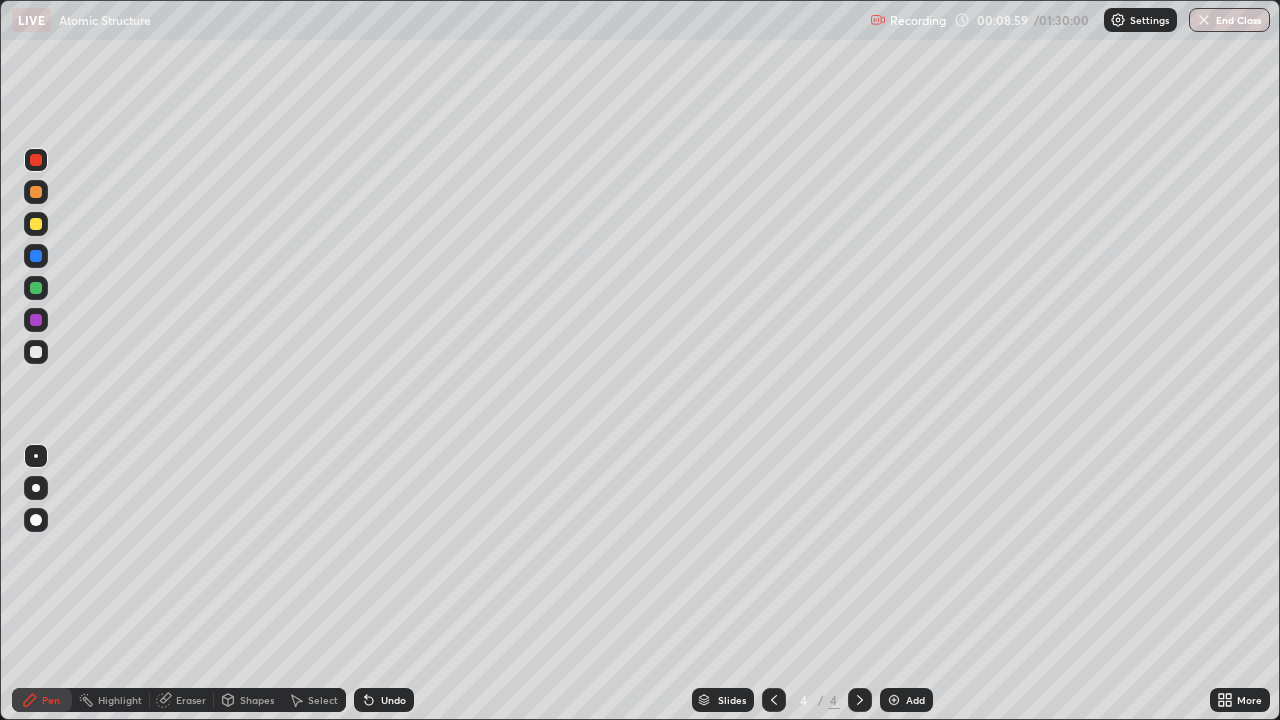 click at bounding box center [36, 256] 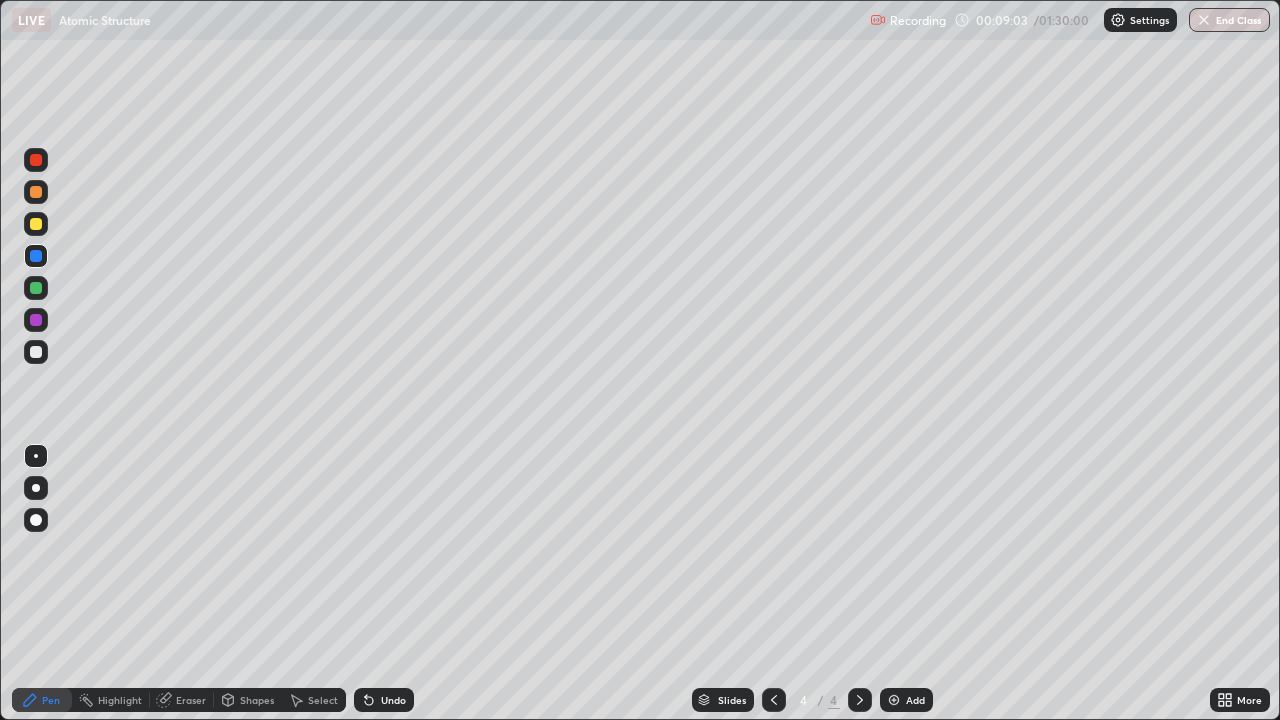 click on "Undo" at bounding box center [384, 700] 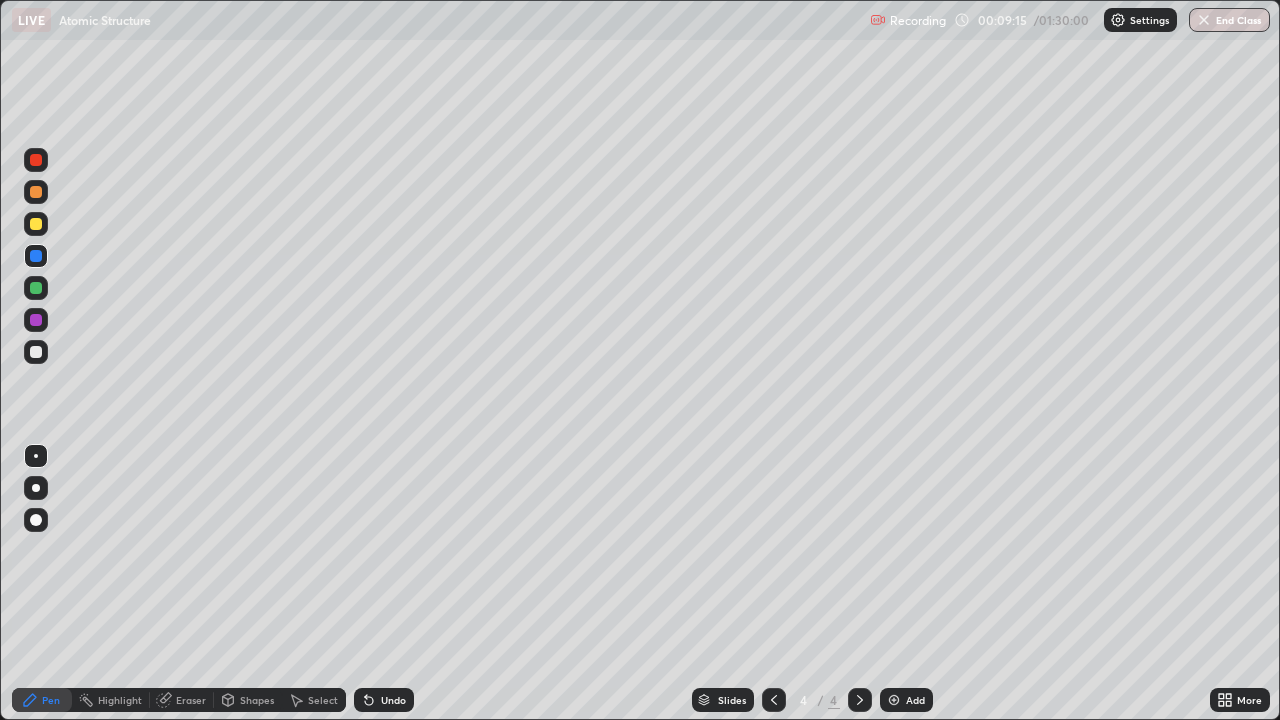 click at bounding box center (36, 352) 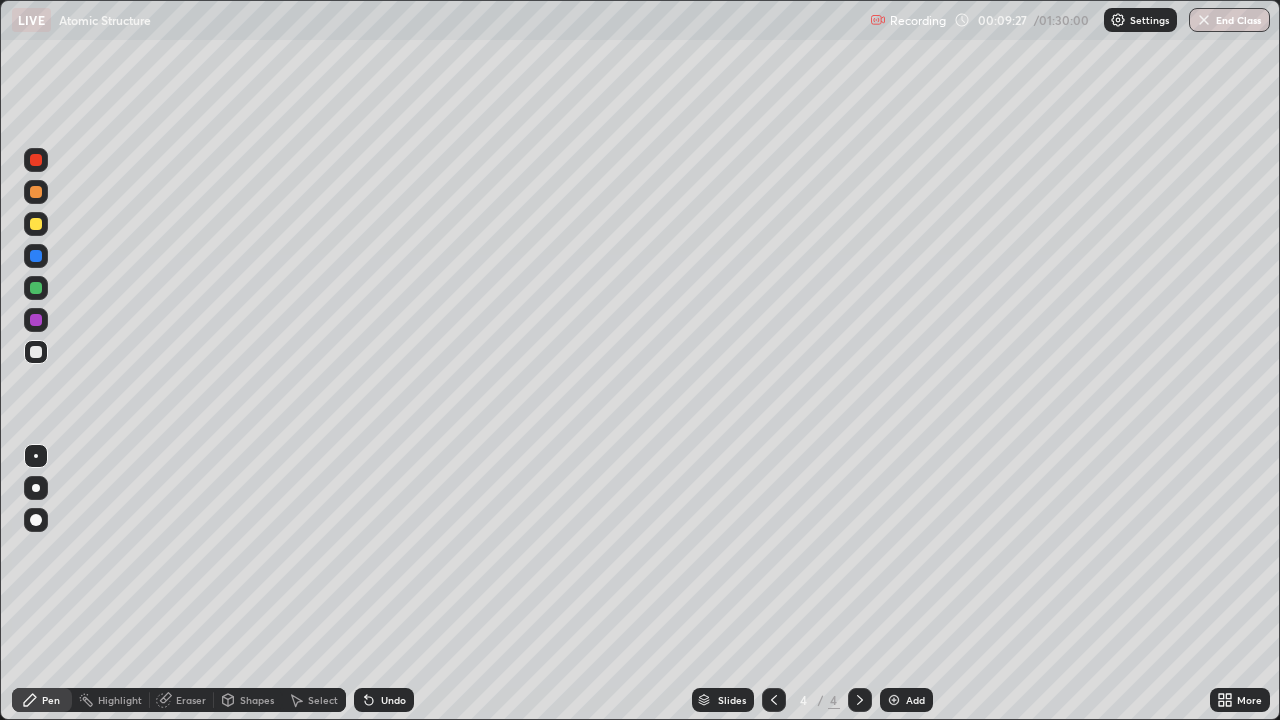 click at bounding box center [36, 288] 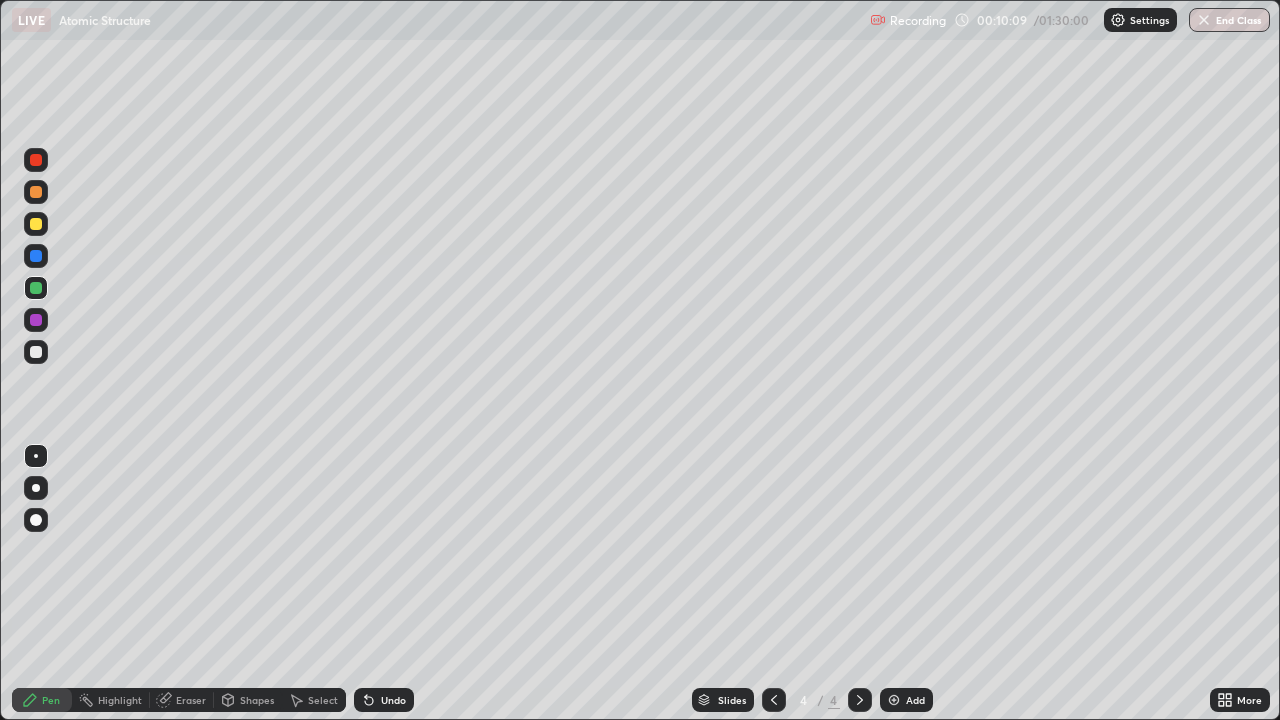 click at bounding box center (36, 352) 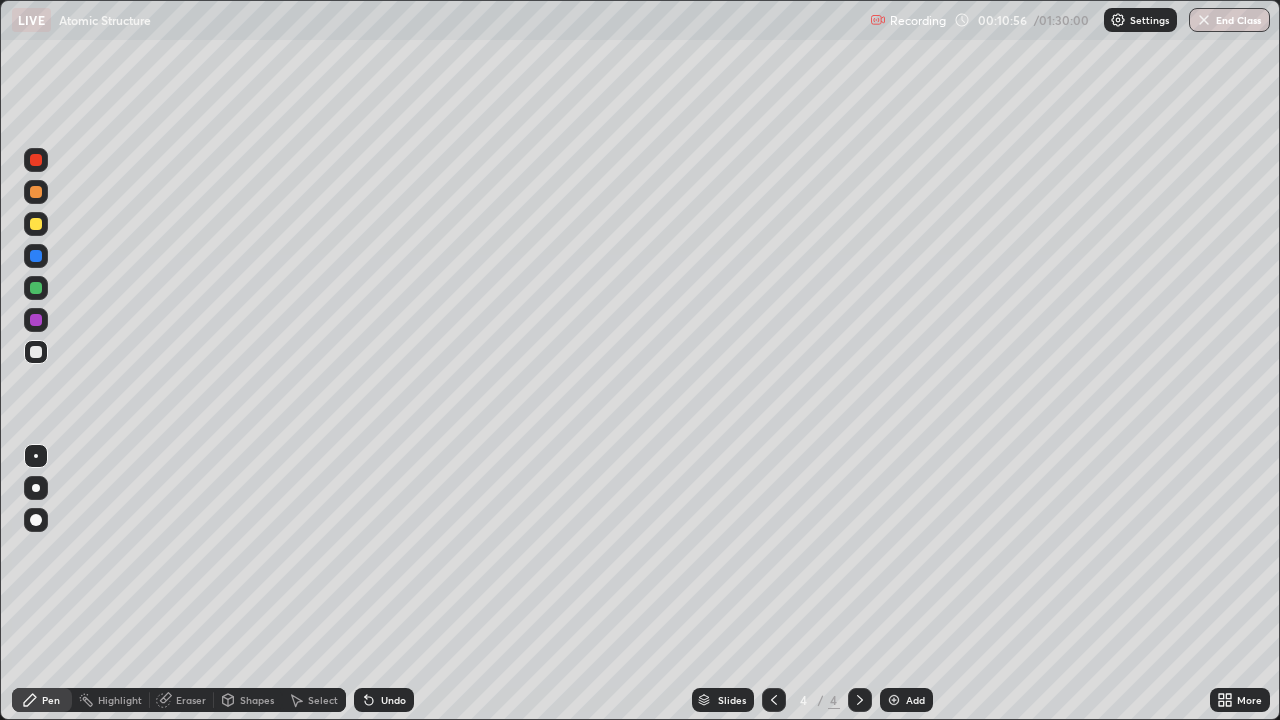 click on "Undo" at bounding box center (393, 700) 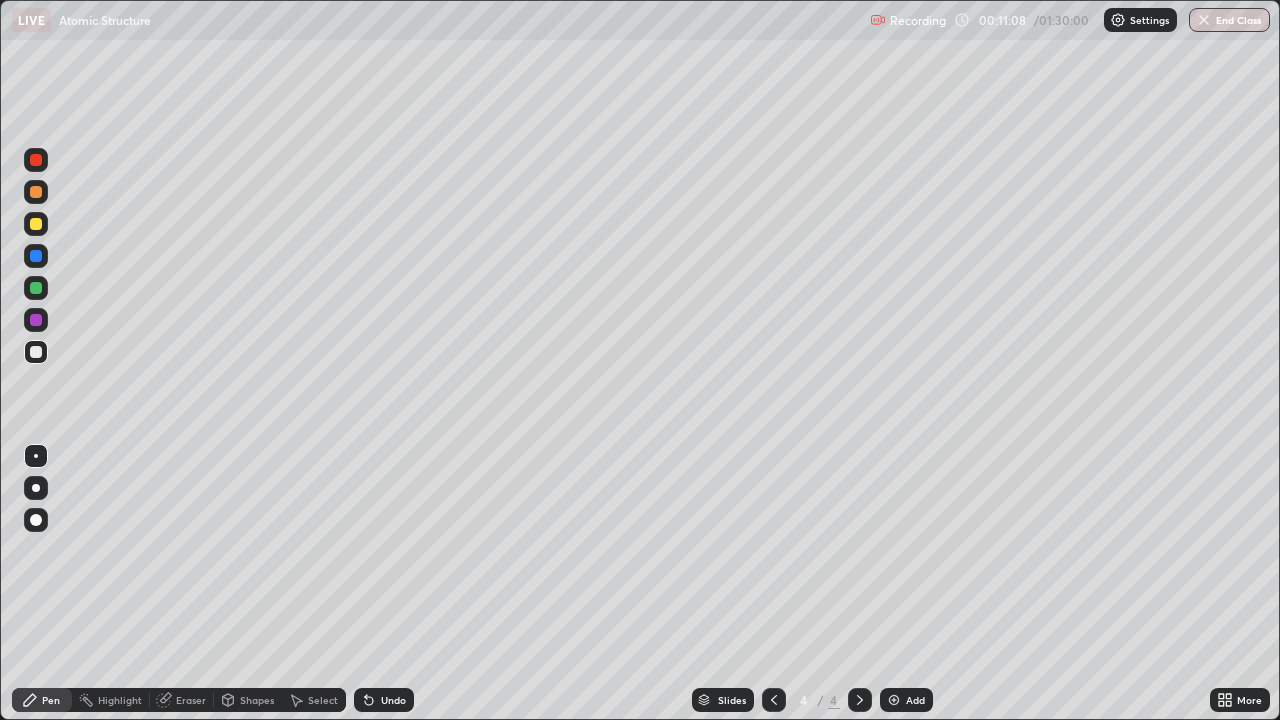 click at bounding box center [36, 288] 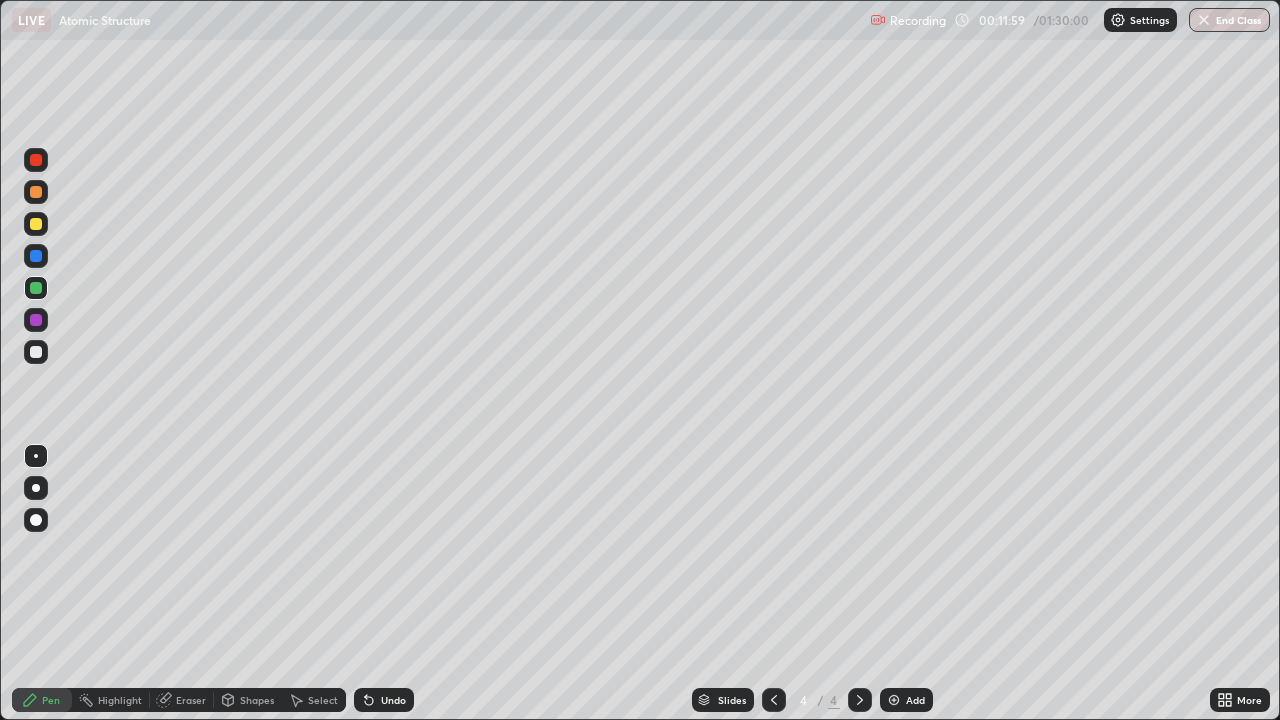 click on "Undo" at bounding box center (384, 700) 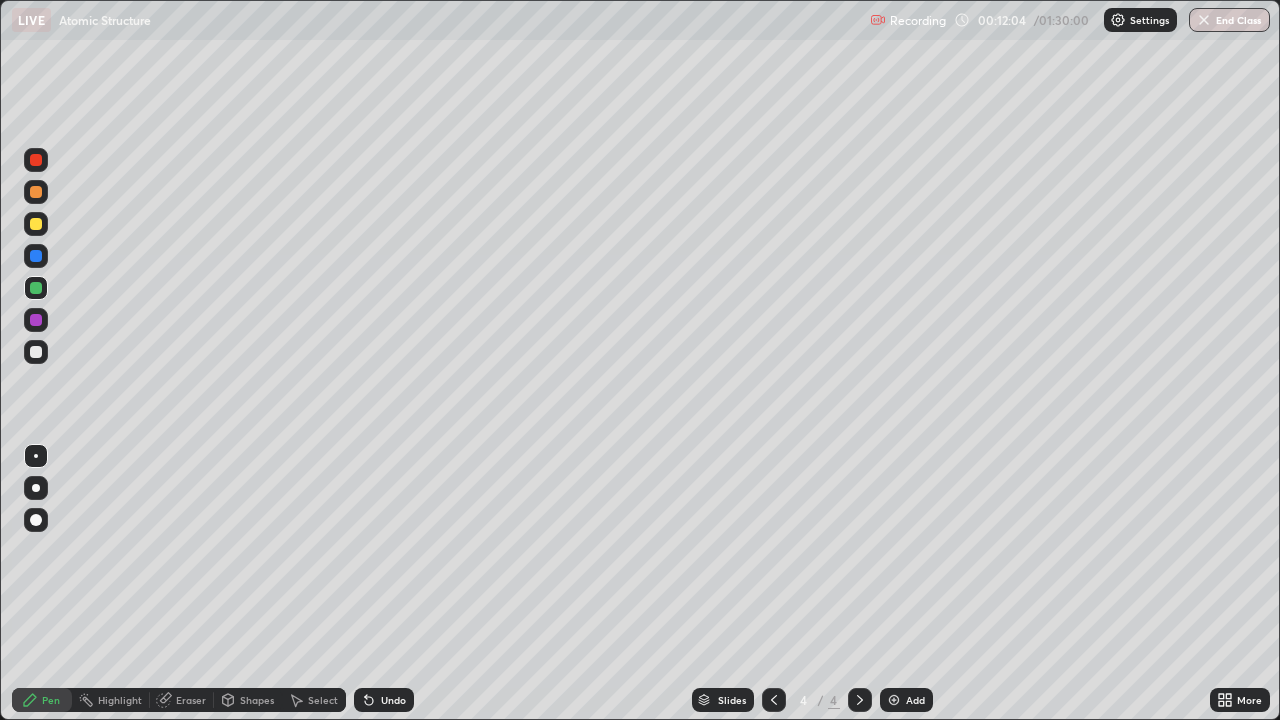 click at bounding box center [36, 320] 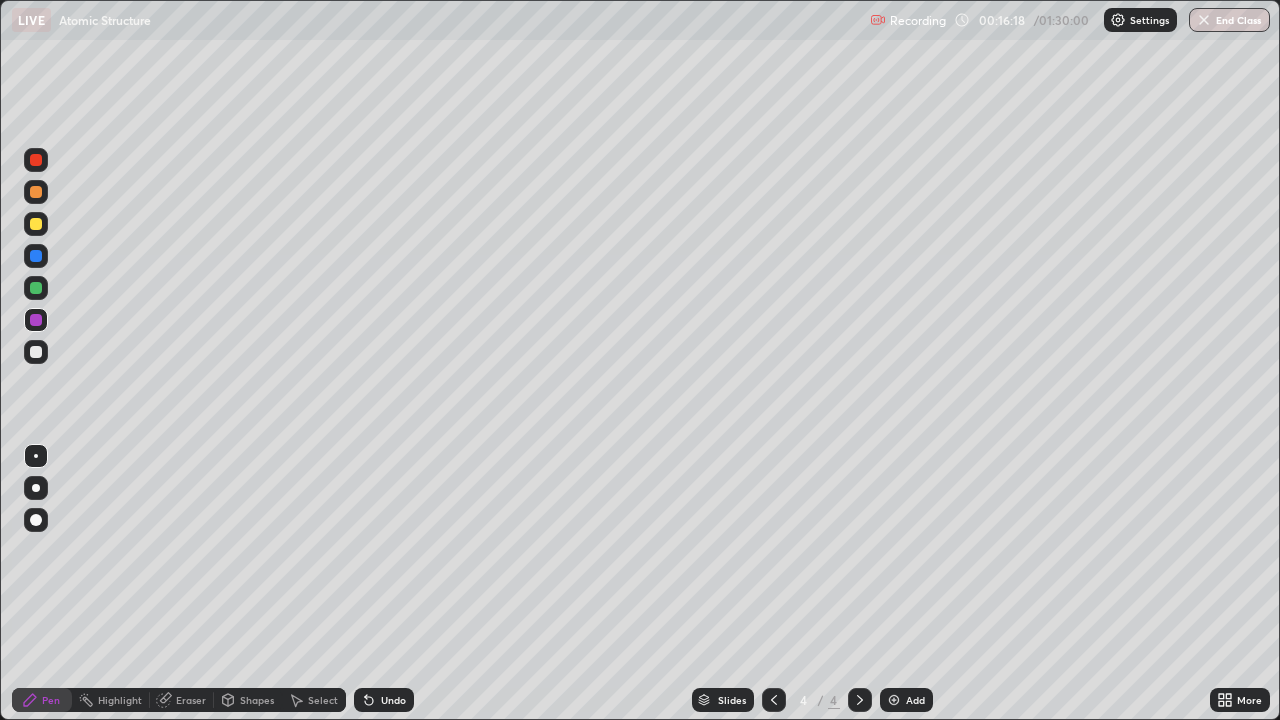 click on "Undo" at bounding box center (384, 700) 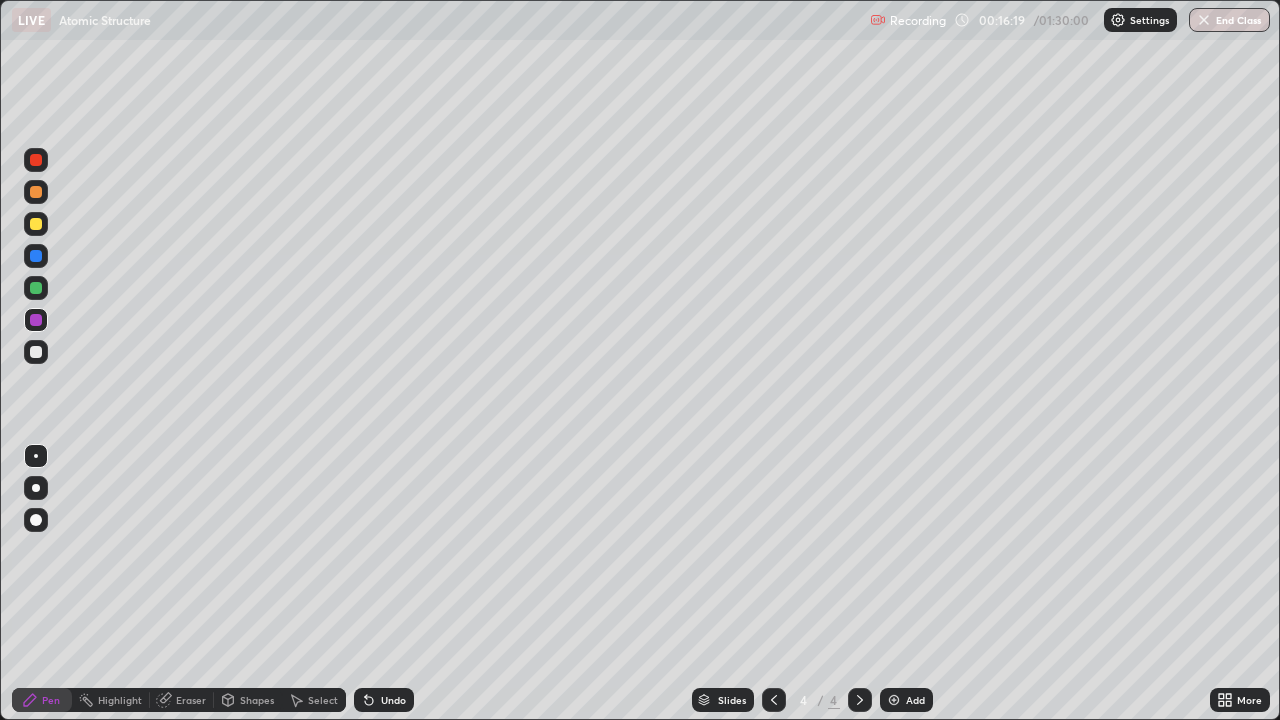 click on "Undo" at bounding box center (384, 700) 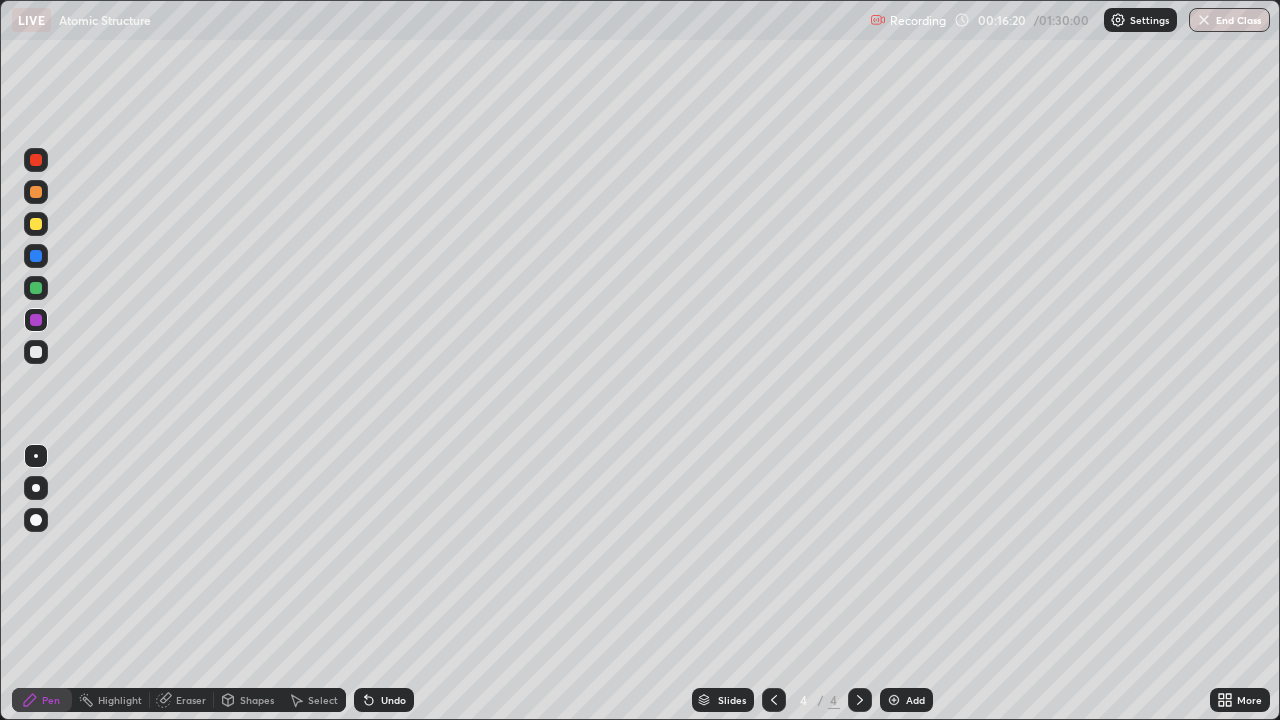 click on "Eraser" at bounding box center (191, 700) 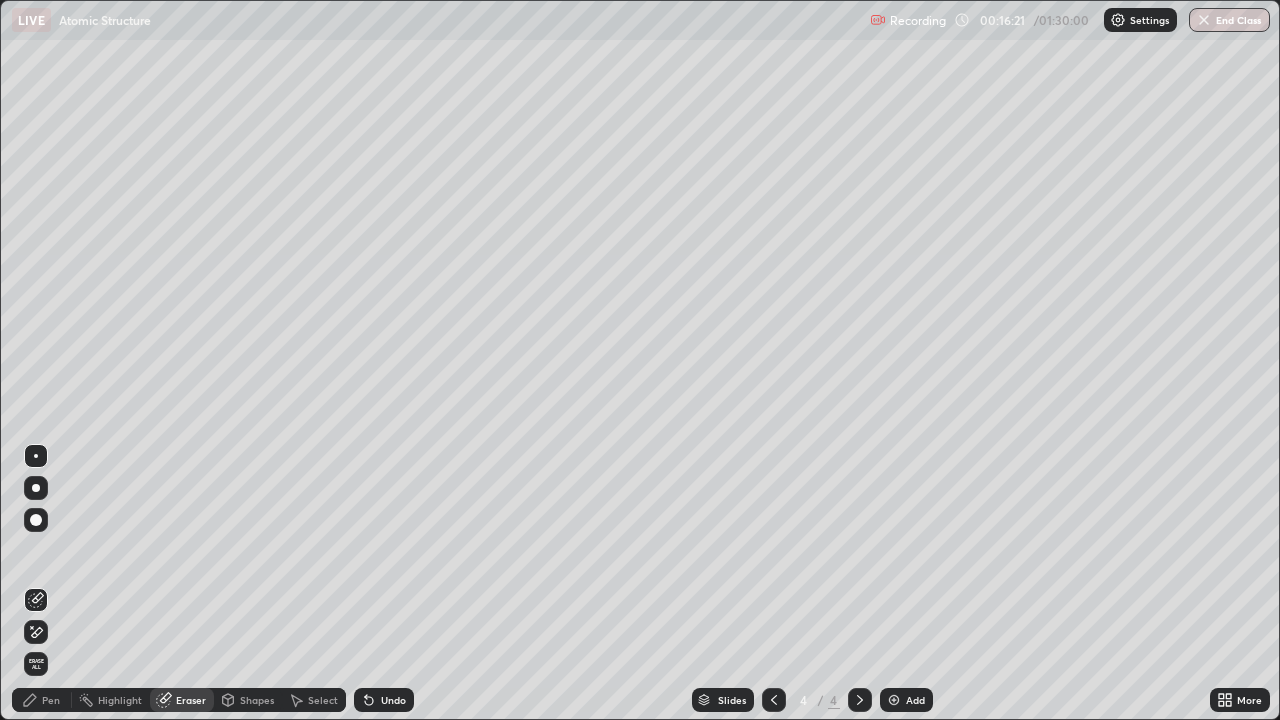 click on "Shapes" at bounding box center (248, 700) 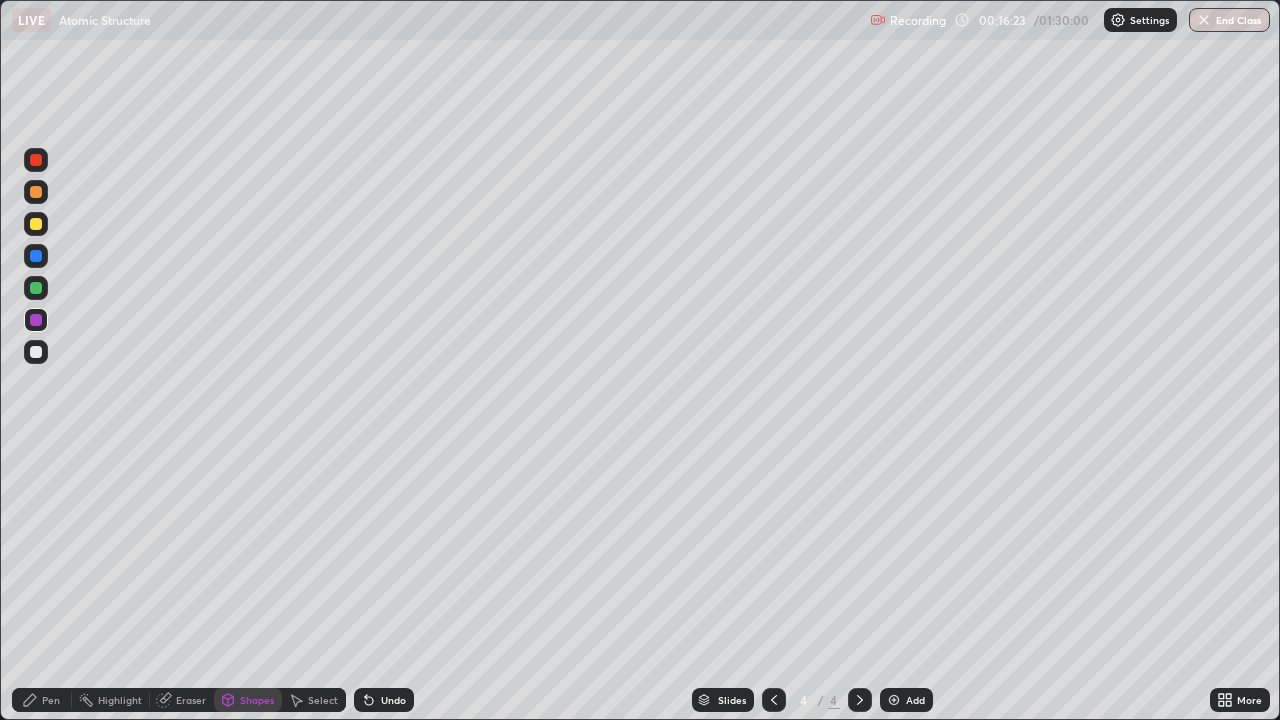 click on "Select" at bounding box center [323, 700] 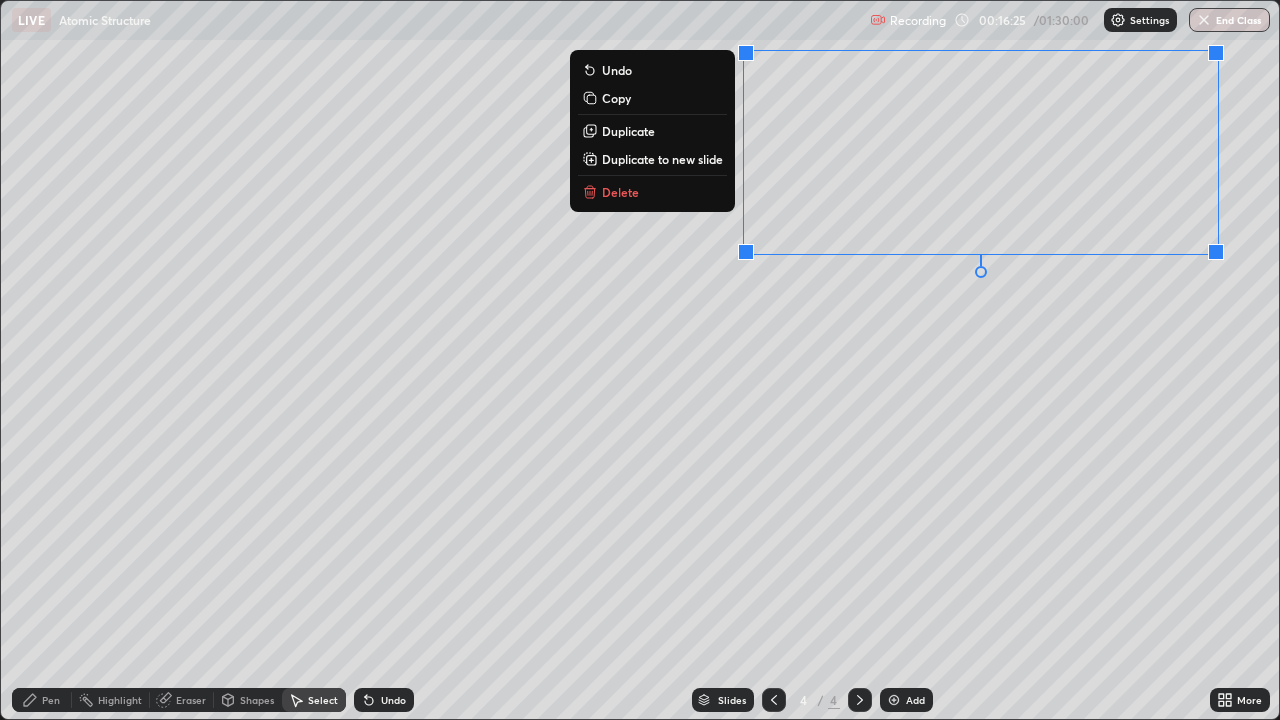 click at bounding box center (1216, 252) 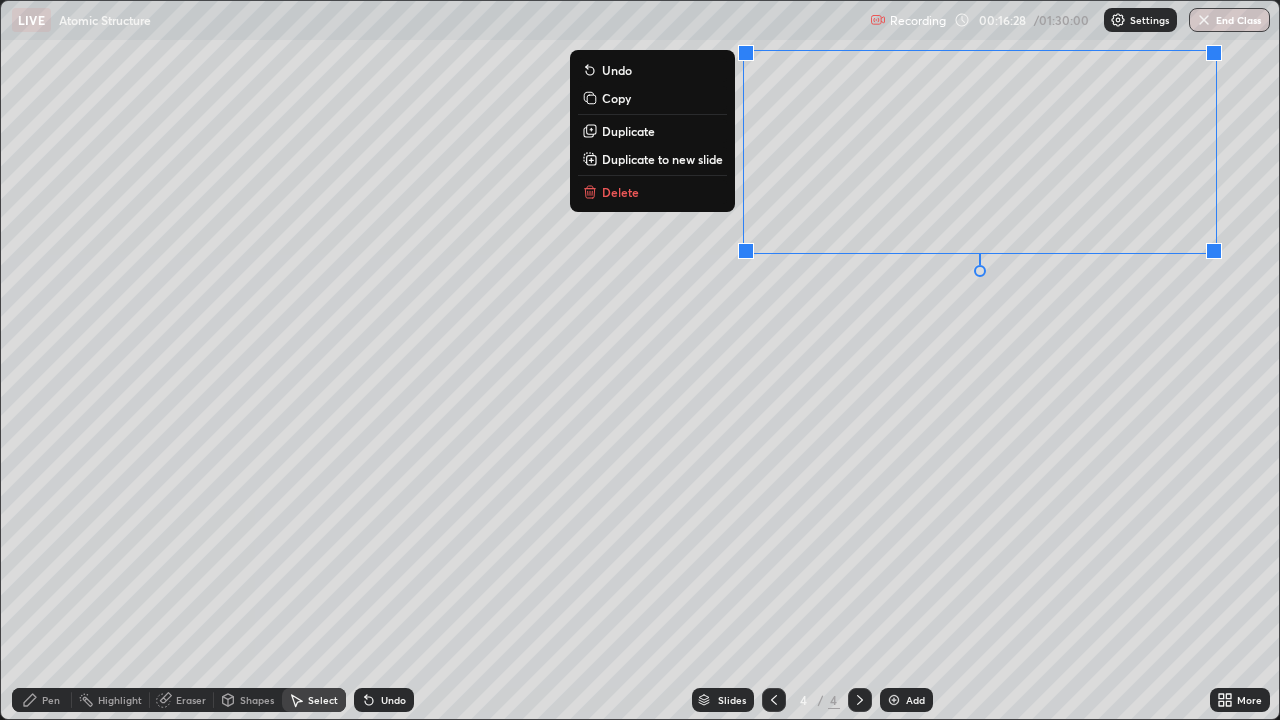 click on "0 ° Undo Copy Duplicate Duplicate to new slide Delete" at bounding box center (640, 360) 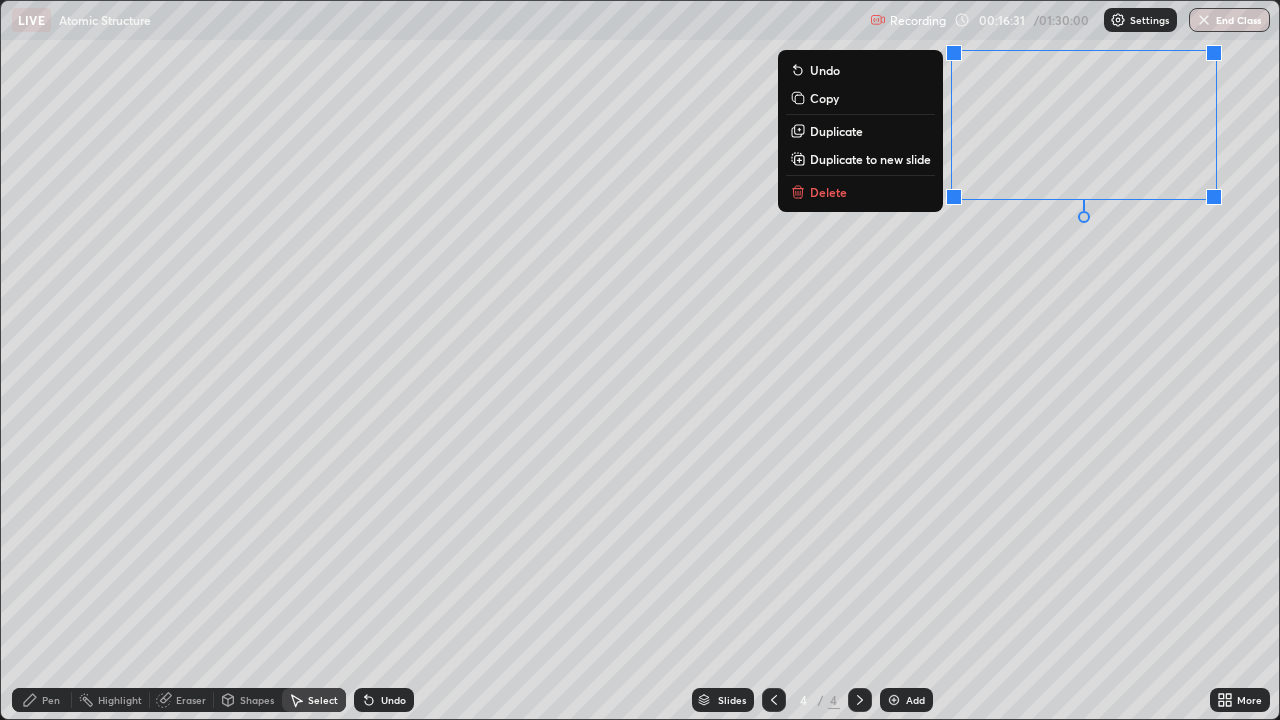 click on "Delete" at bounding box center [828, 192] 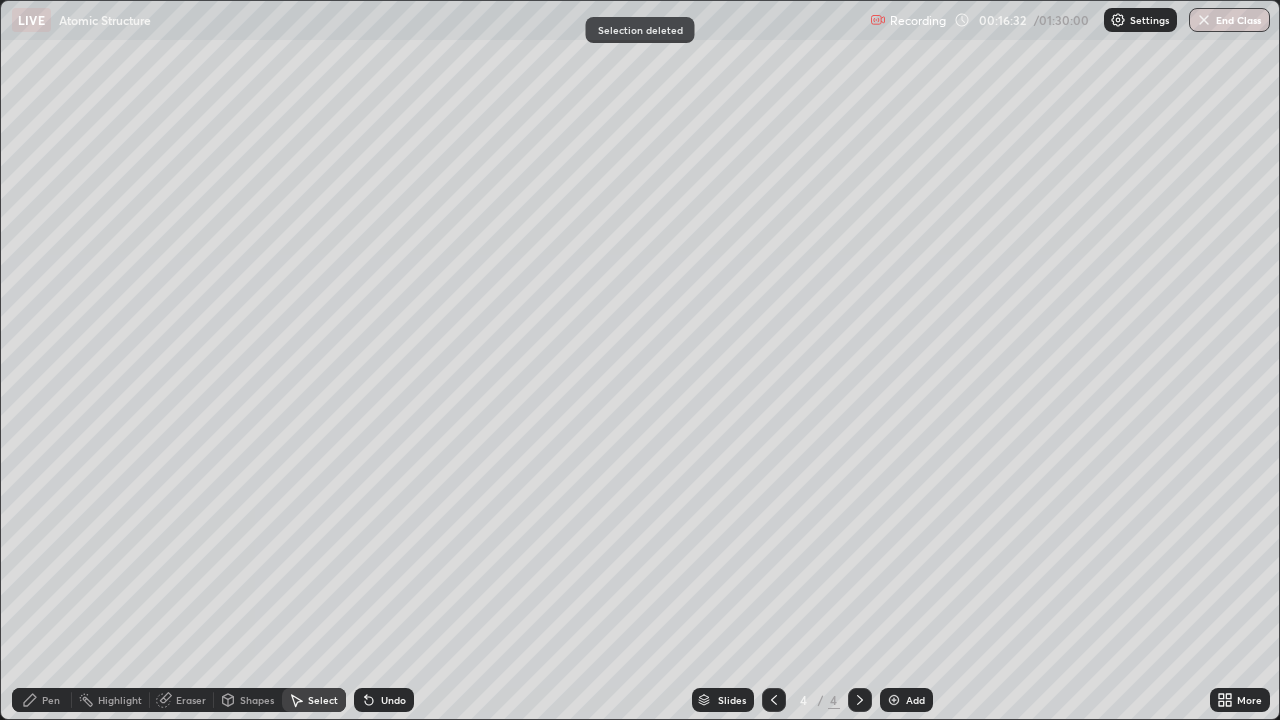 click on "0 ° Undo Copy Duplicate Duplicate to new slide Delete" at bounding box center [640, 360] 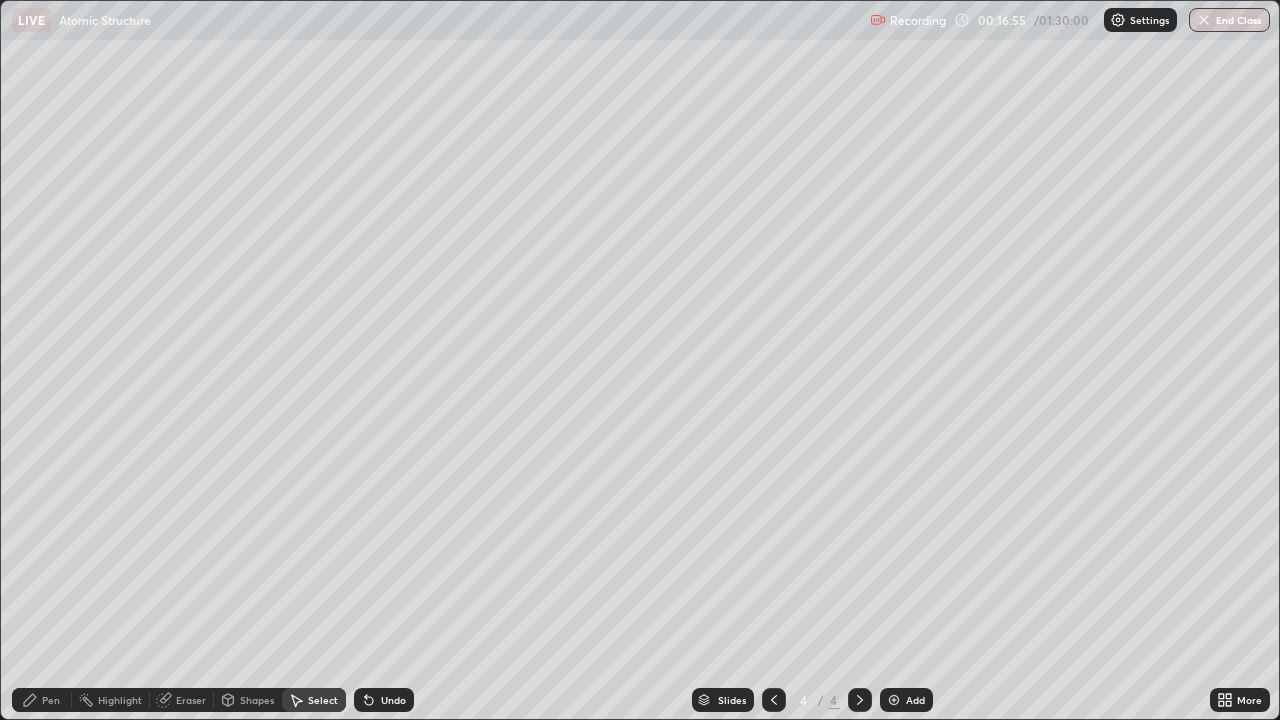 click 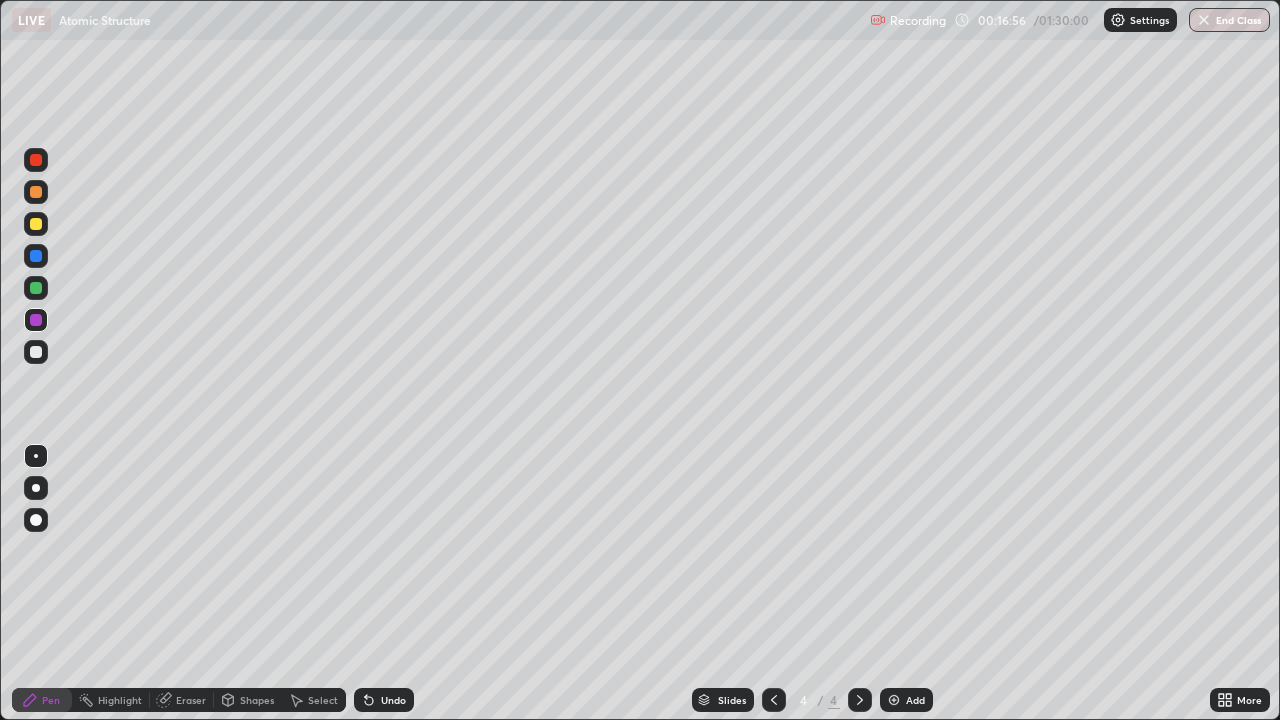 click at bounding box center (36, 352) 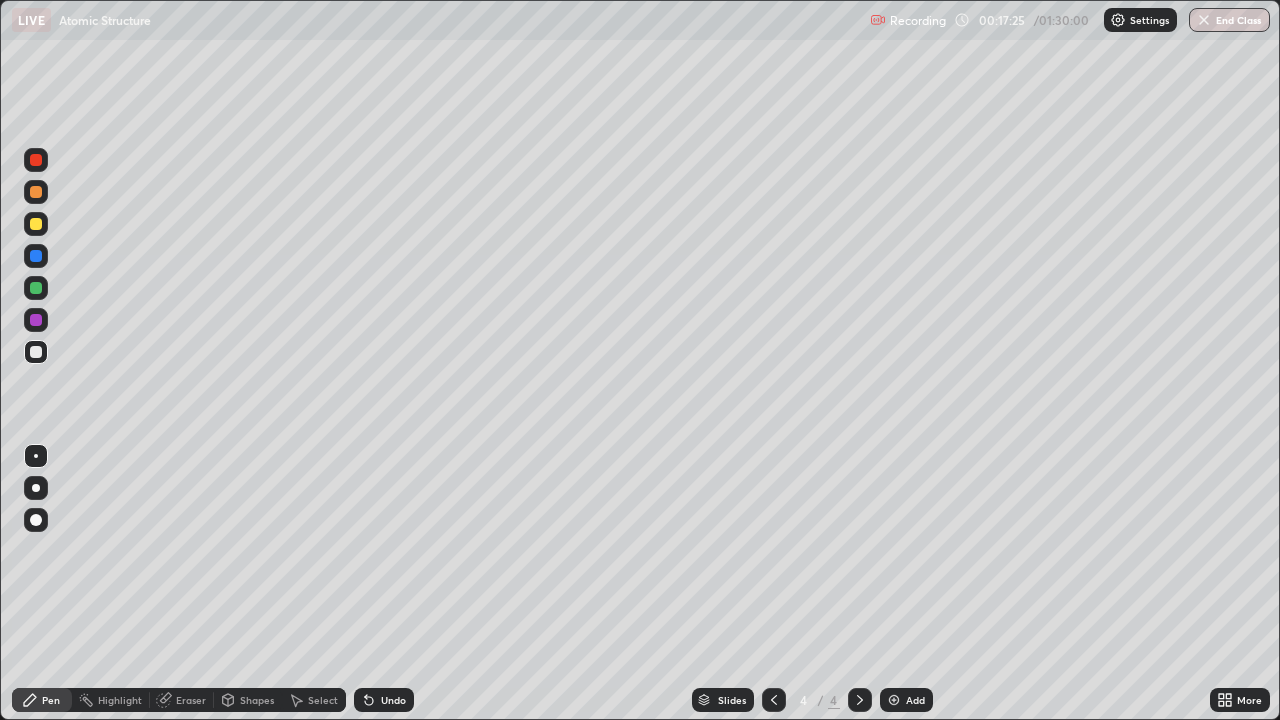 click at bounding box center (894, 700) 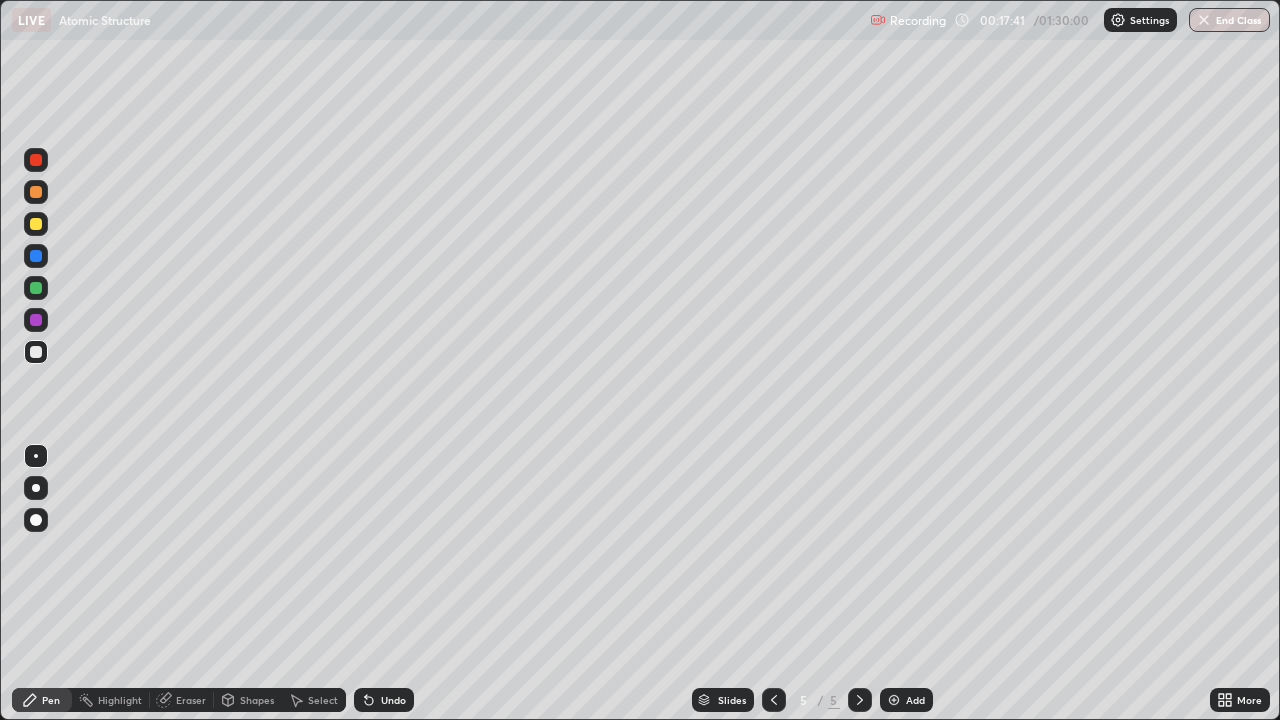 click at bounding box center [36, 288] 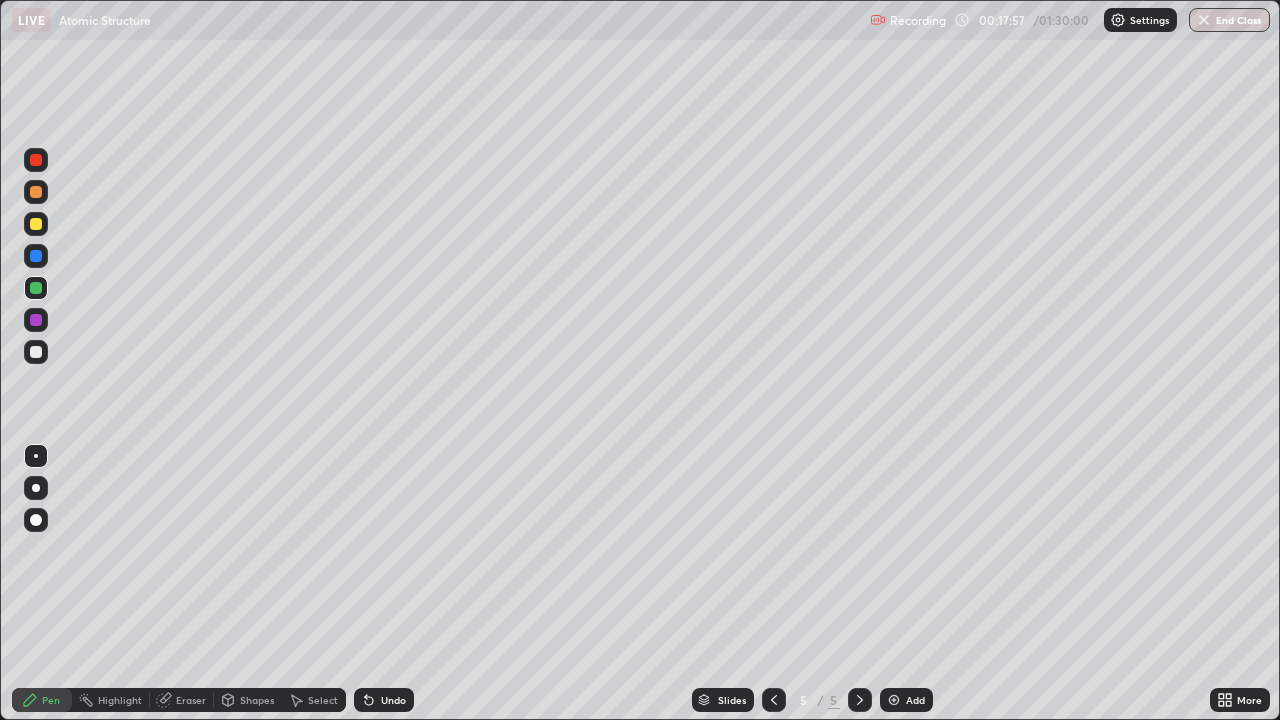 click at bounding box center (36, 320) 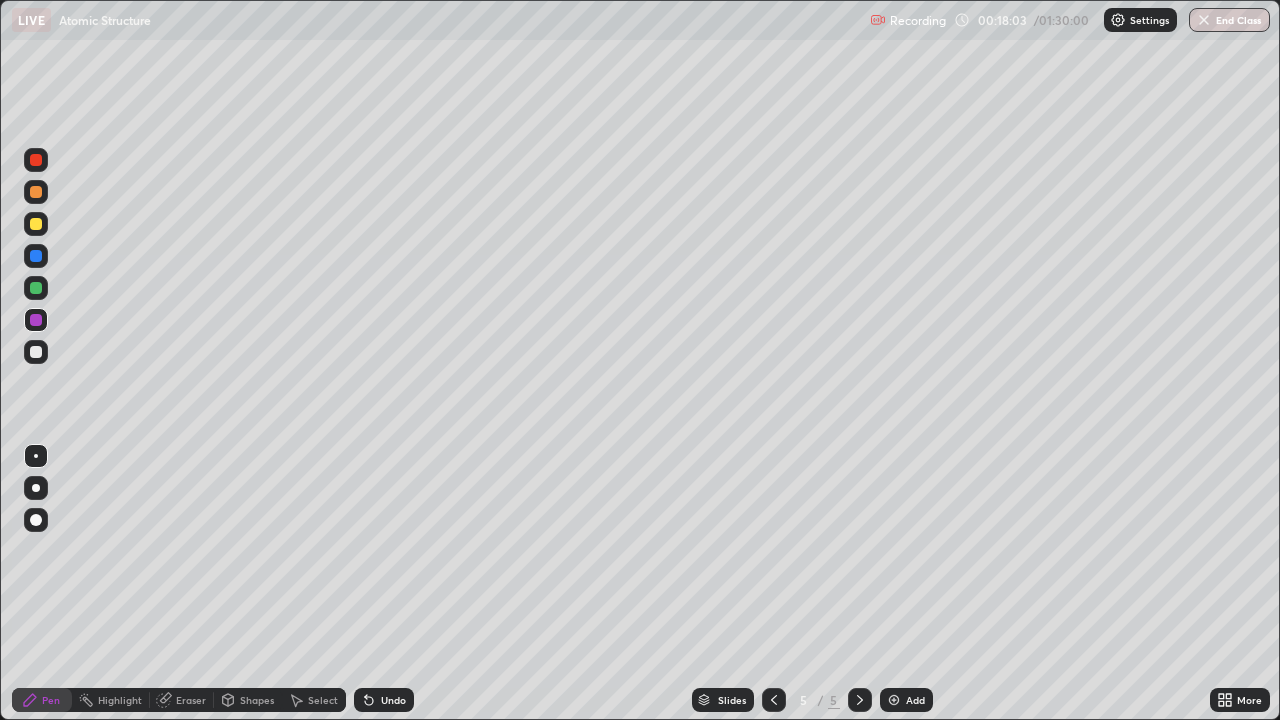 click at bounding box center (36, 352) 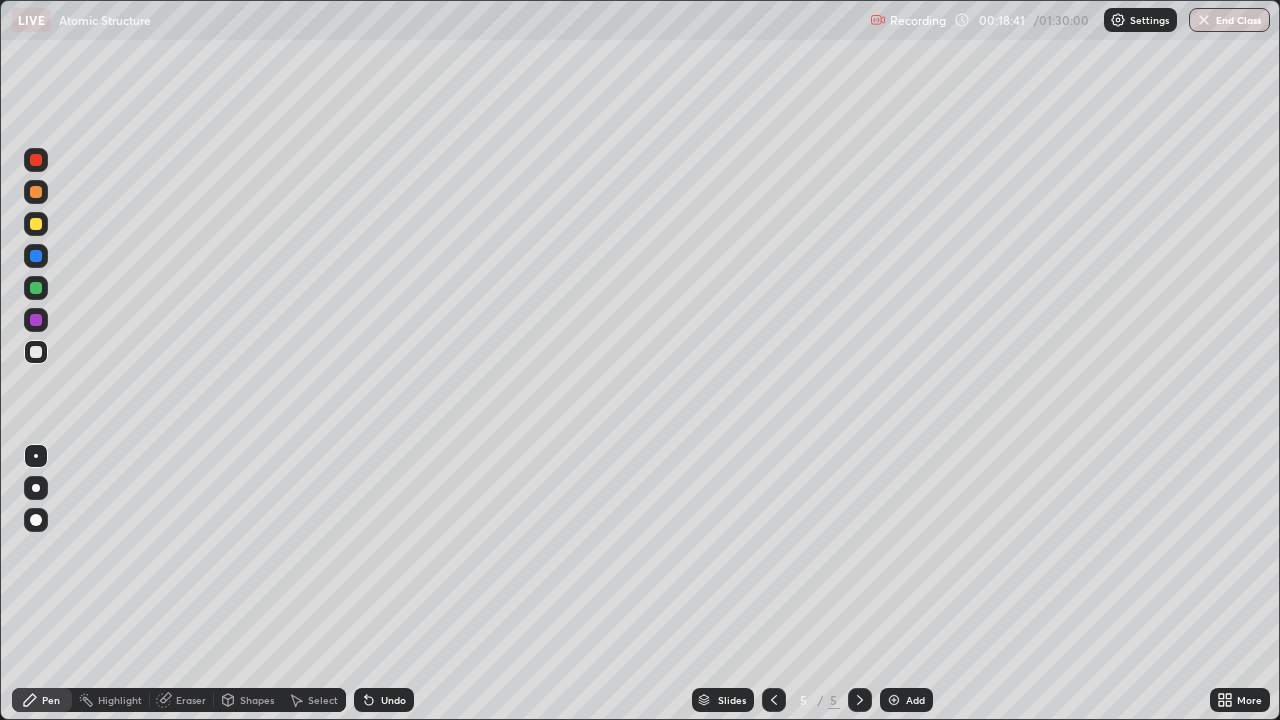 click at bounding box center [36, 320] 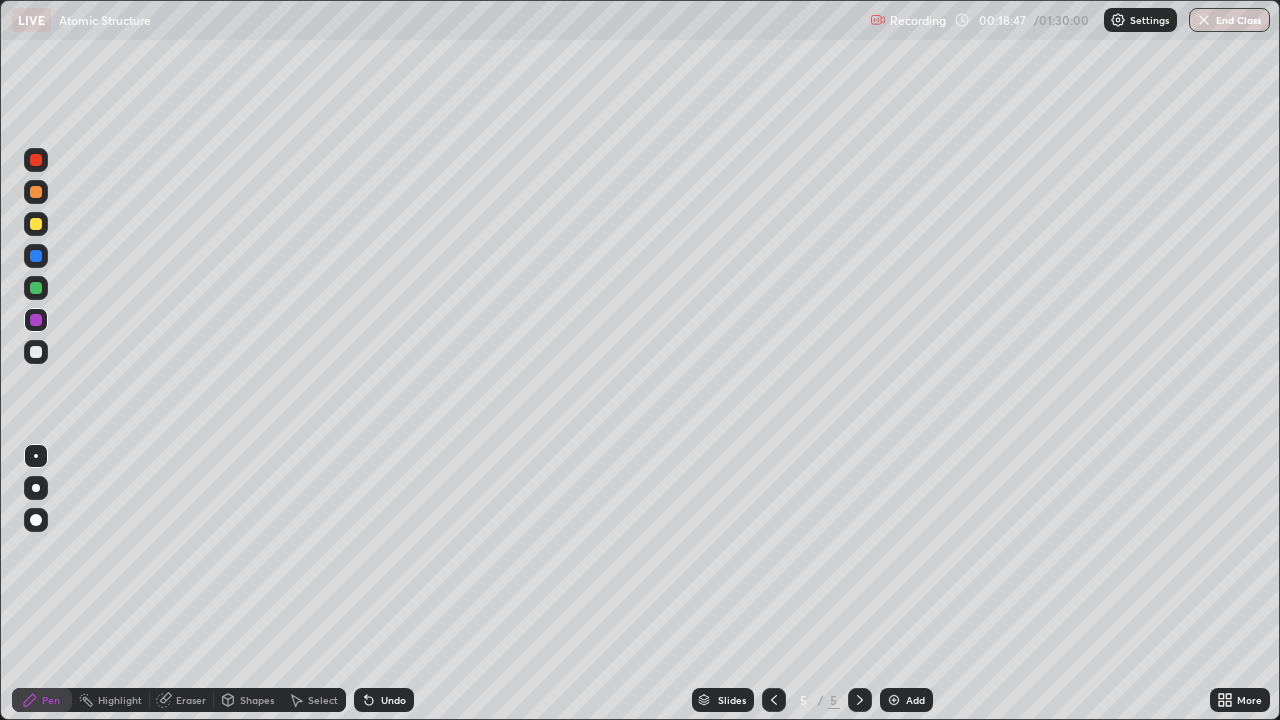 click at bounding box center [774, 700] 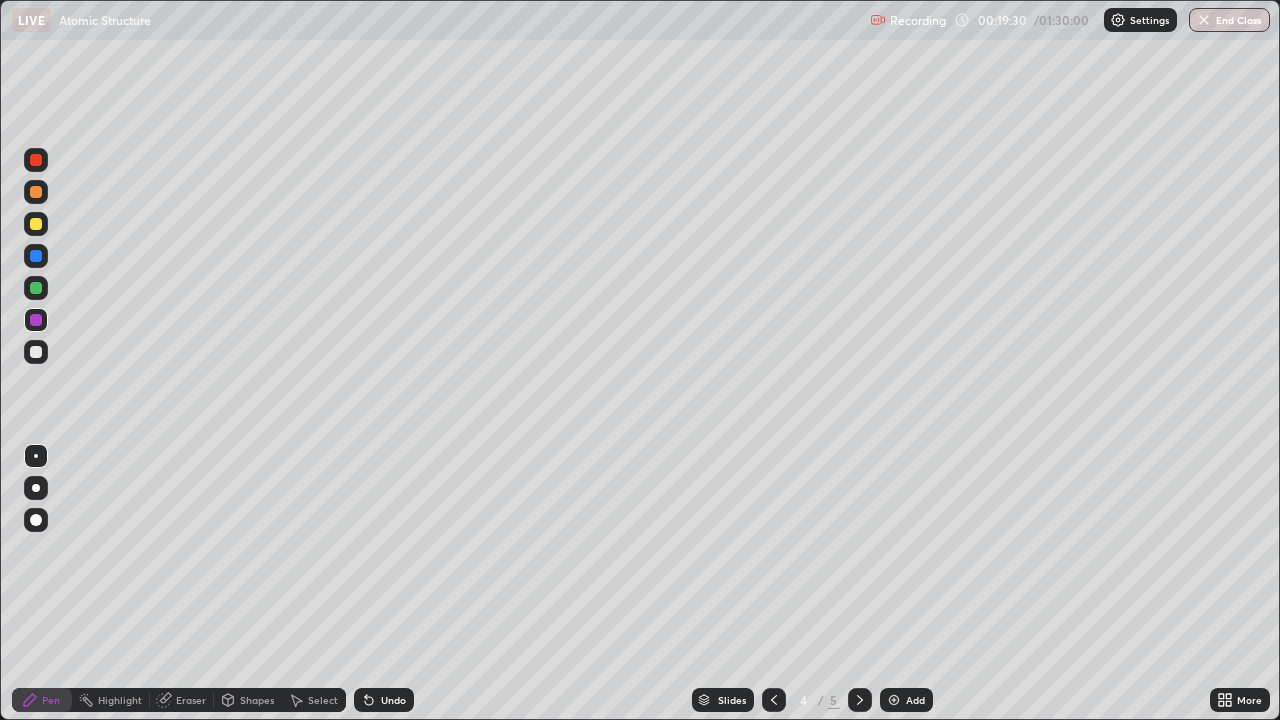 click at bounding box center (860, 700) 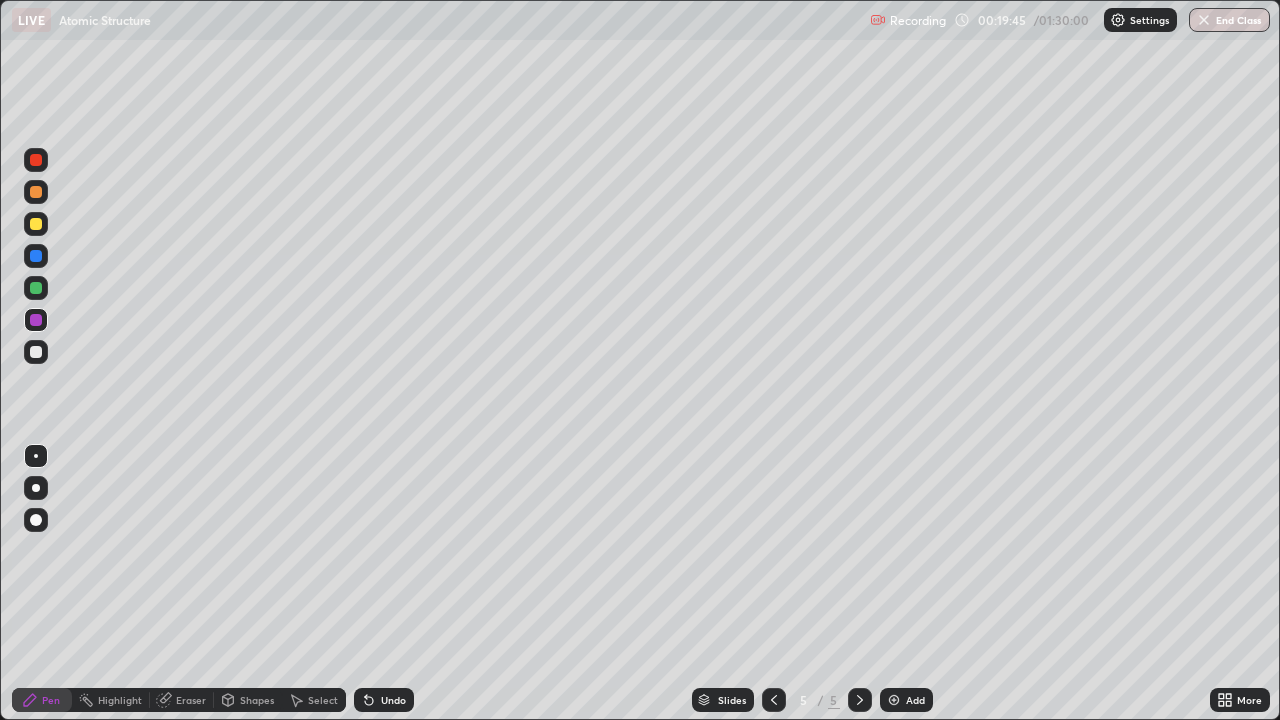 click at bounding box center [36, 288] 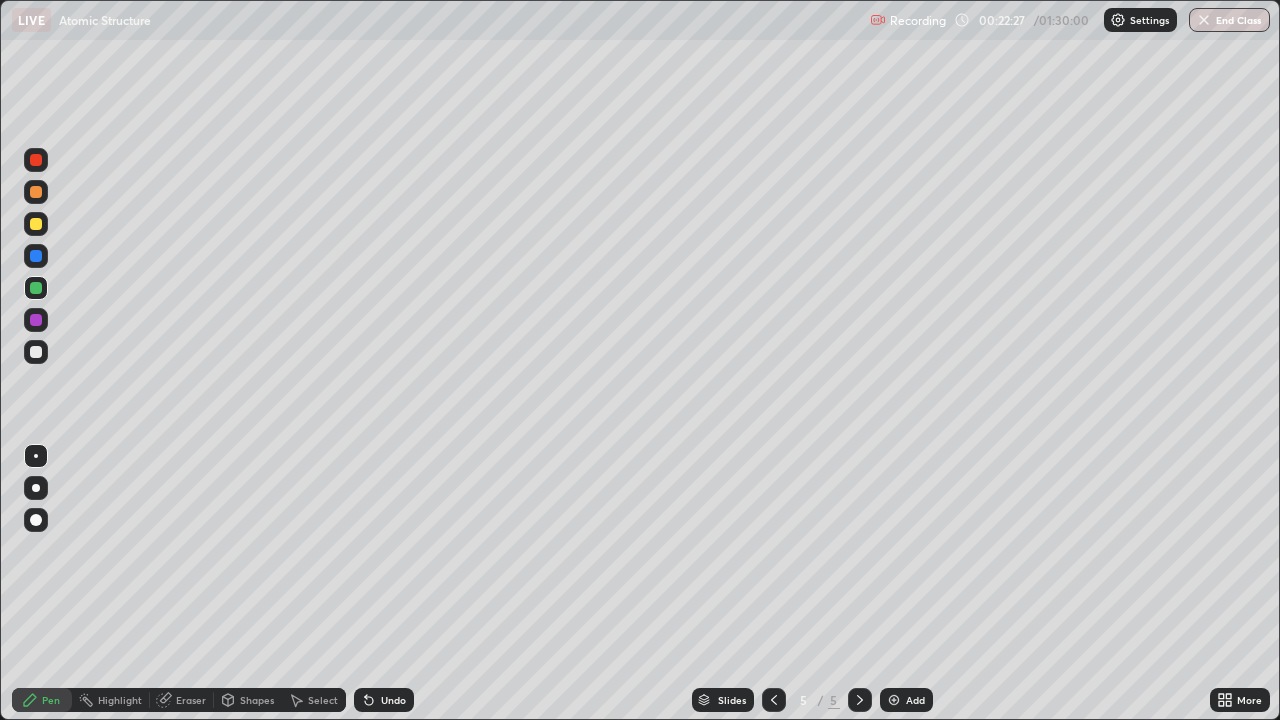click at bounding box center (36, 352) 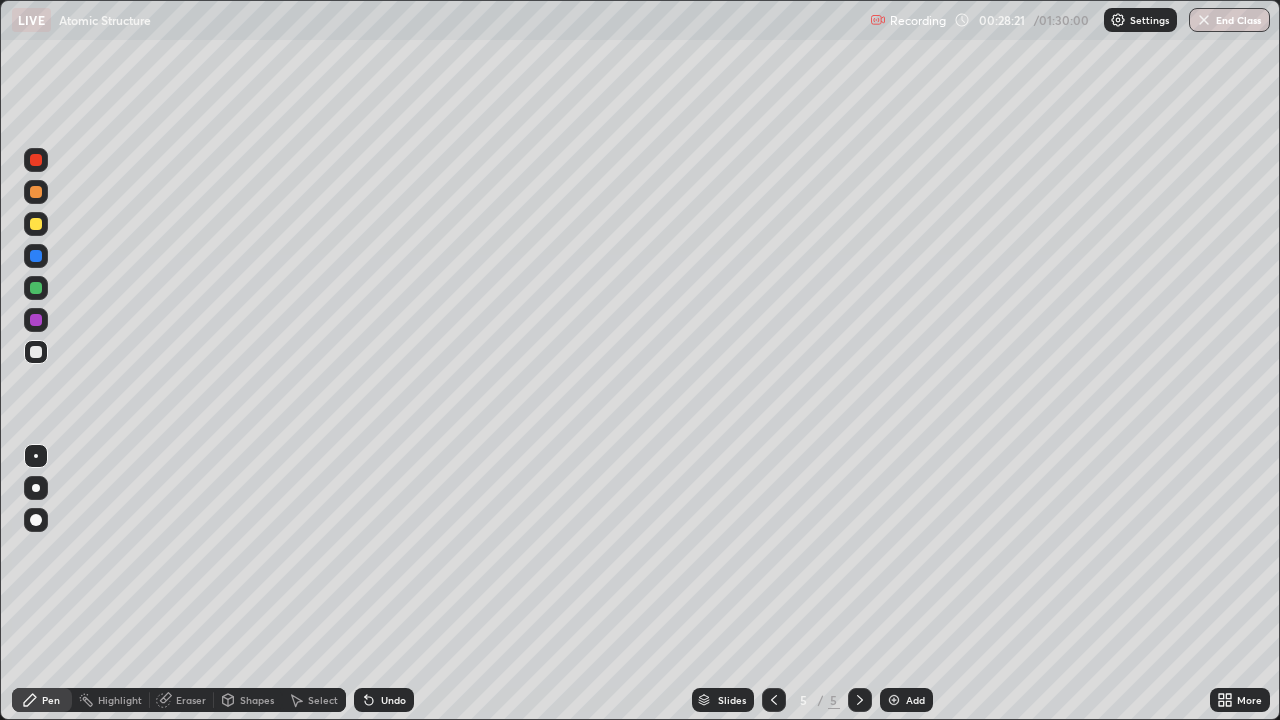 click at bounding box center (894, 700) 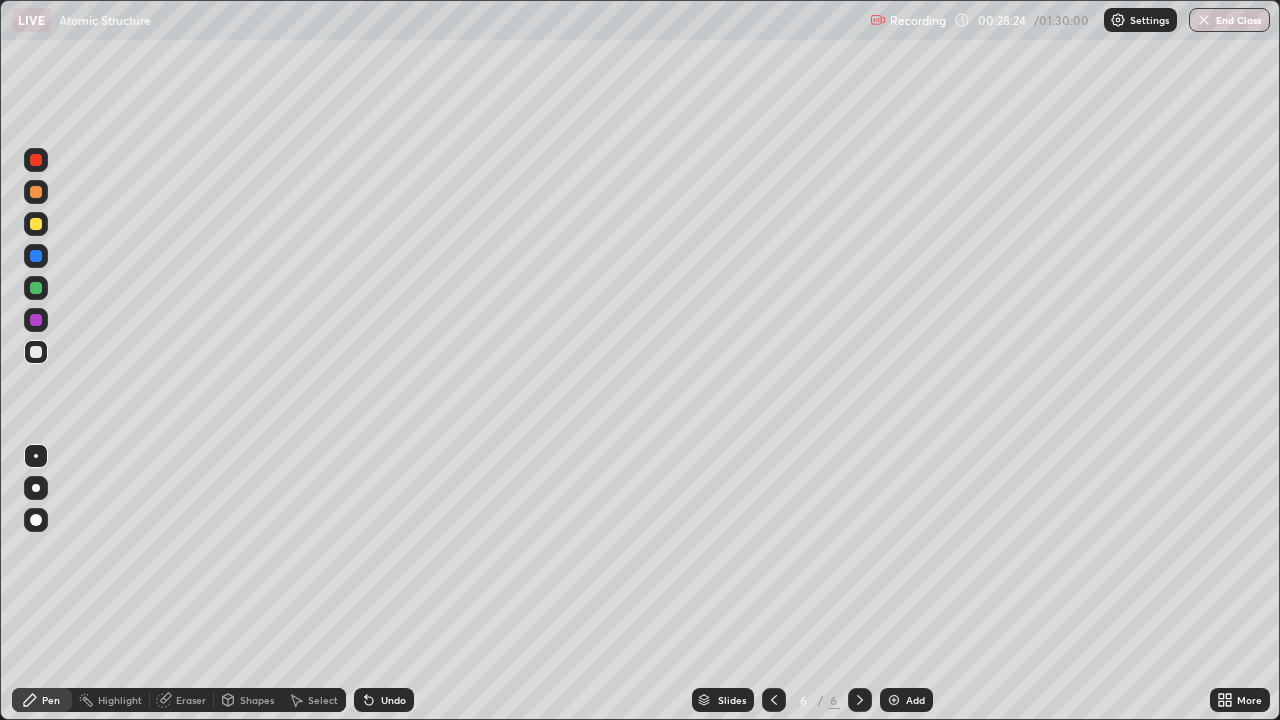 click at bounding box center (36, 160) 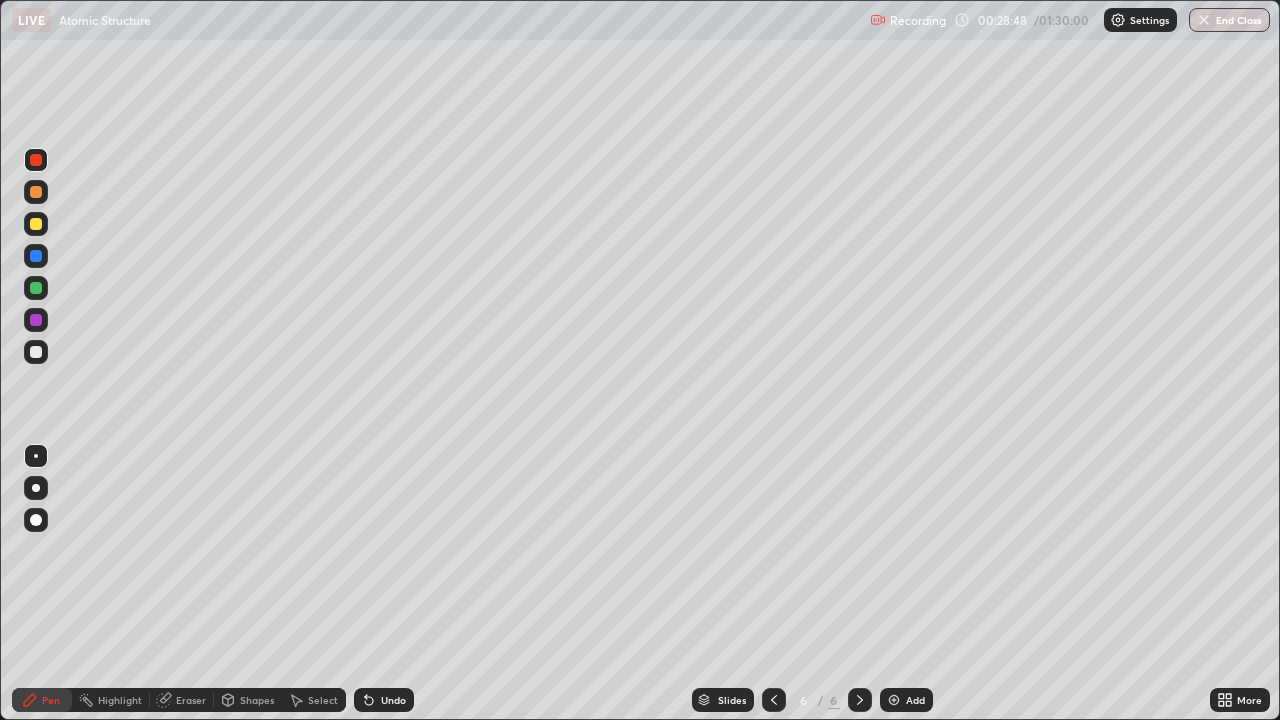 click at bounding box center [36, 352] 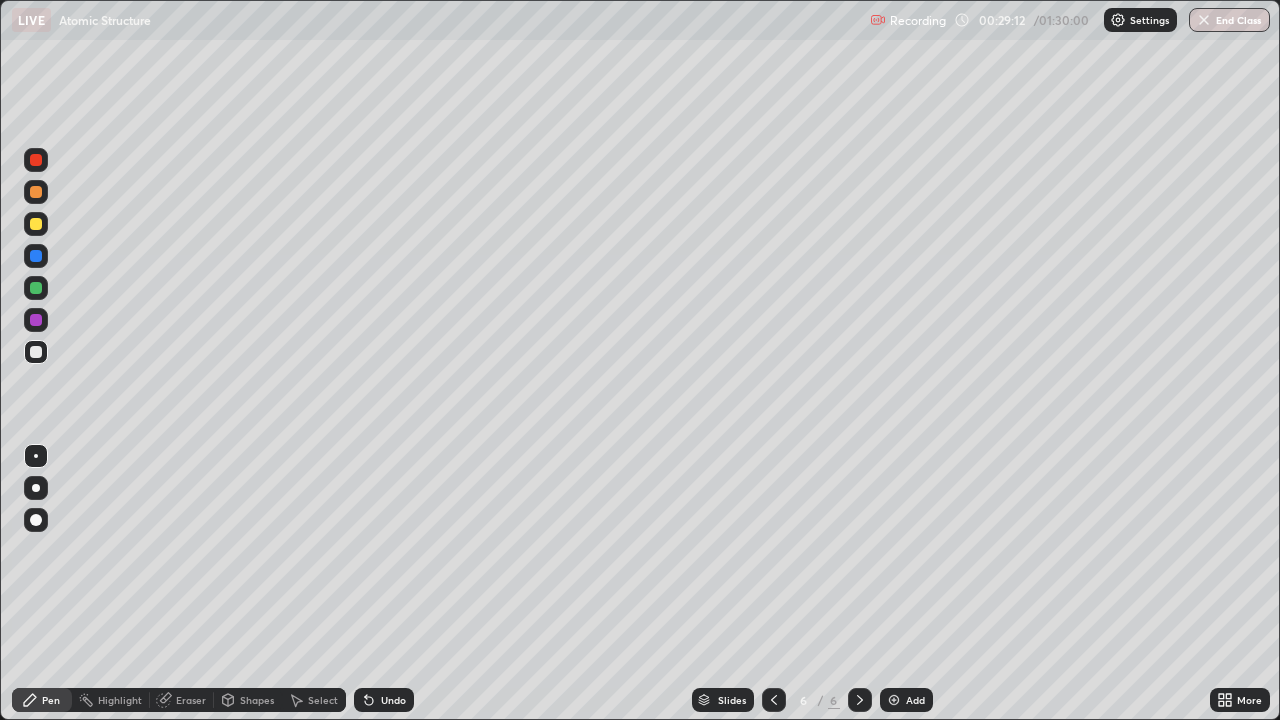 click at bounding box center [36, 224] 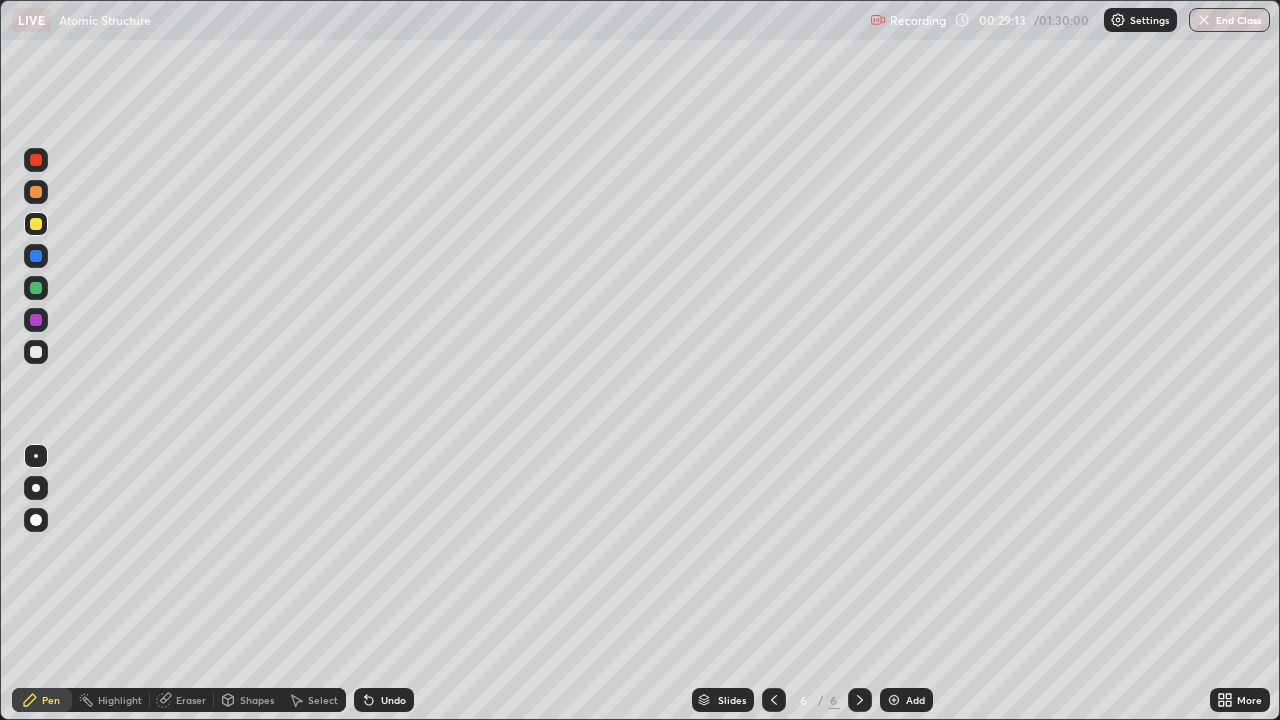 click at bounding box center [36, 256] 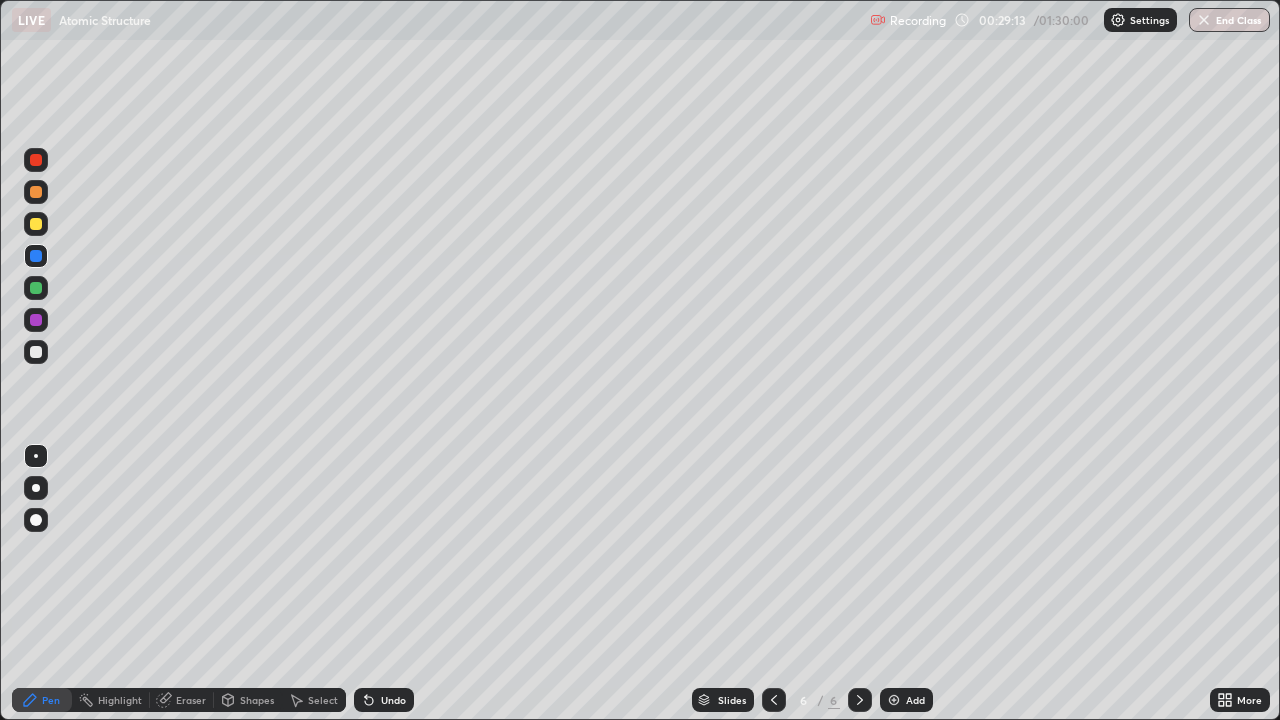 click at bounding box center (36, 288) 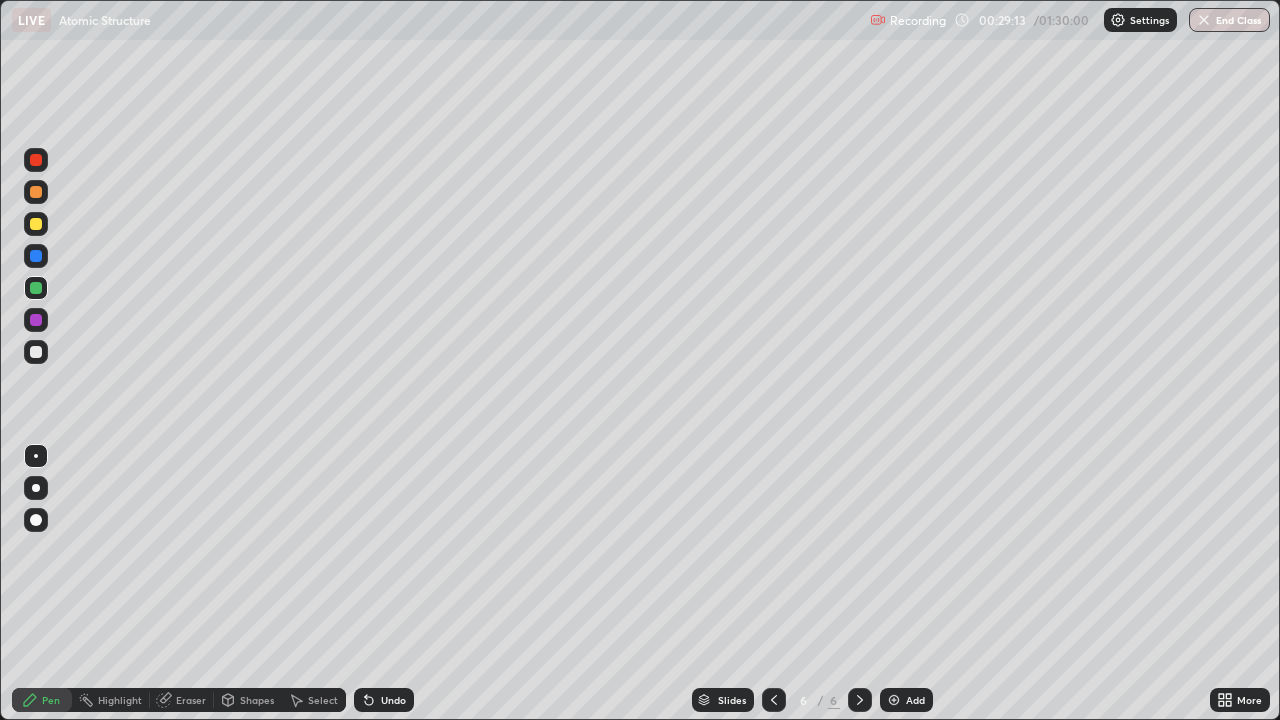 click at bounding box center (36, 320) 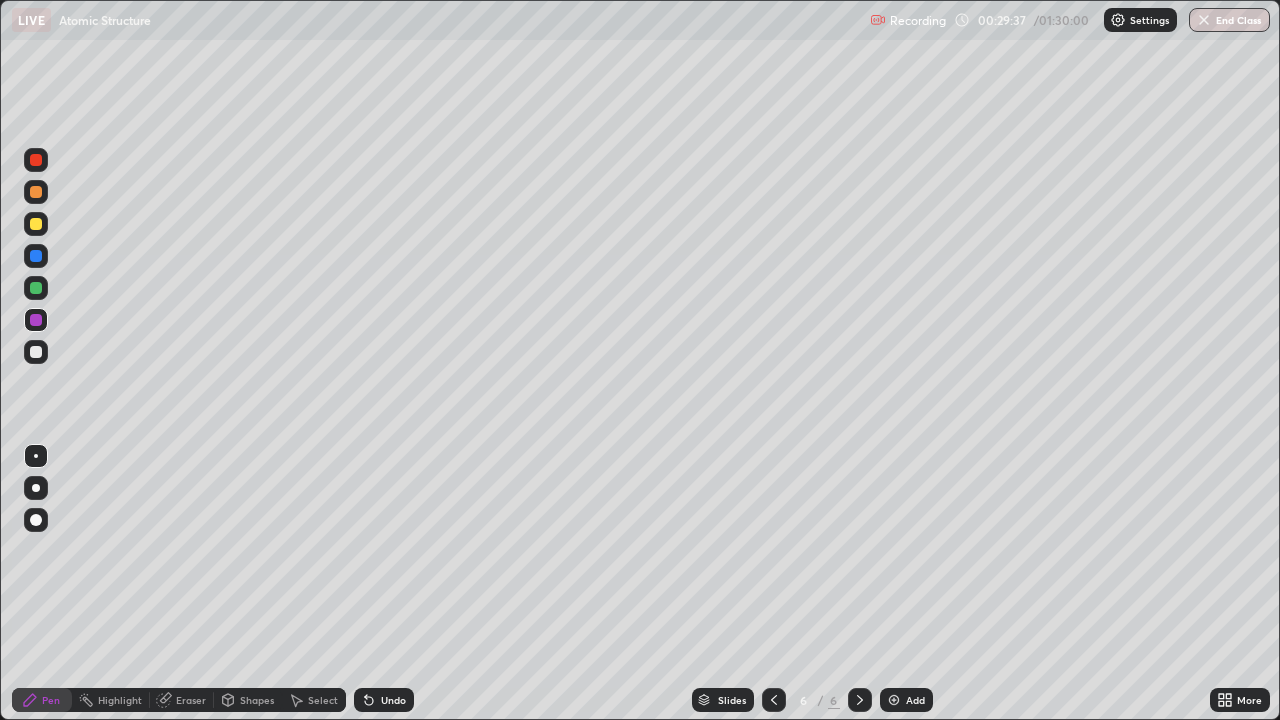 click at bounding box center (36, 352) 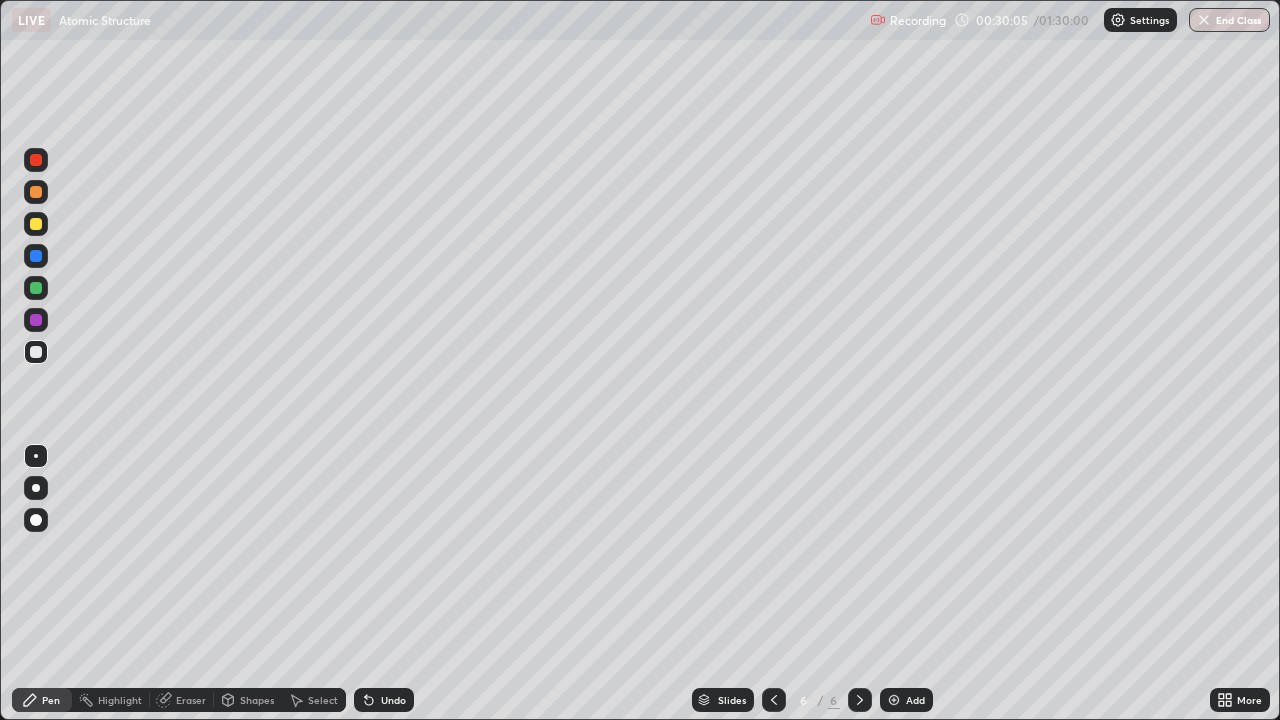 click at bounding box center (36, 320) 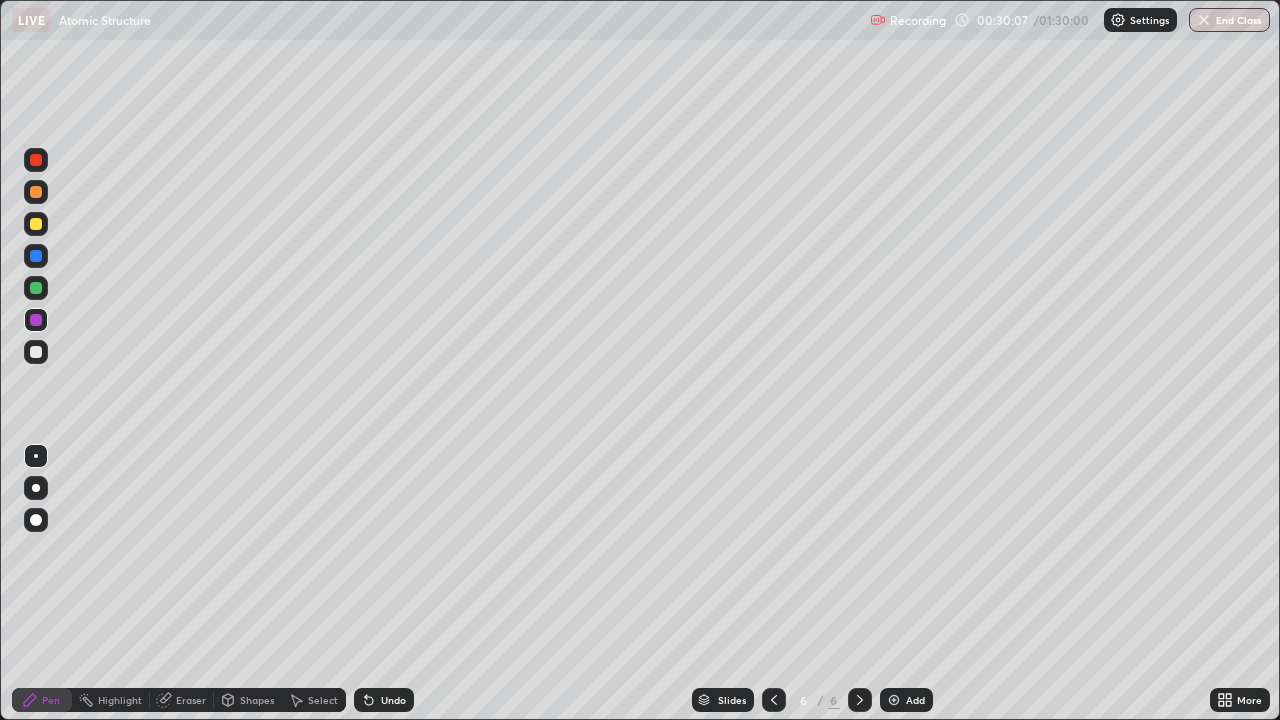 click at bounding box center [36, 224] 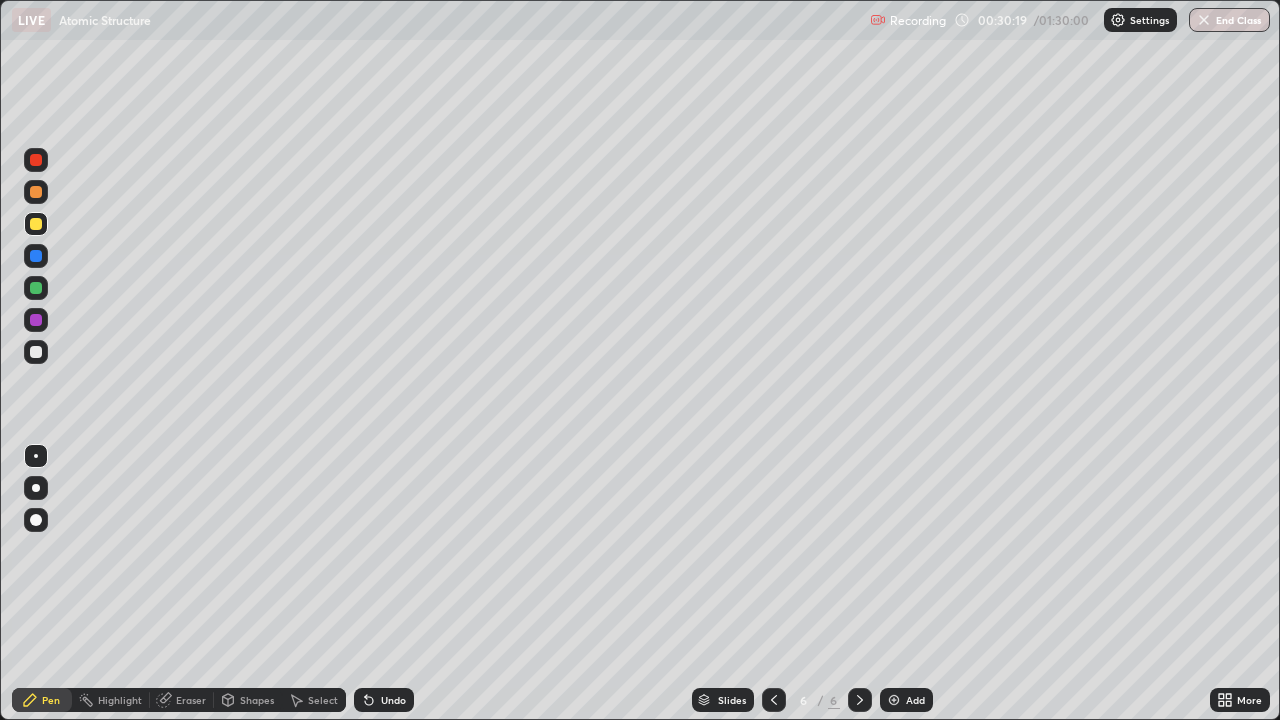 click at bounding box center (36, 352) 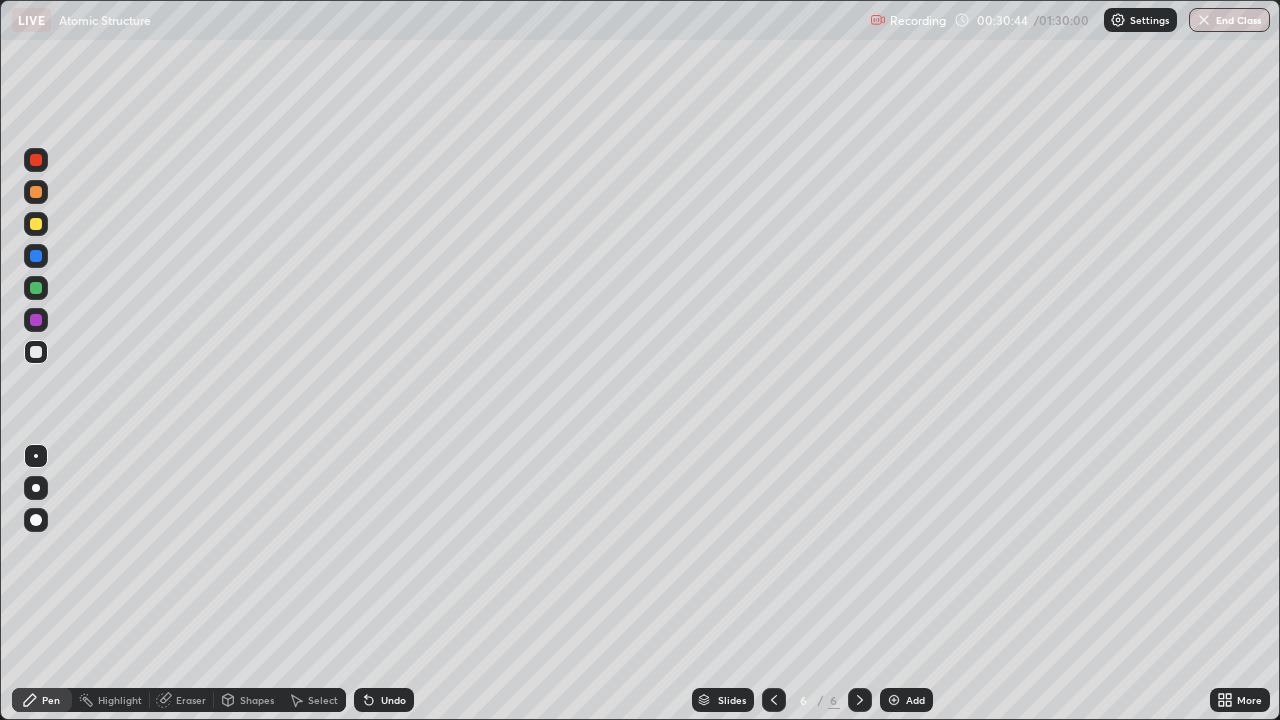 click at bounding box center (36, 288) 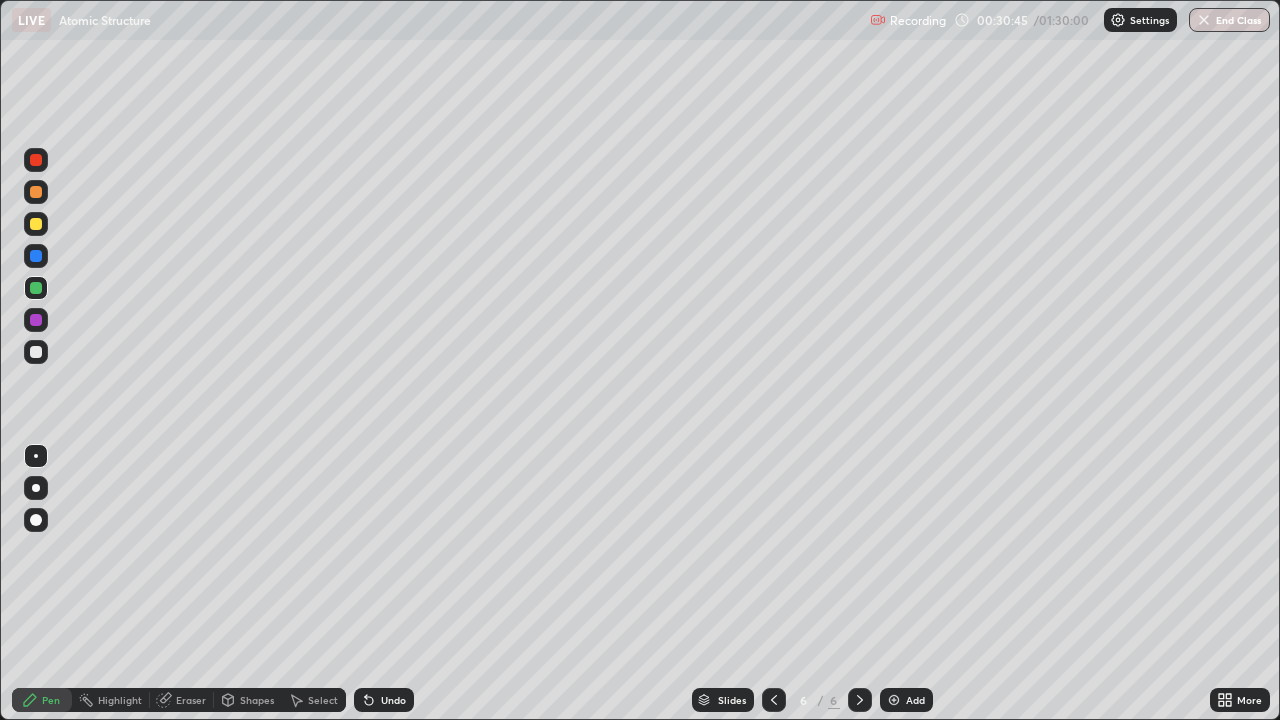 click at bounding box center (36, 288) 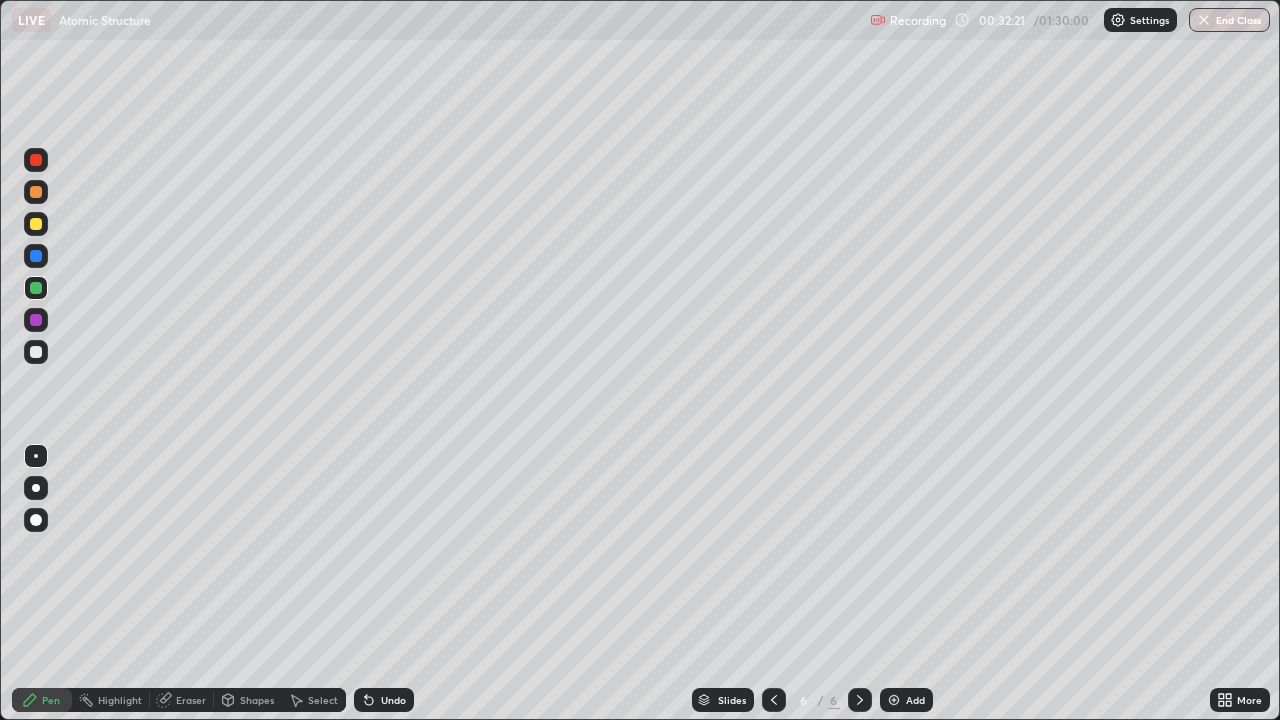 click at bounding box center [36, 352] 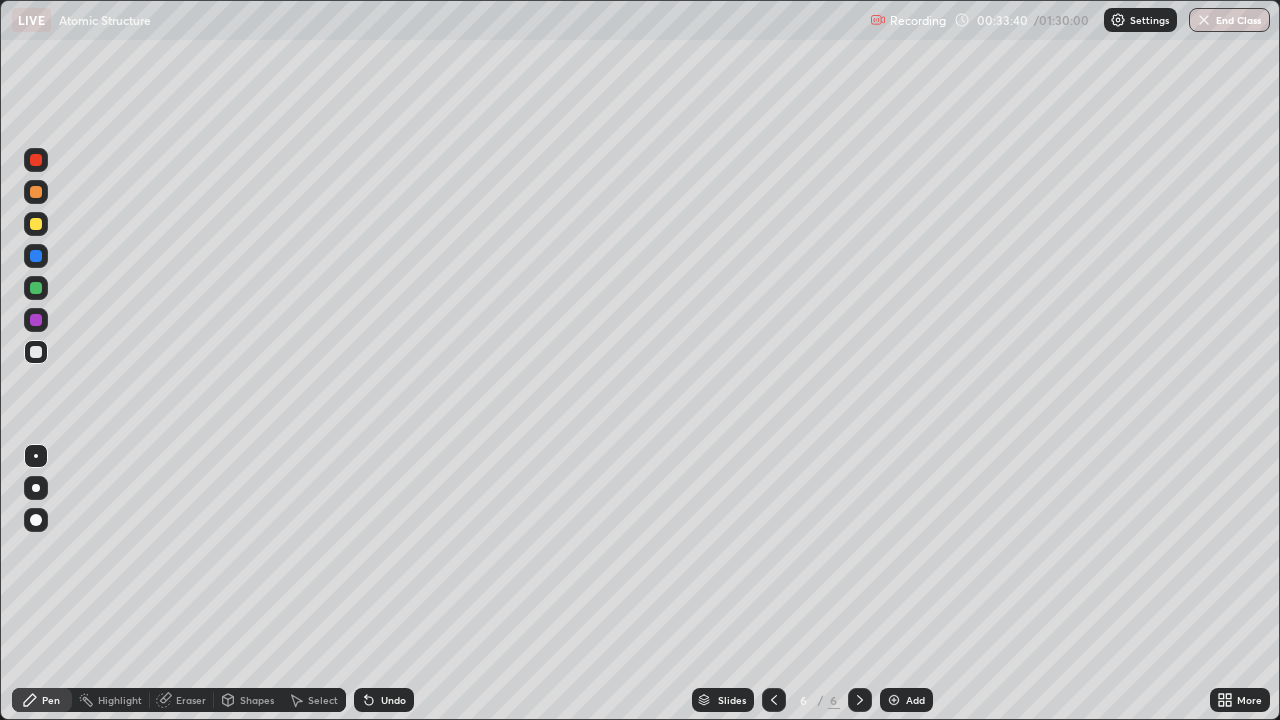 click on "Add" at bounding box center (906, 700) 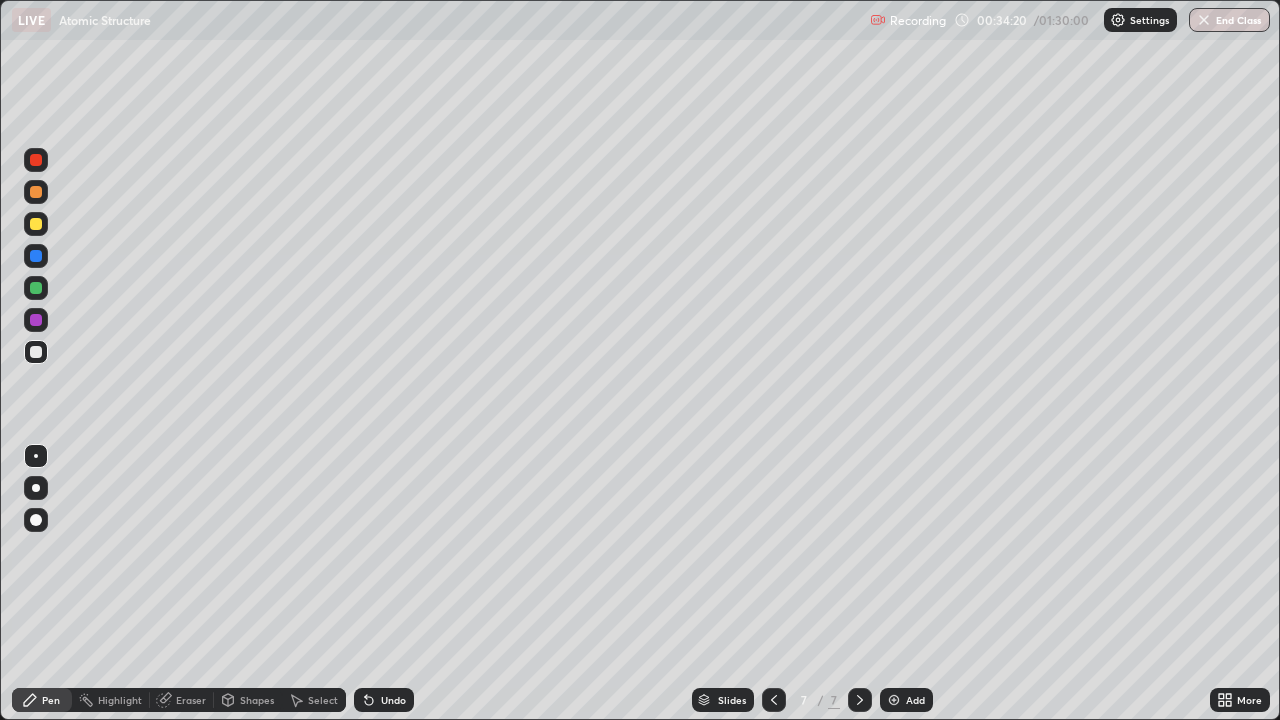 click on "Undo" at bounding box center [393, 700] 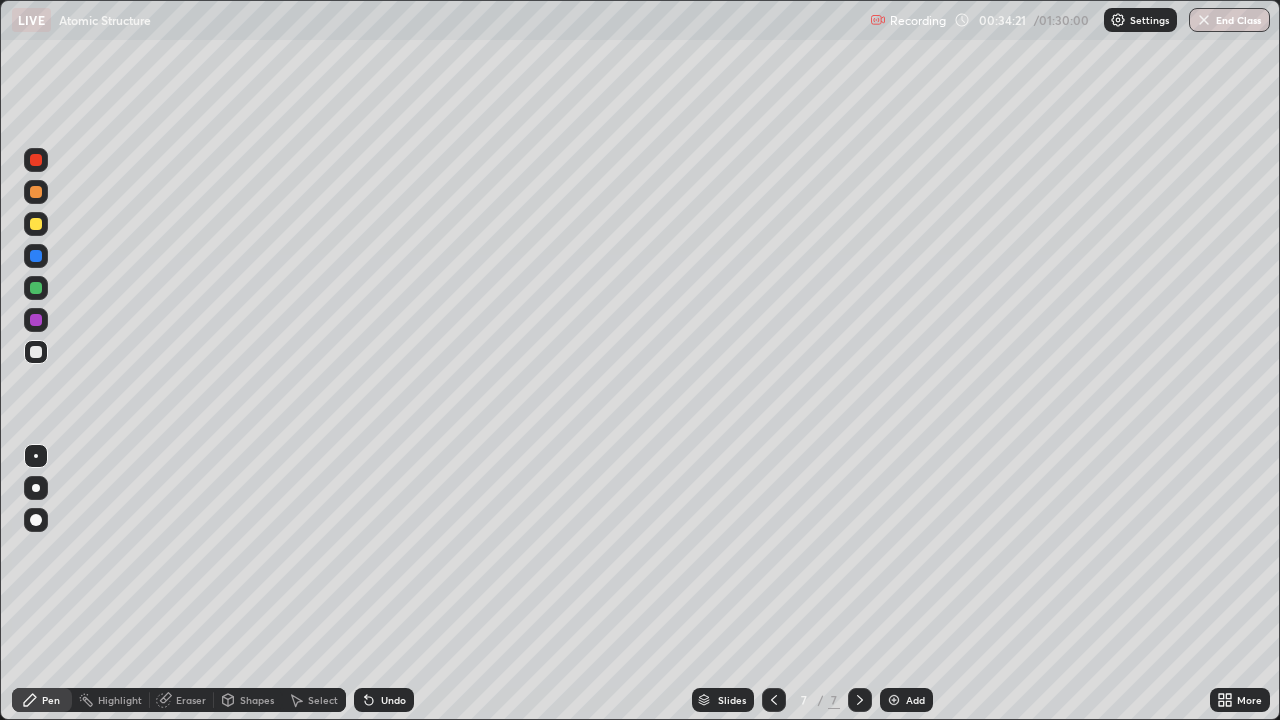 click on "Undo" at bounding box center (393, 700) 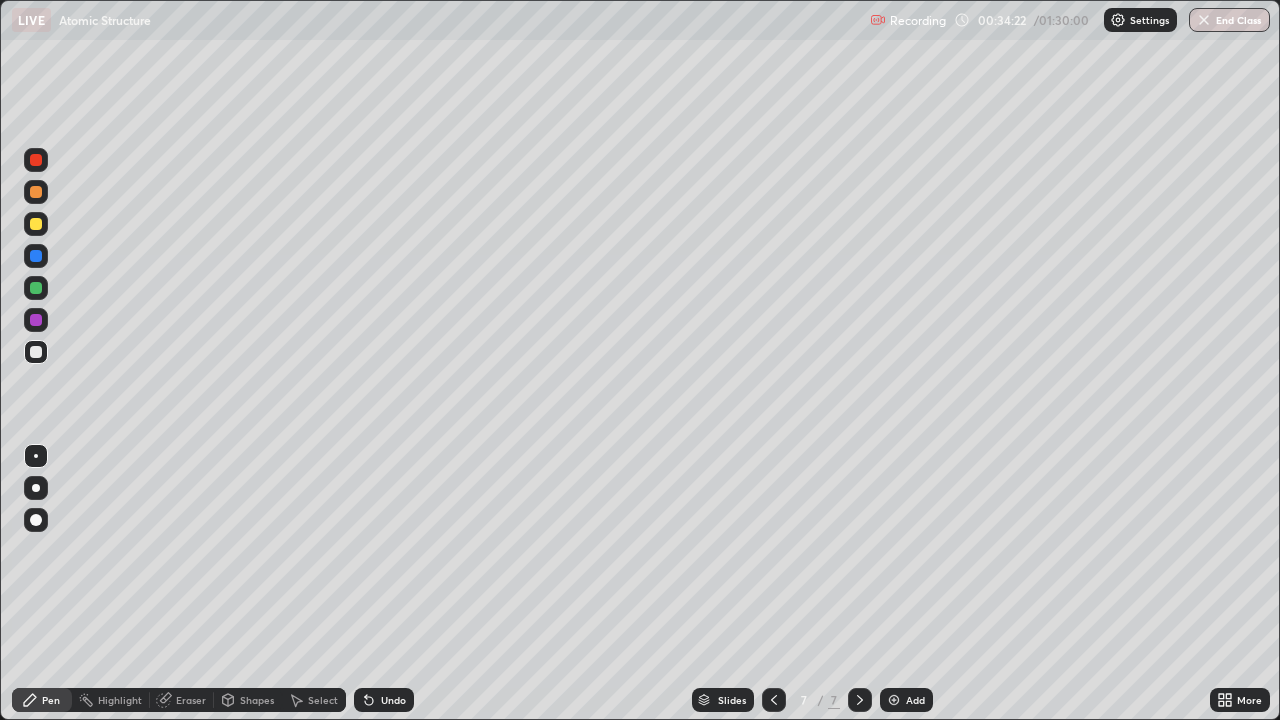 click on "Undo" at bounding box center (393, 700) 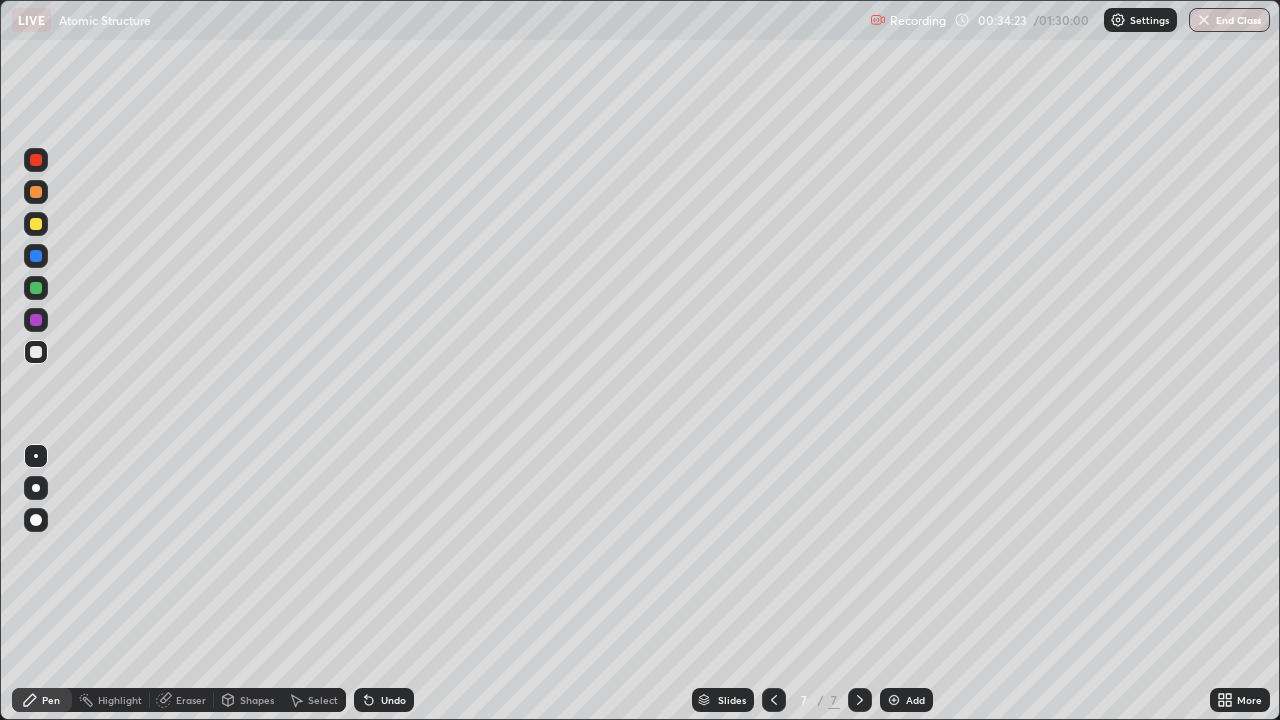 click on "Undo" at bounding box center (393, 700) 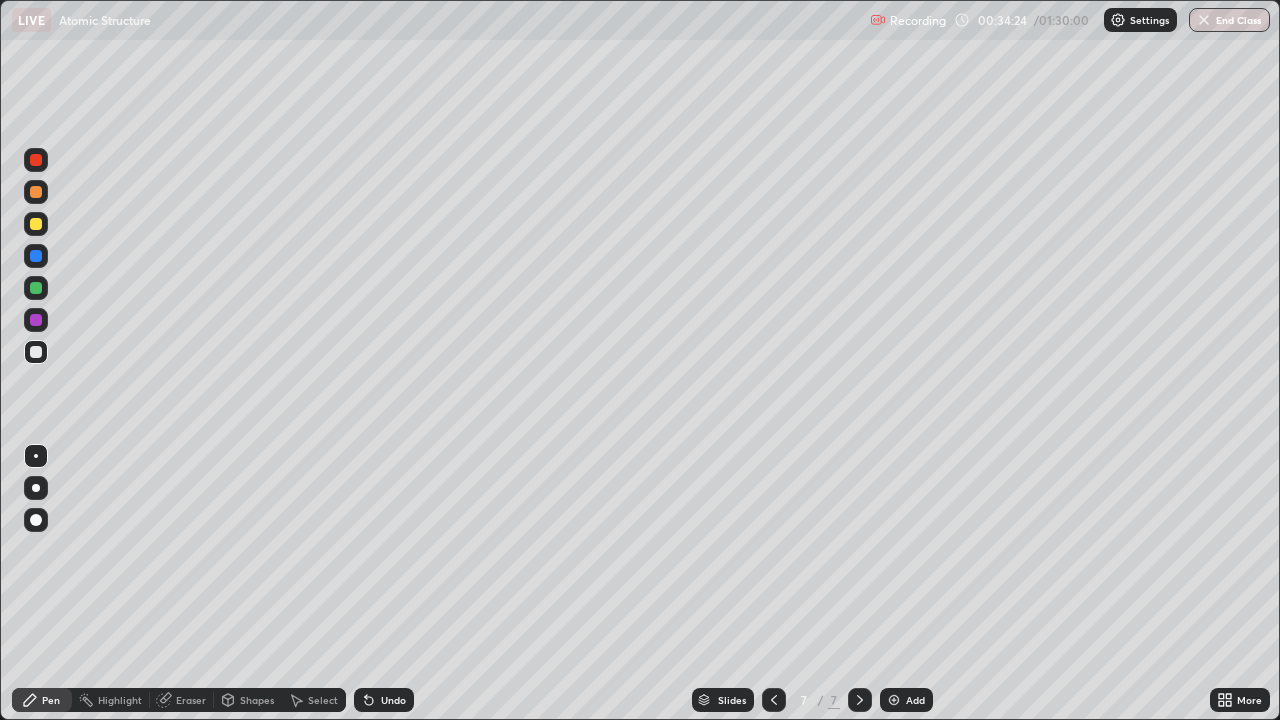 click on "Undo" at bounding box center [393, 700] 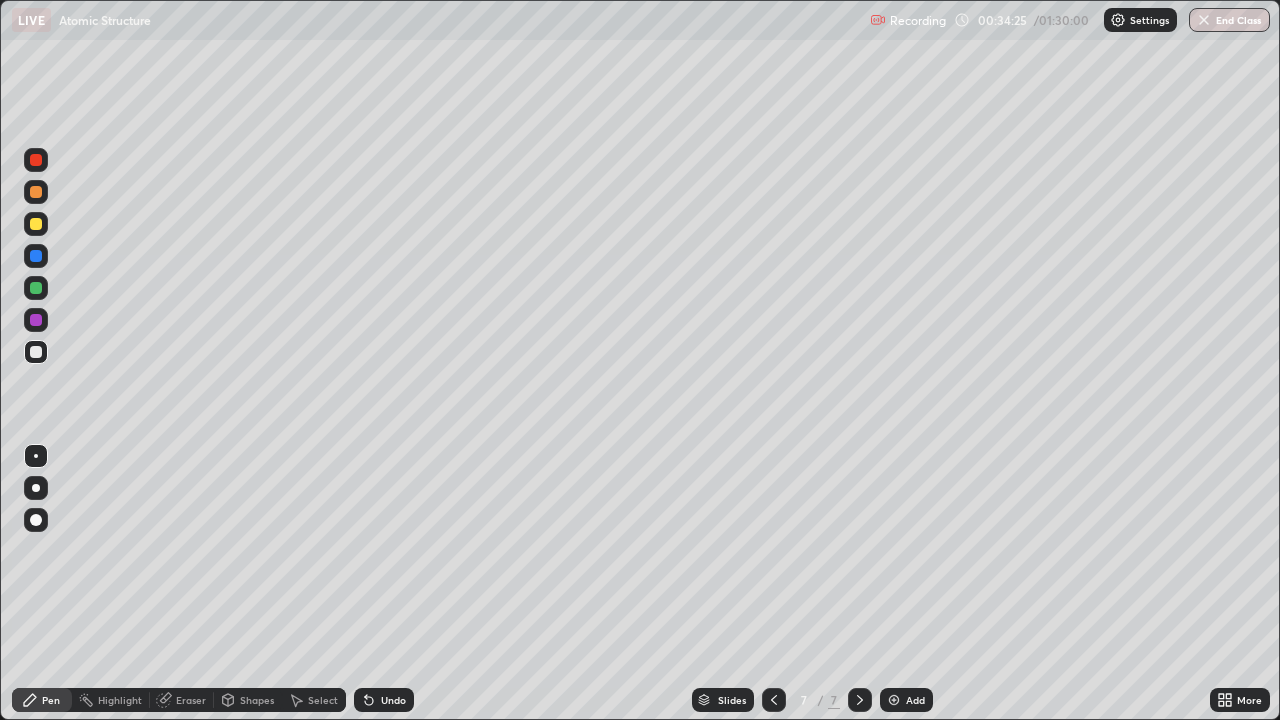 click on "Undo" at bounding box center [393, 700] 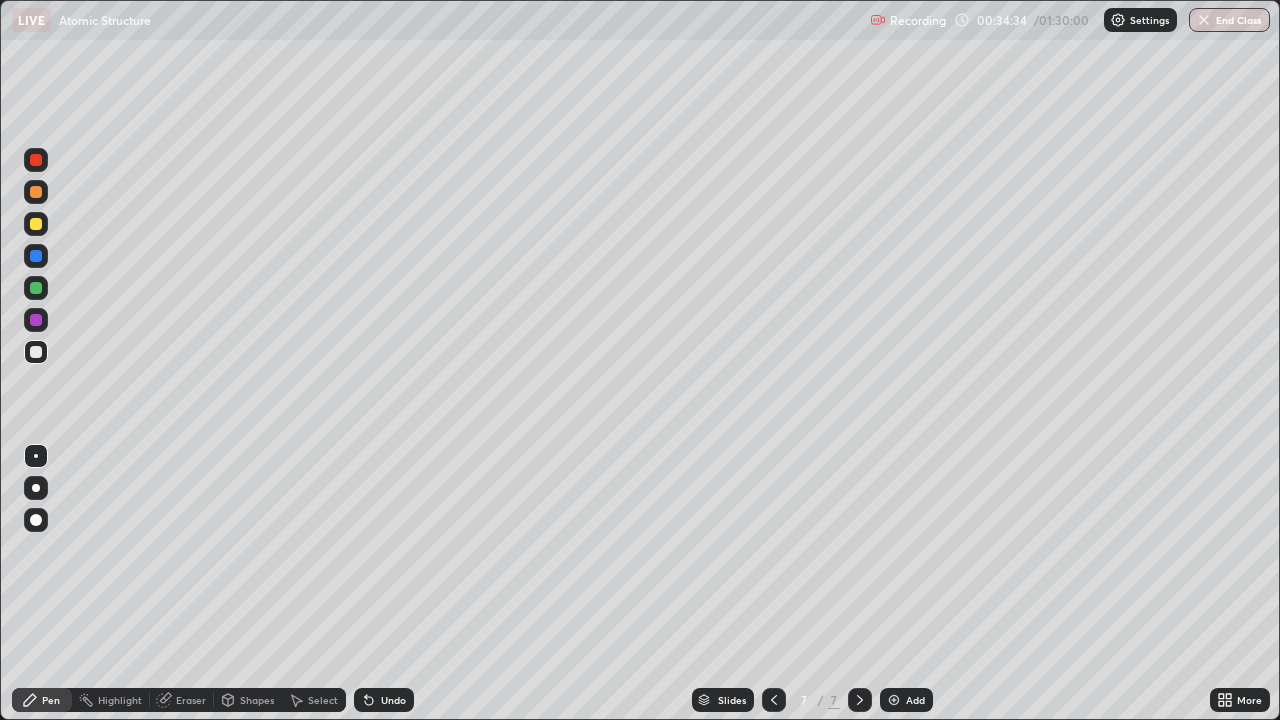 click on "Undo" at bounding box center [393, 700] 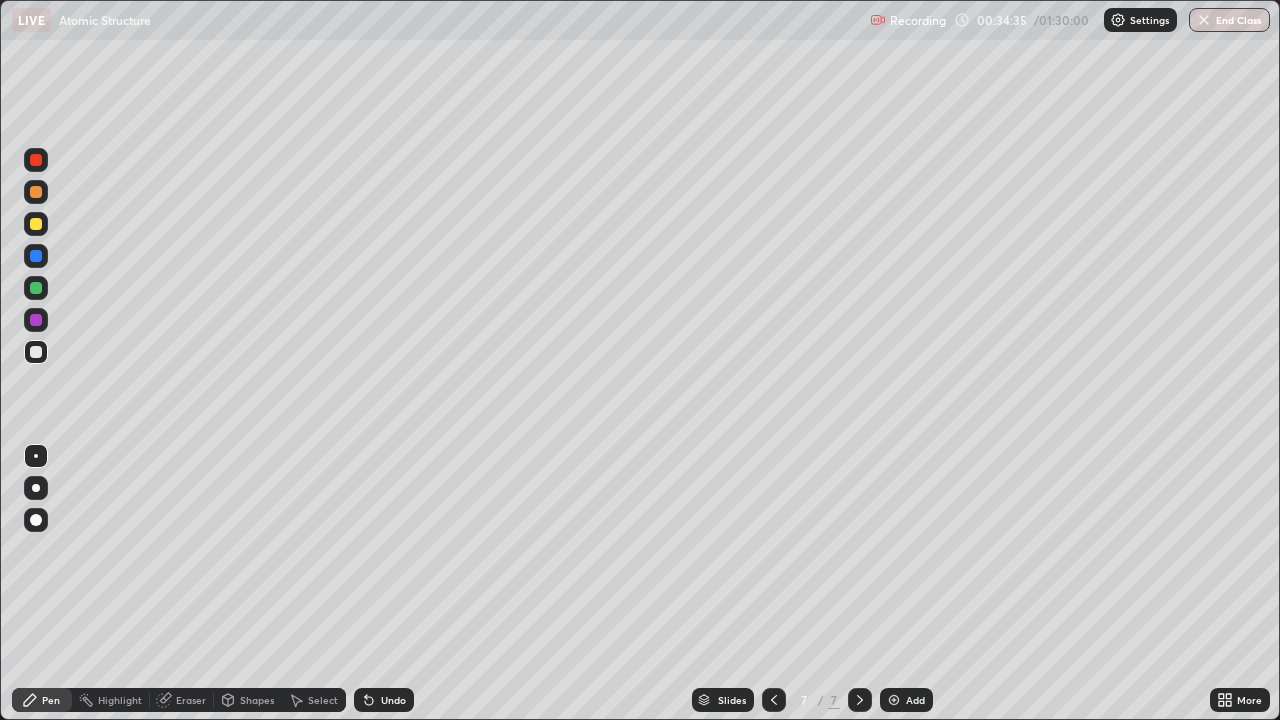 click on "Undo" at bounding box center [393, 700] 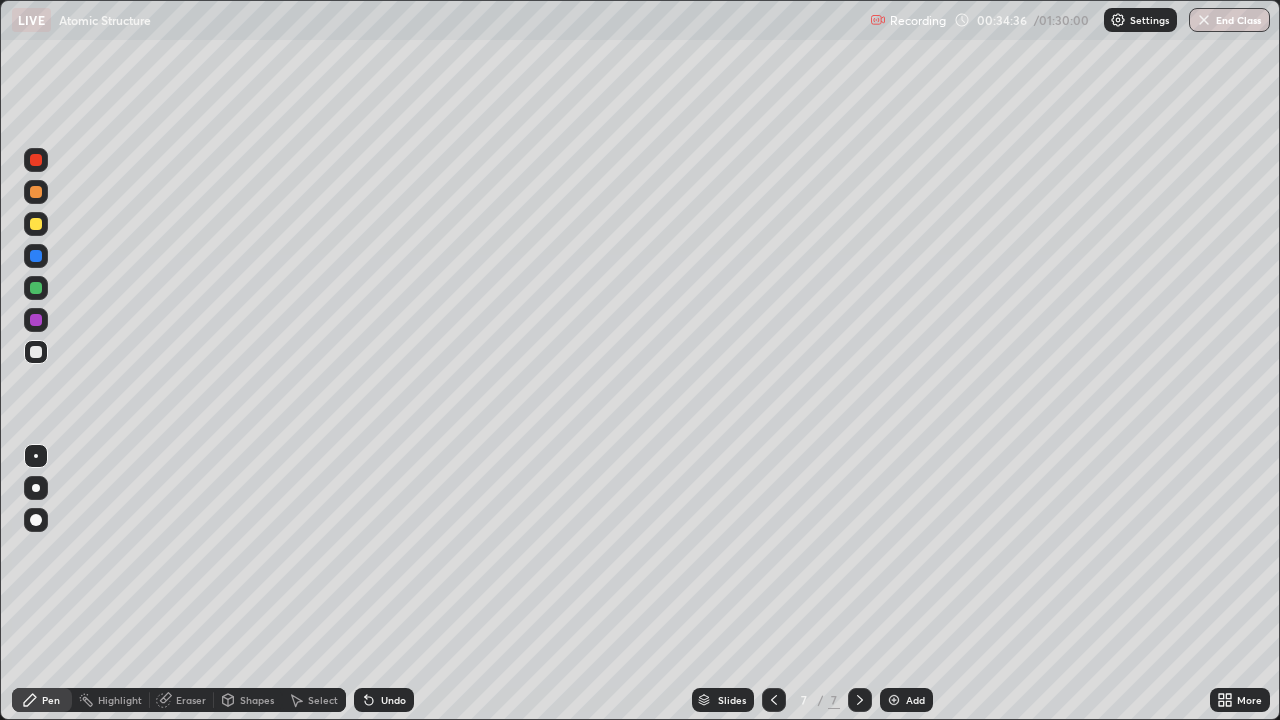 click 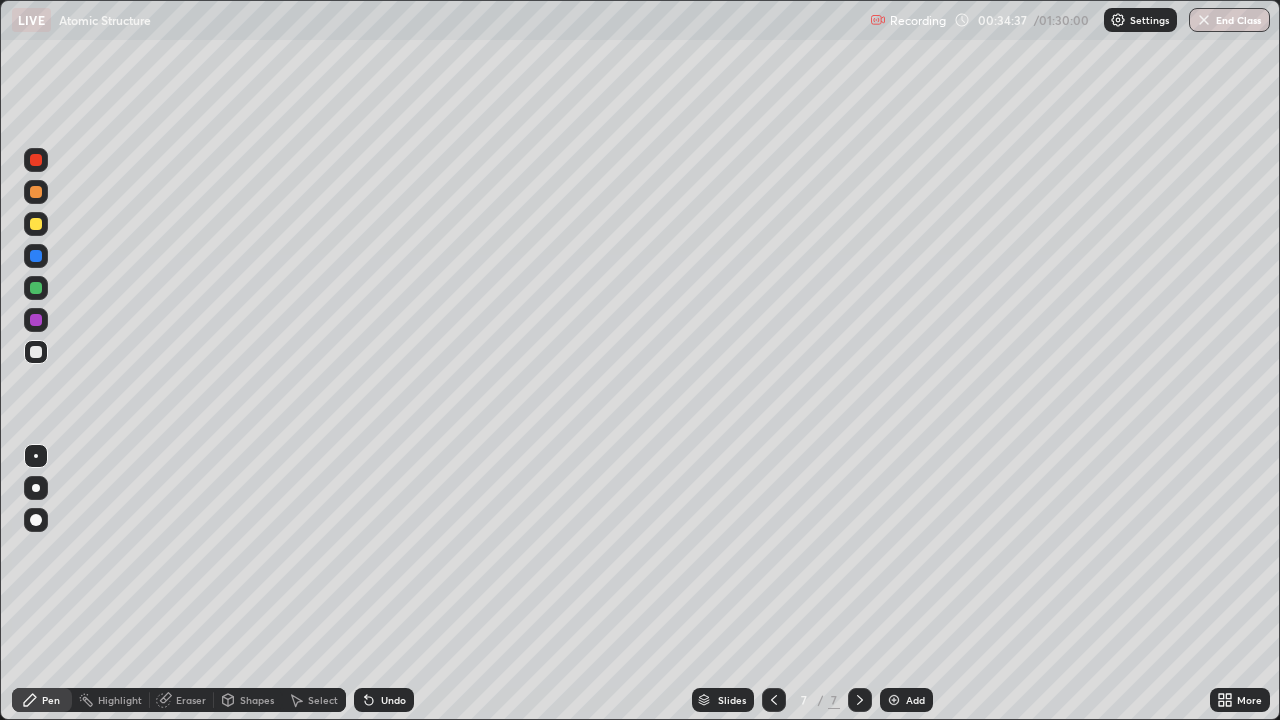 click on "Undo" at bounding box center (384, 700) 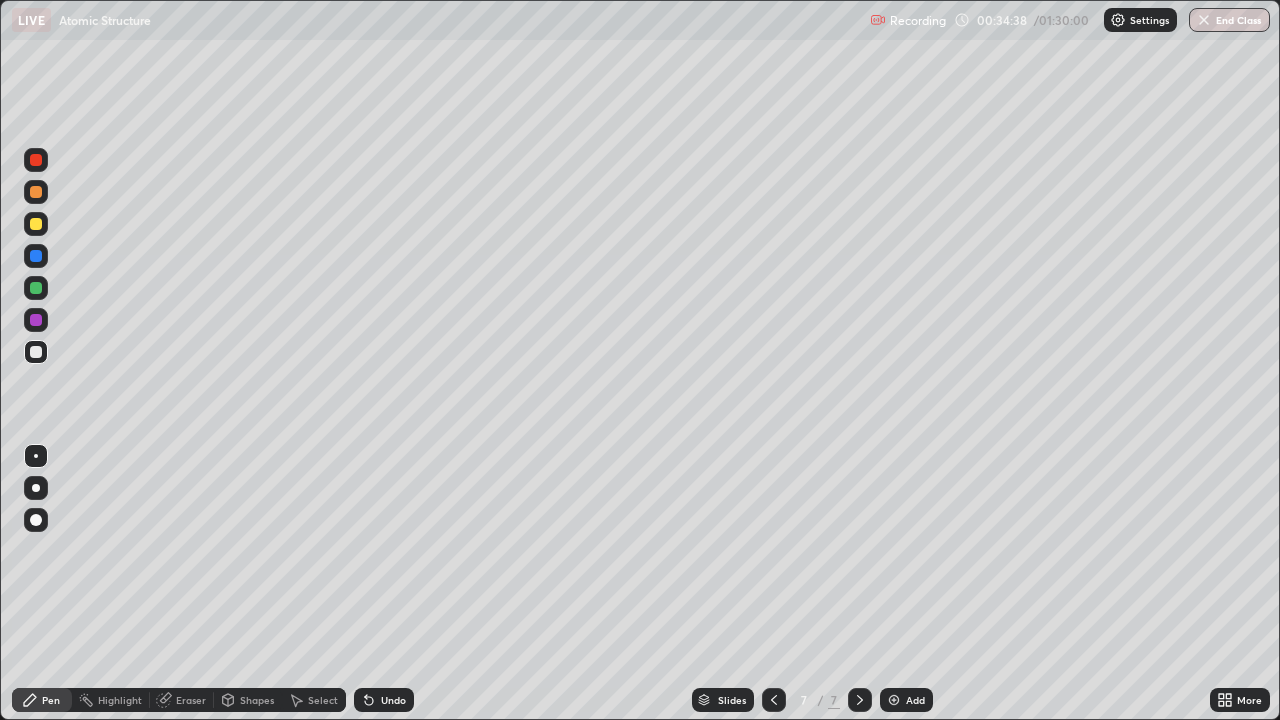 click on "Undo" at bounding box center (393, 700) 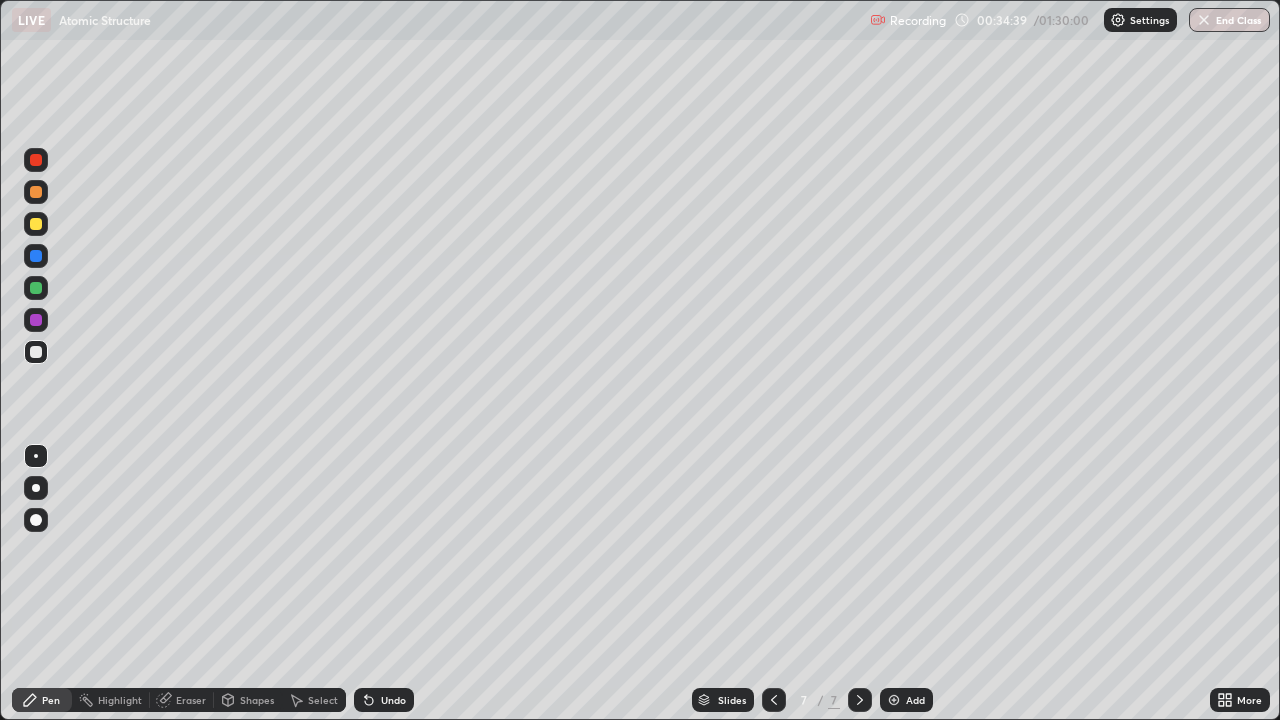 click 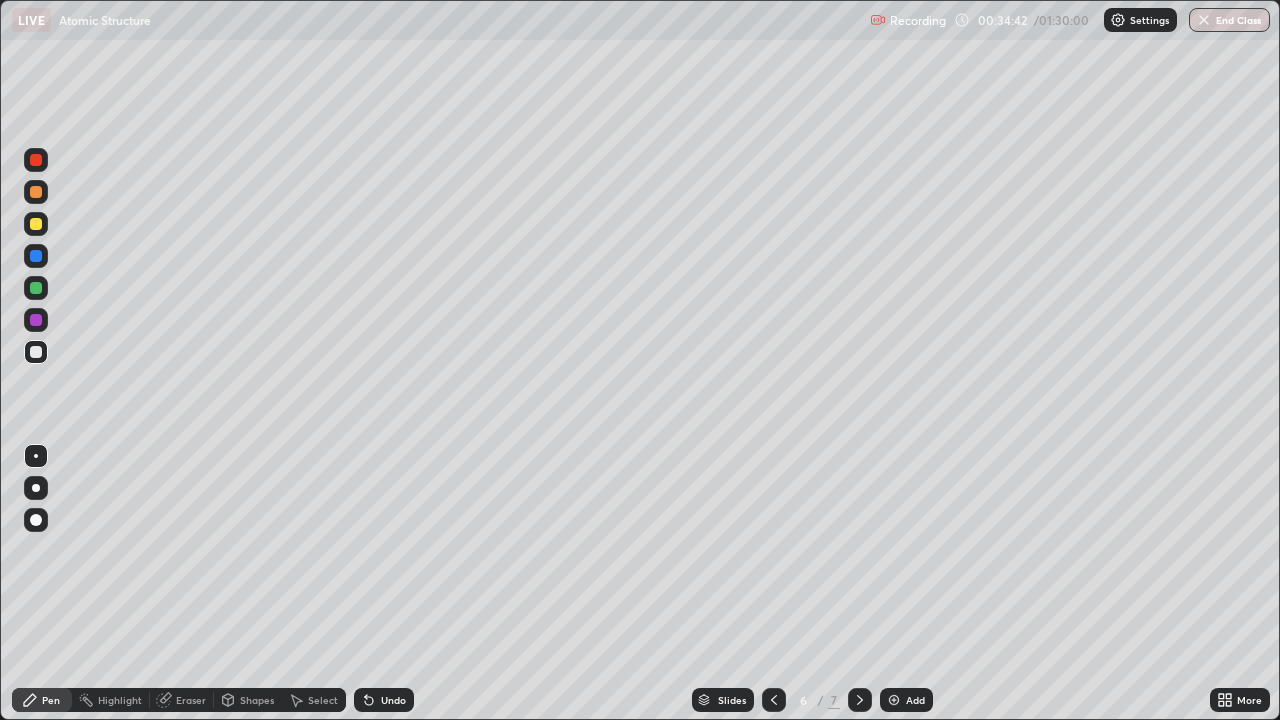 click on "Shapes" at bounding box center [257, 700] 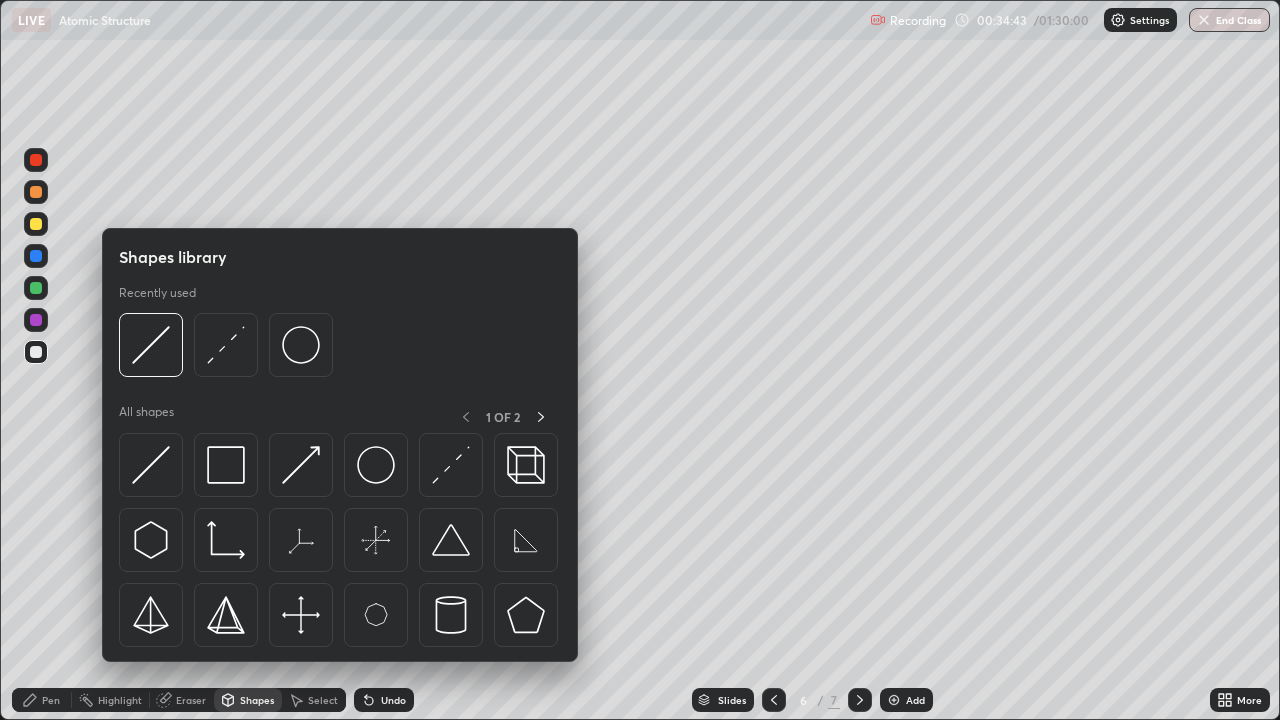 click on "Select" at bounding box center [323, 700] 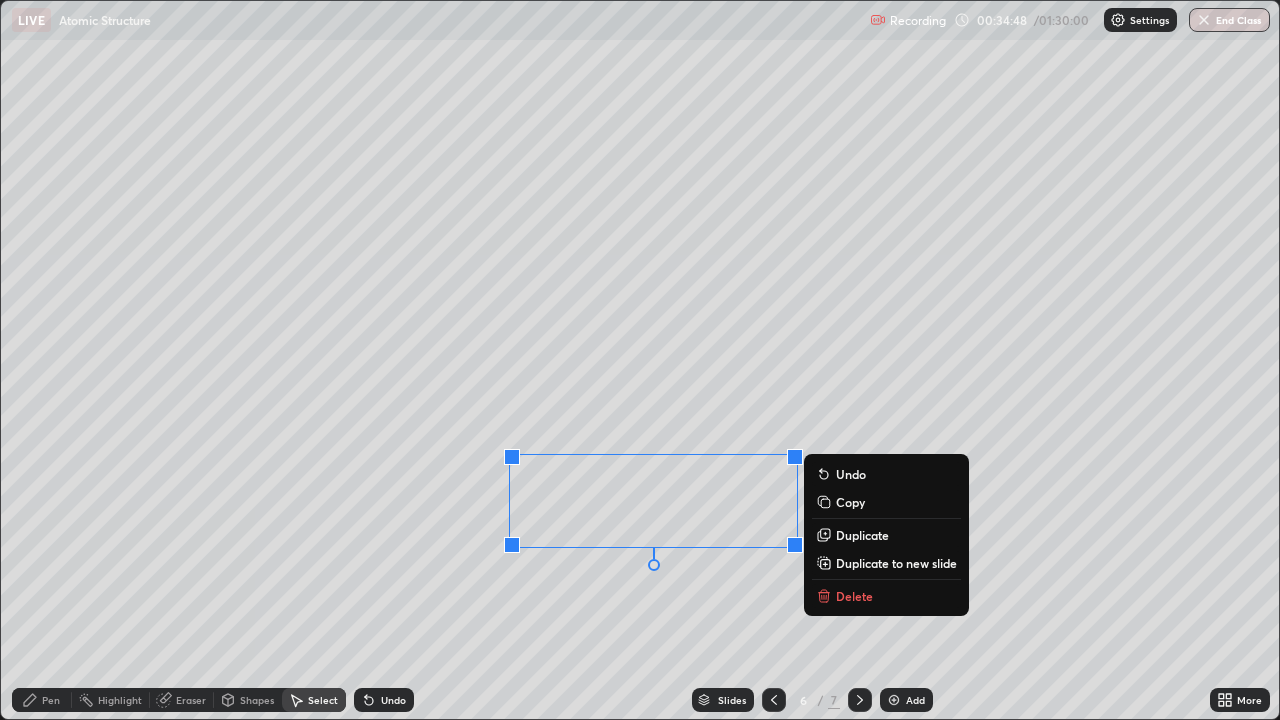 click on "0 ° Undo Copy Duplicate Duplicate to new slide Delete" at bounding box center (640, 360) 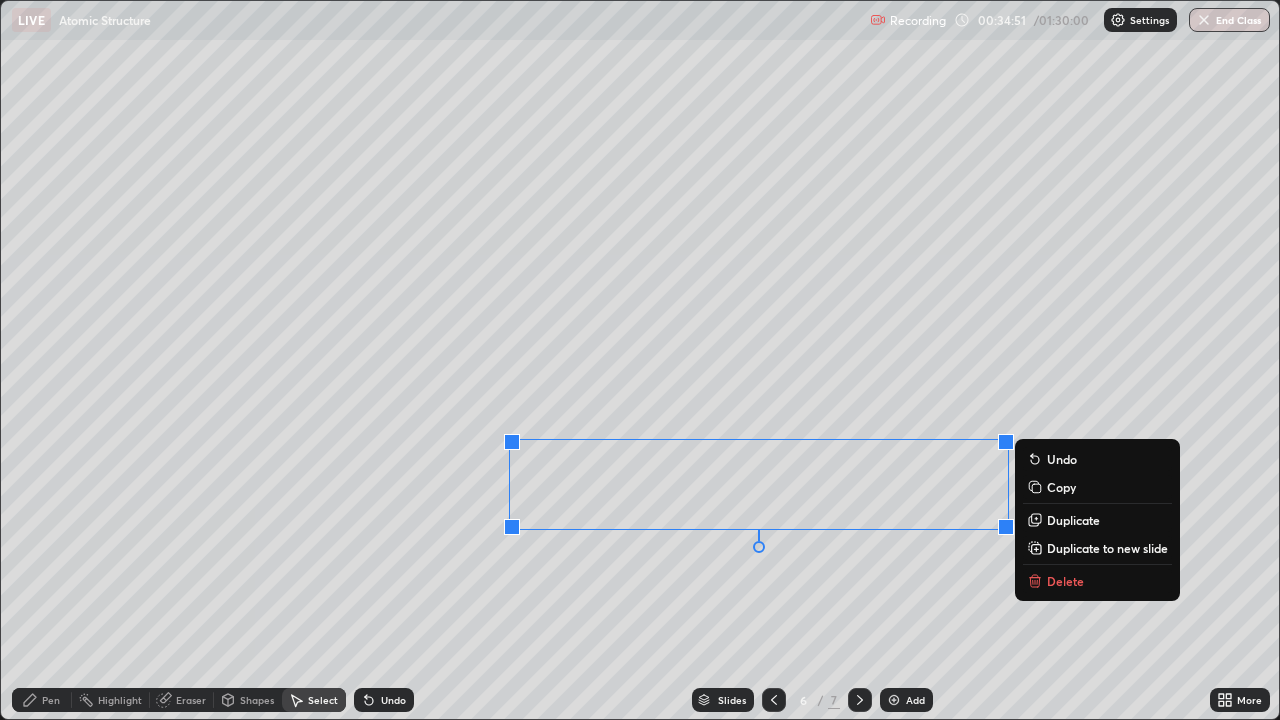 click on "0 ° Undo Copy Duplicate Duplicate to new slide Delete" at bounding box center [640, 360] 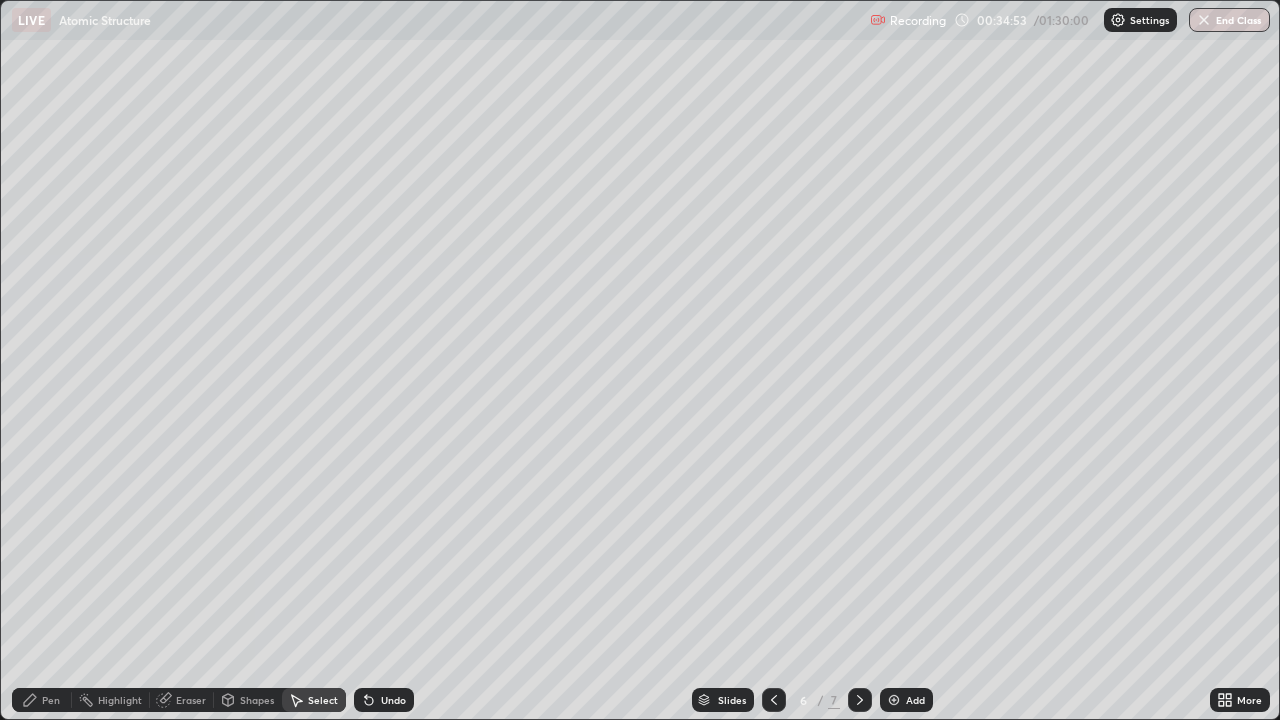 click on "Eraser" at bounding box center [182, 700] 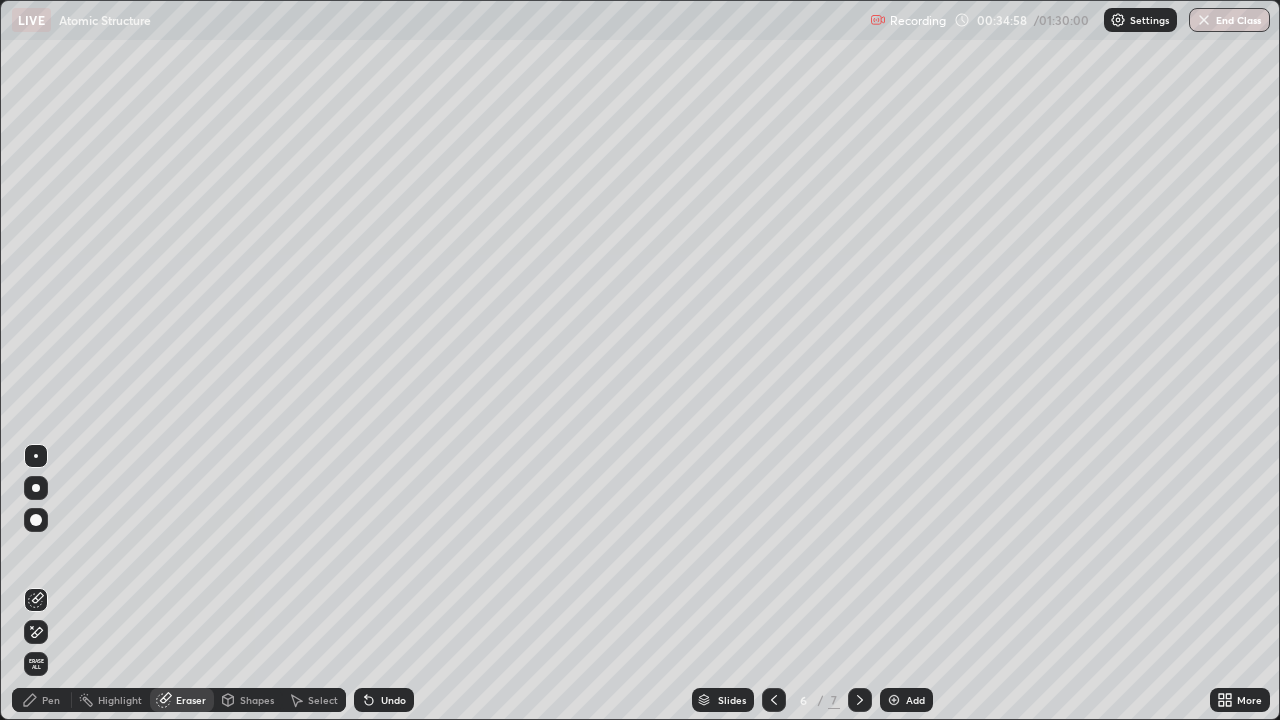 click 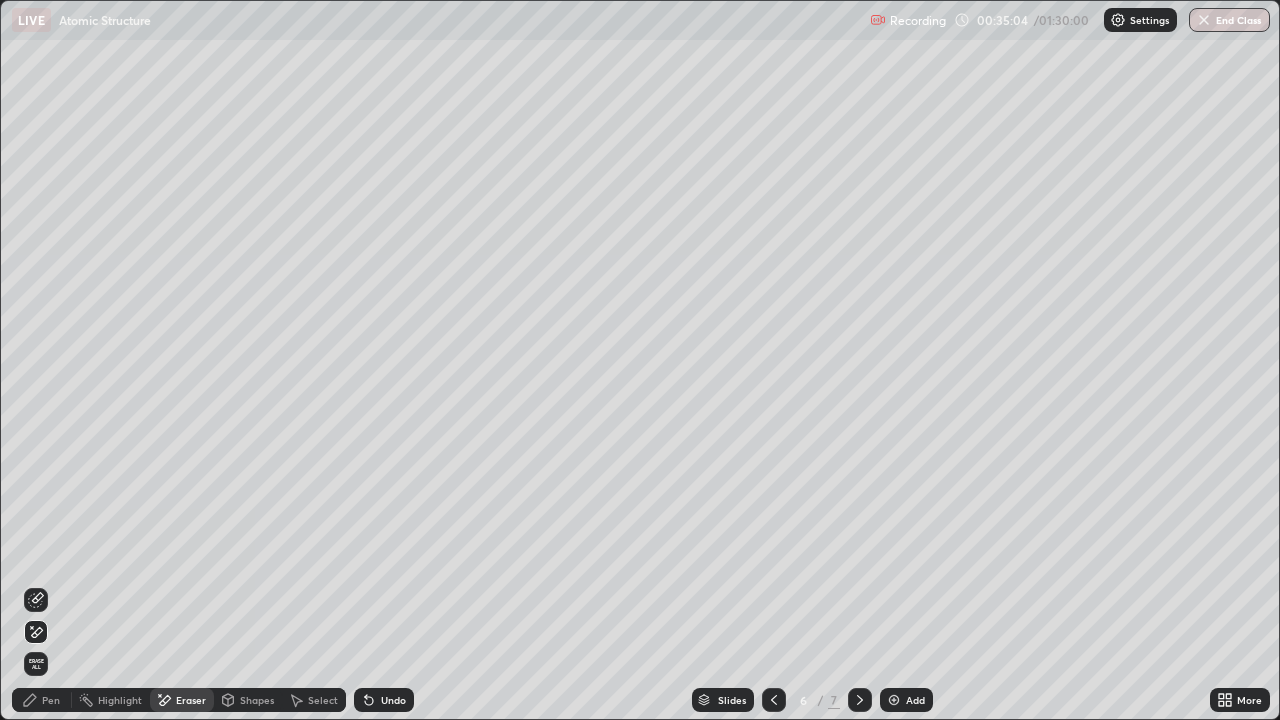 click 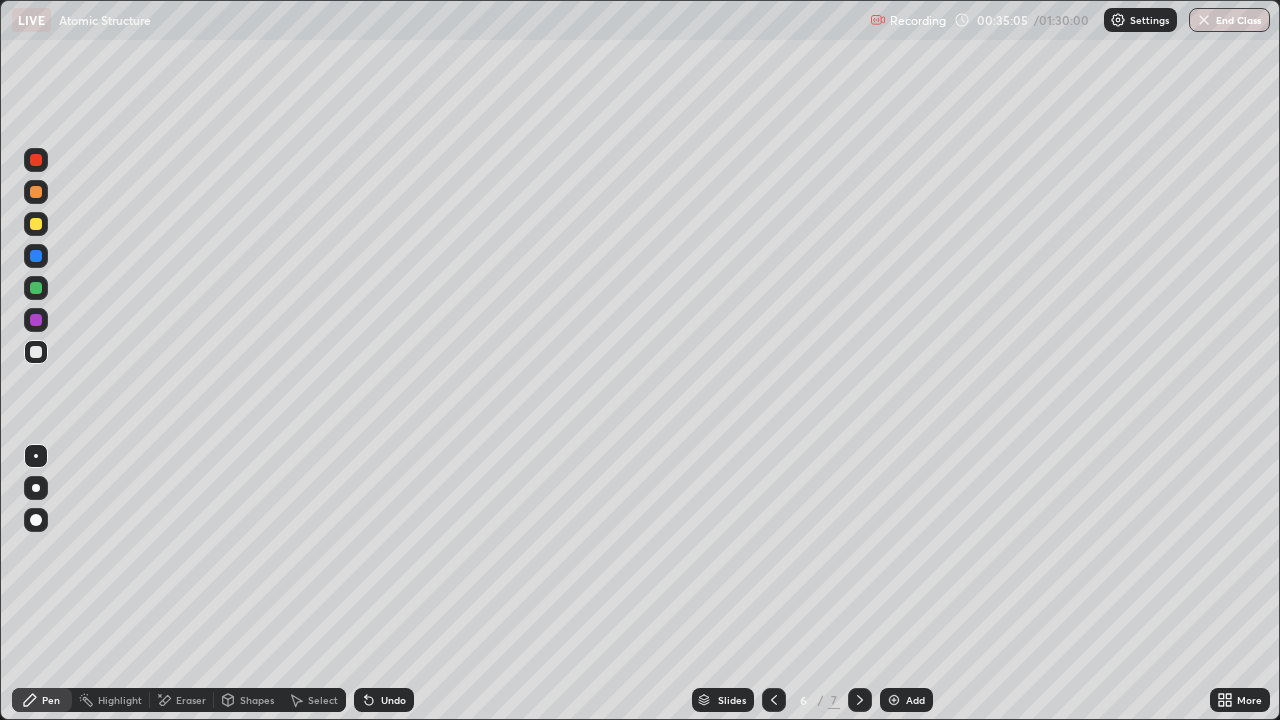 click on "Eraser" at bounding box center (182, 700) 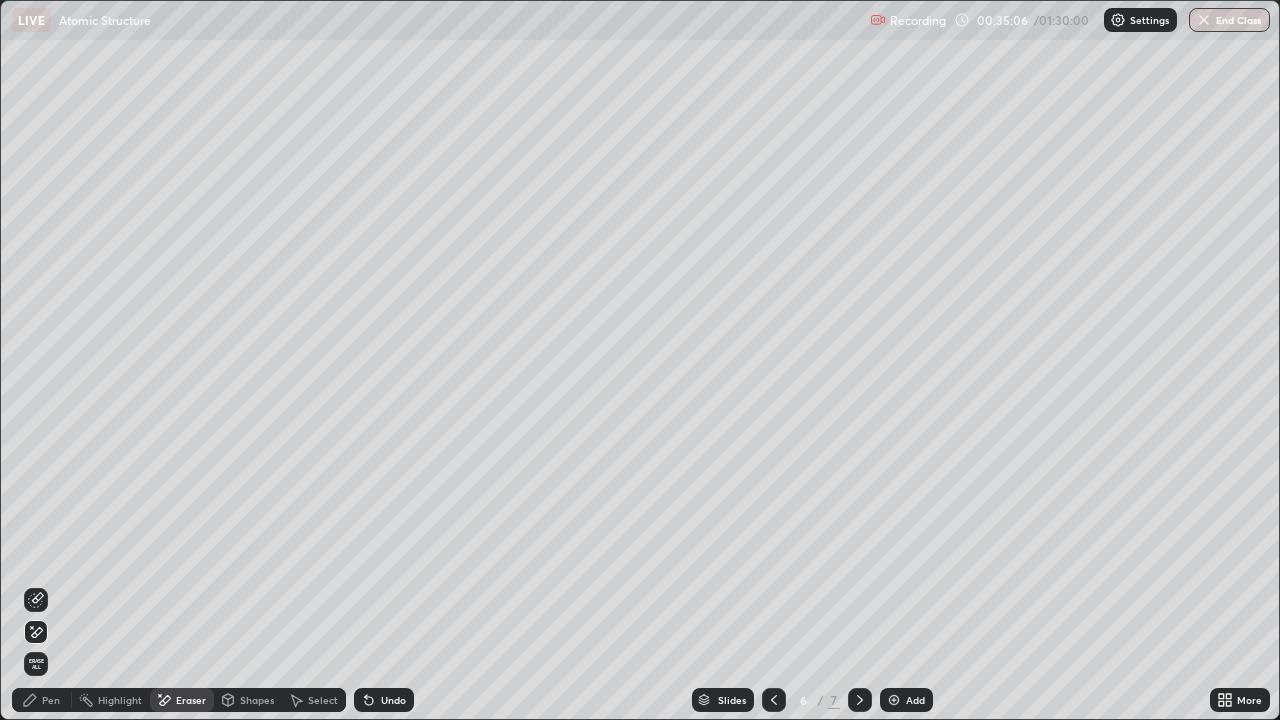 click at bounding box center [36, 600] 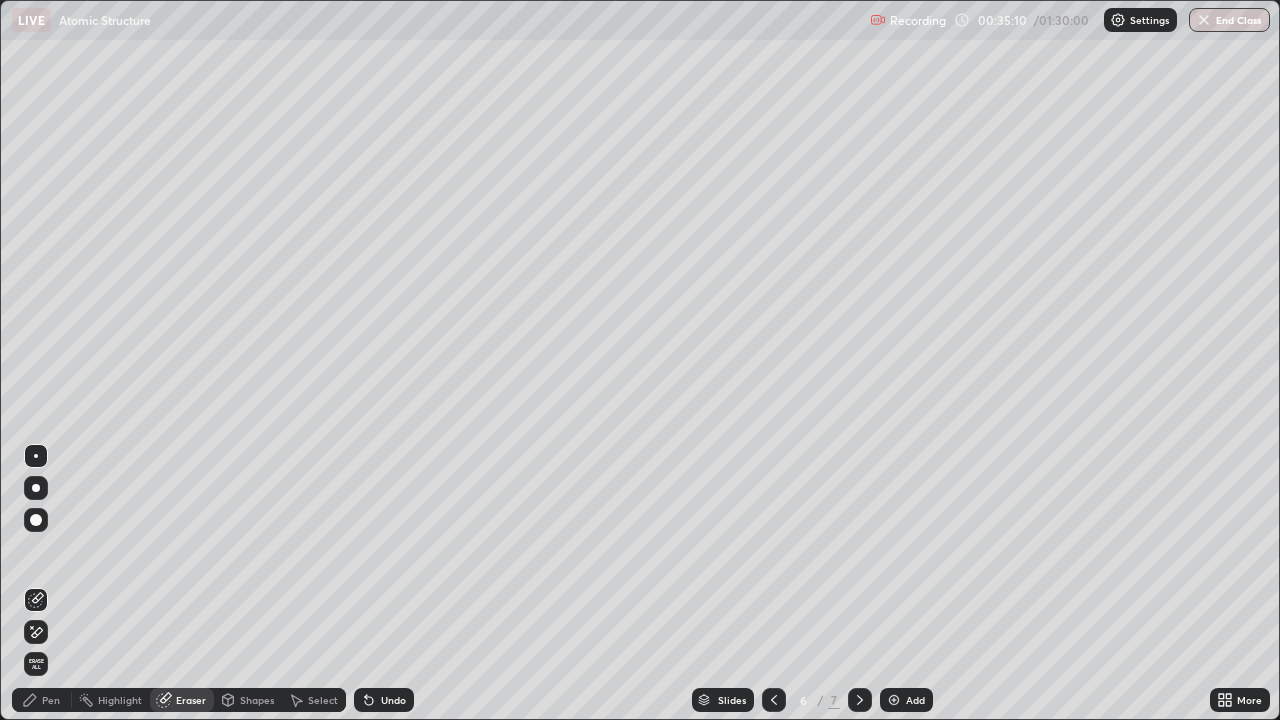 click 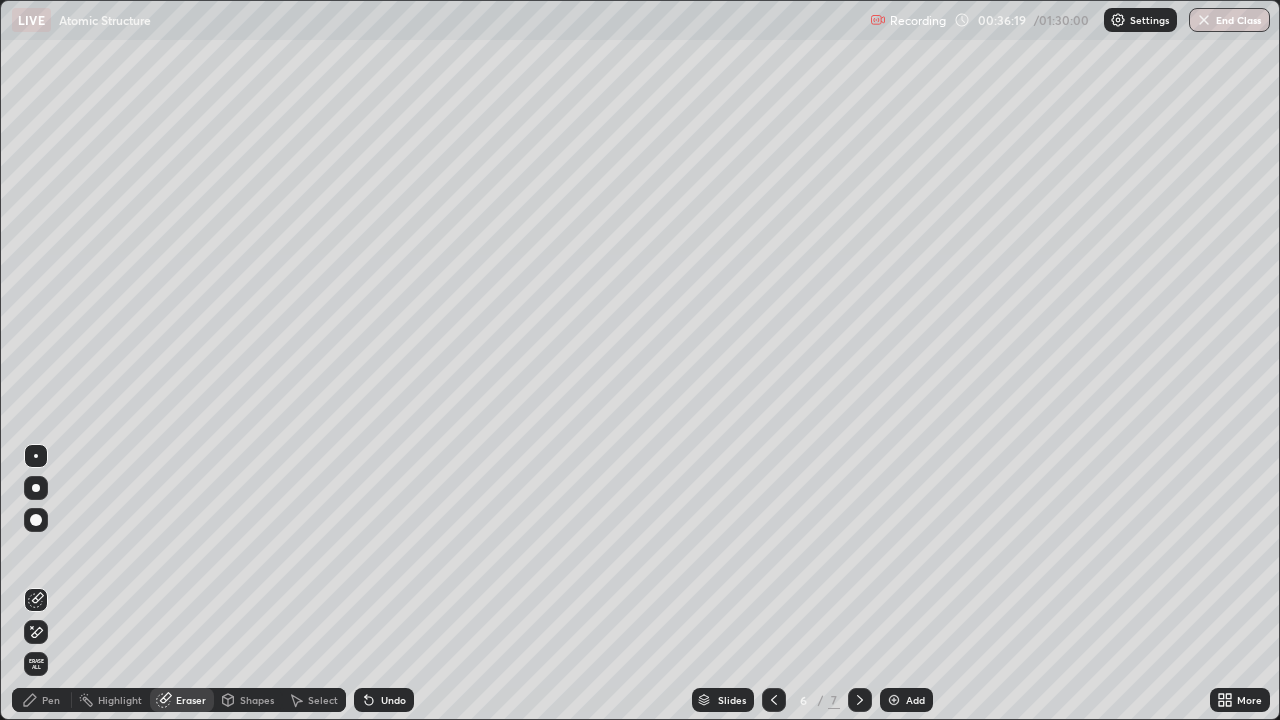 click 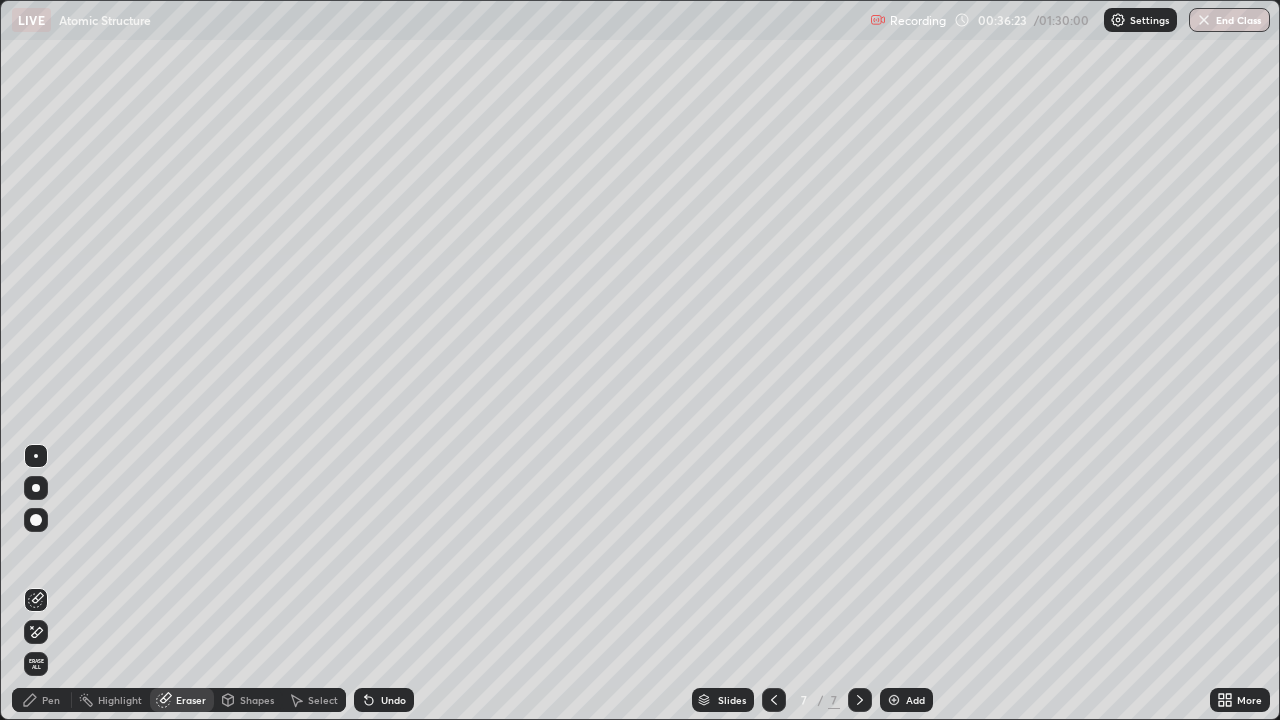 click on "Pen" at bounding box center (51, 700) 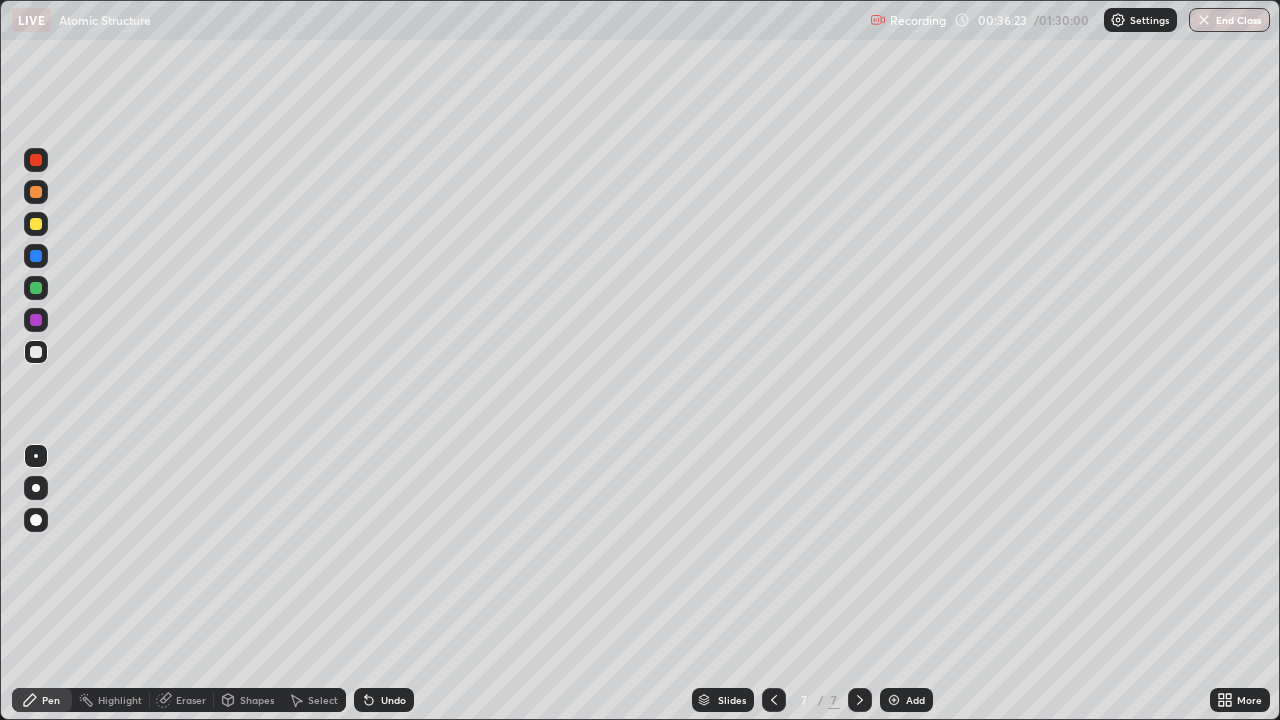 click at bounding box center [36, 256] 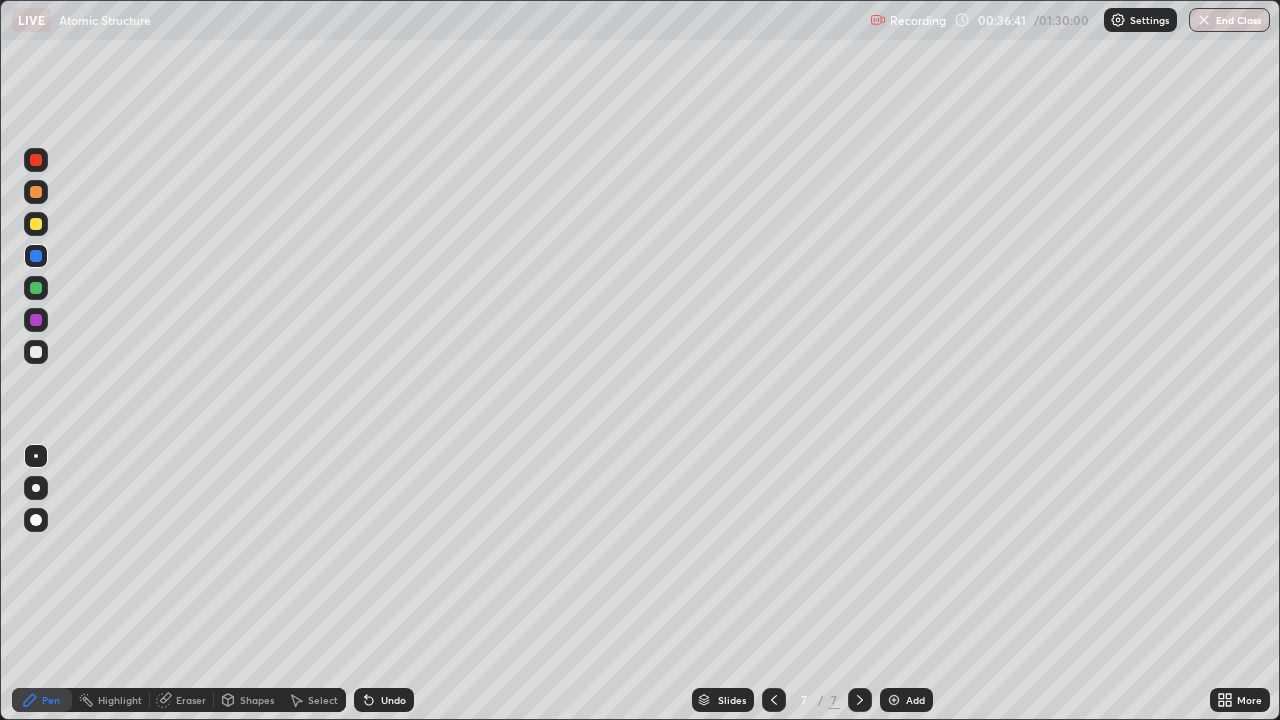 click at bounding box center (36, 352) 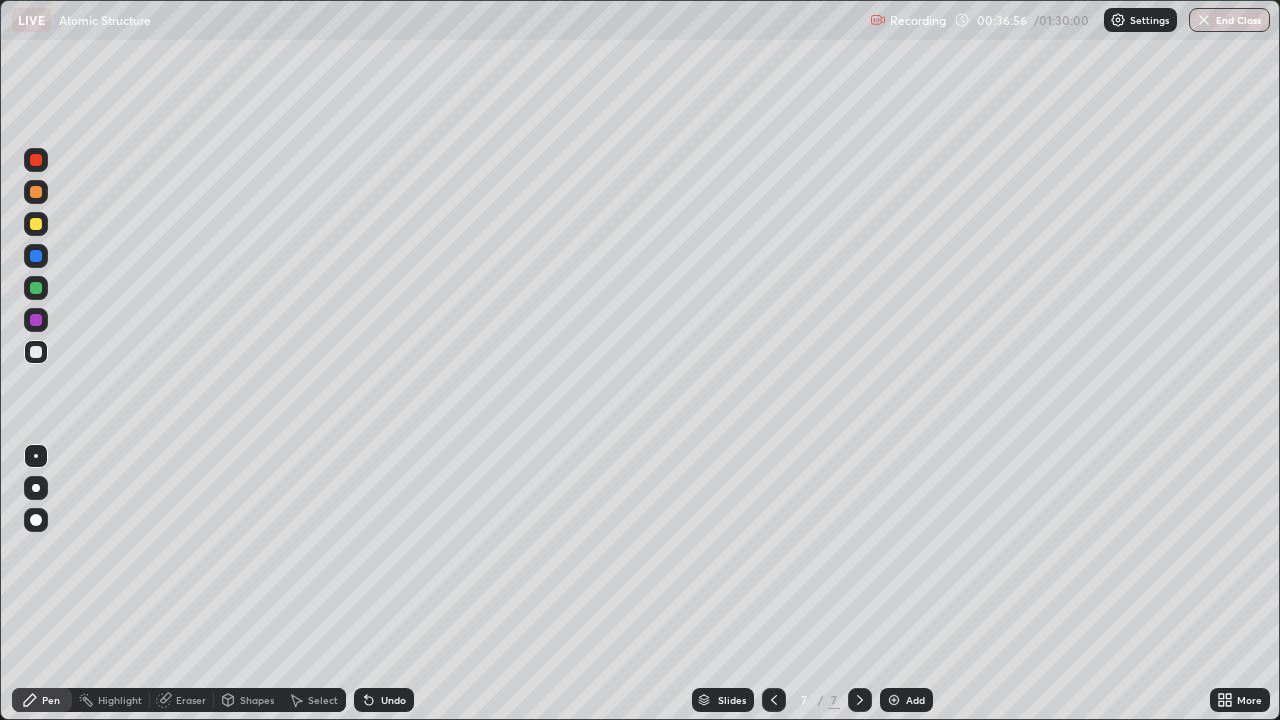 click 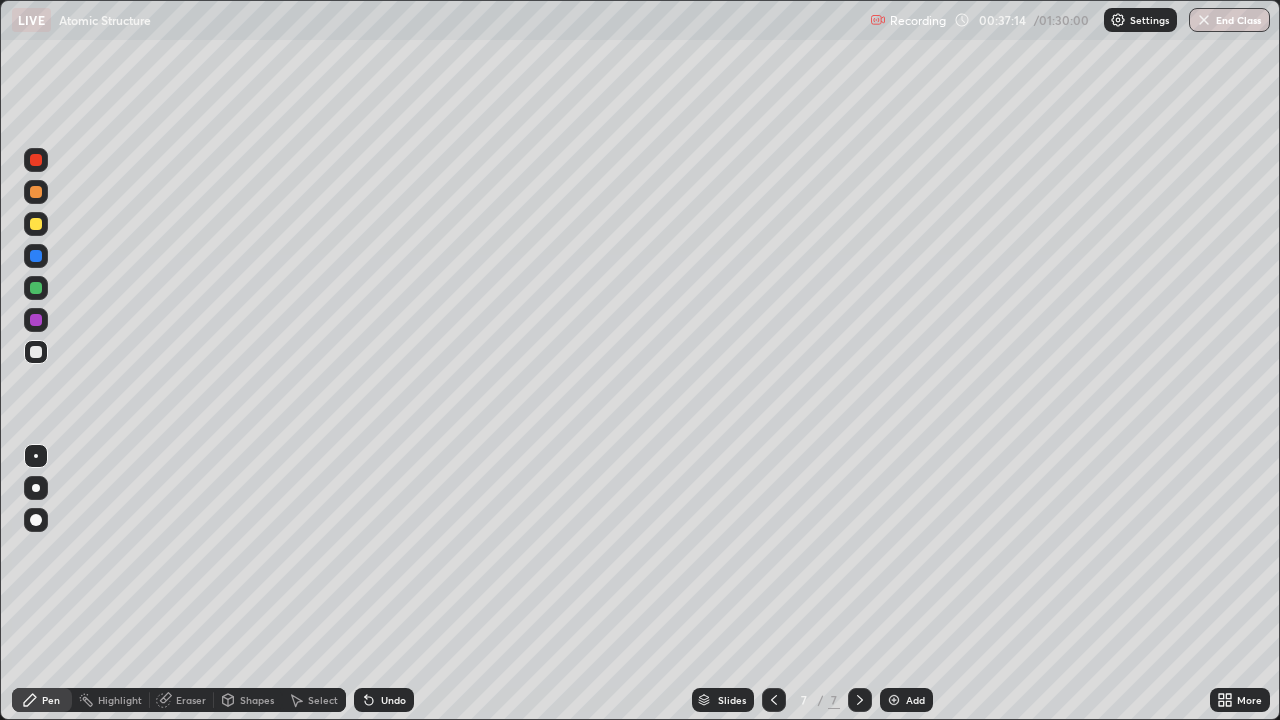 click at bounding box center [36, 352] 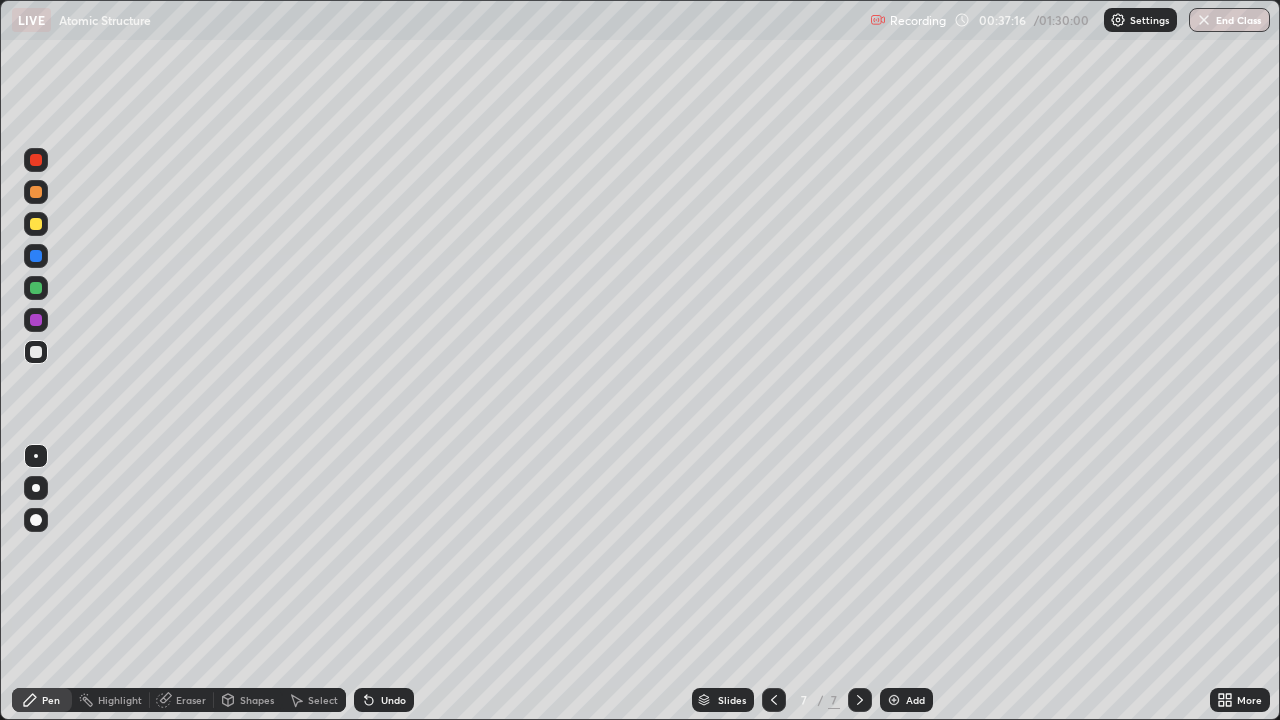 click at bounding box center (36, 288) 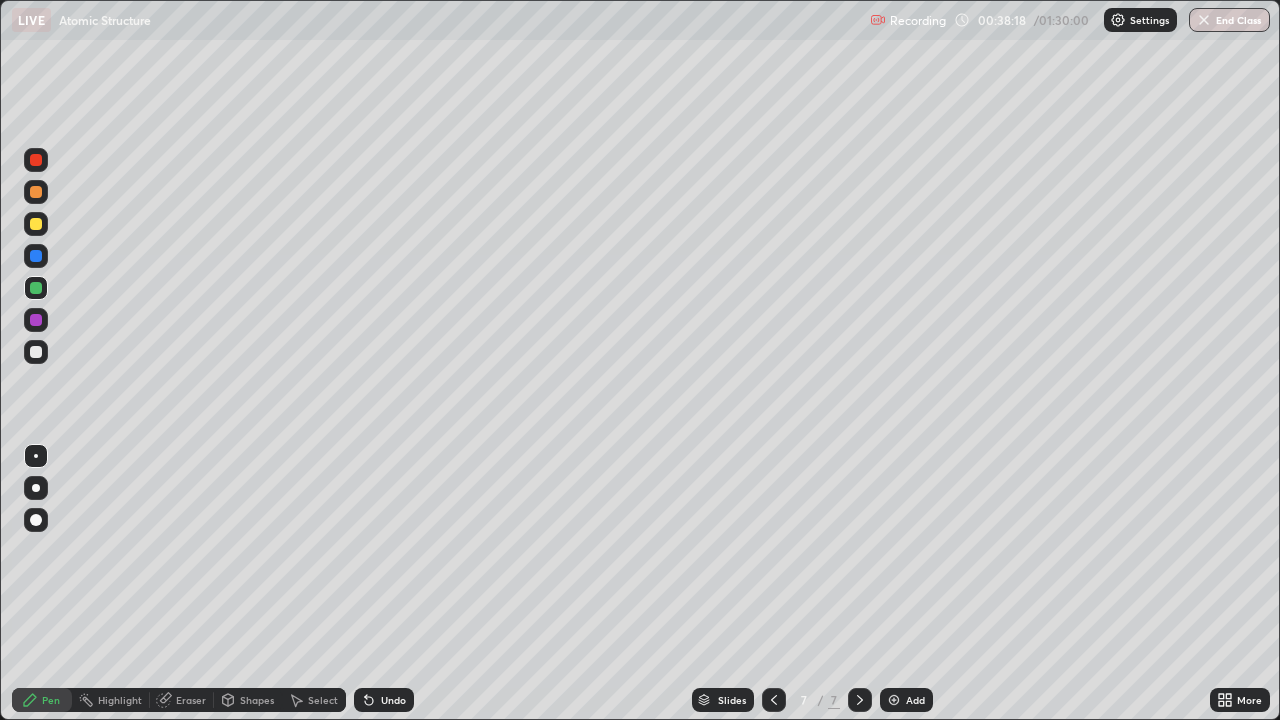 click at bounding box center [36, 352] 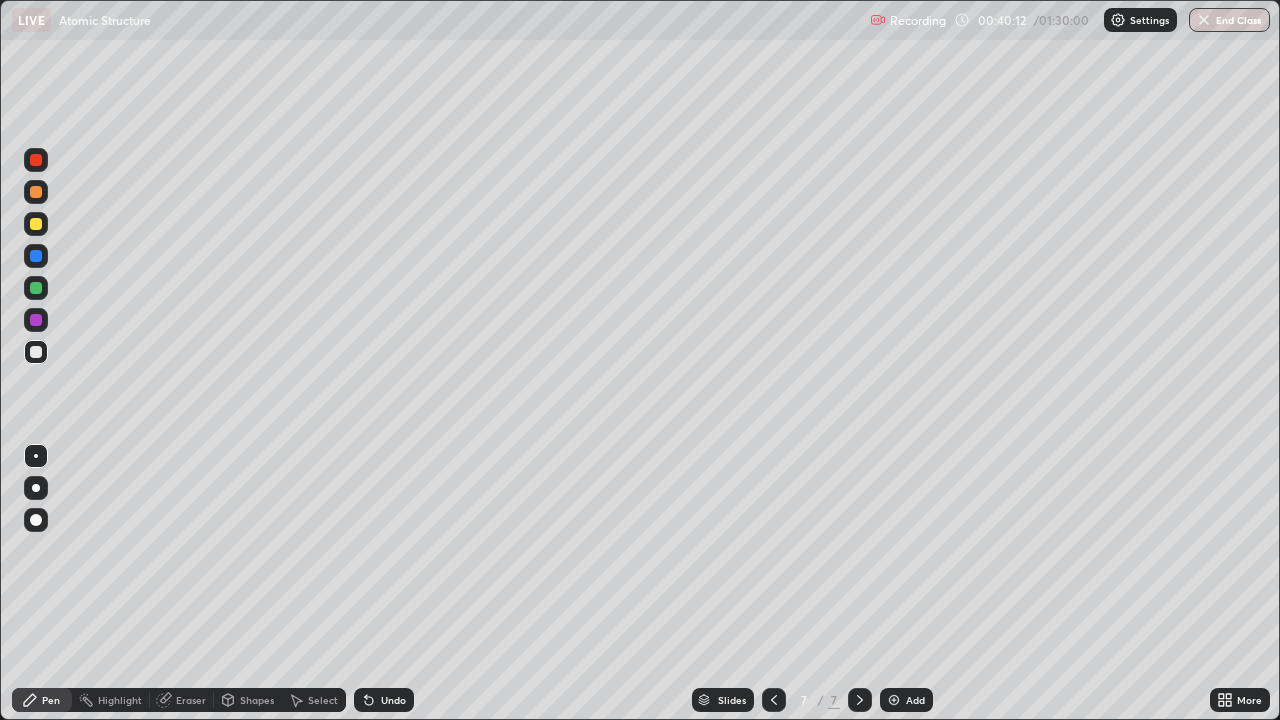 click at bounding box center [36, 320] 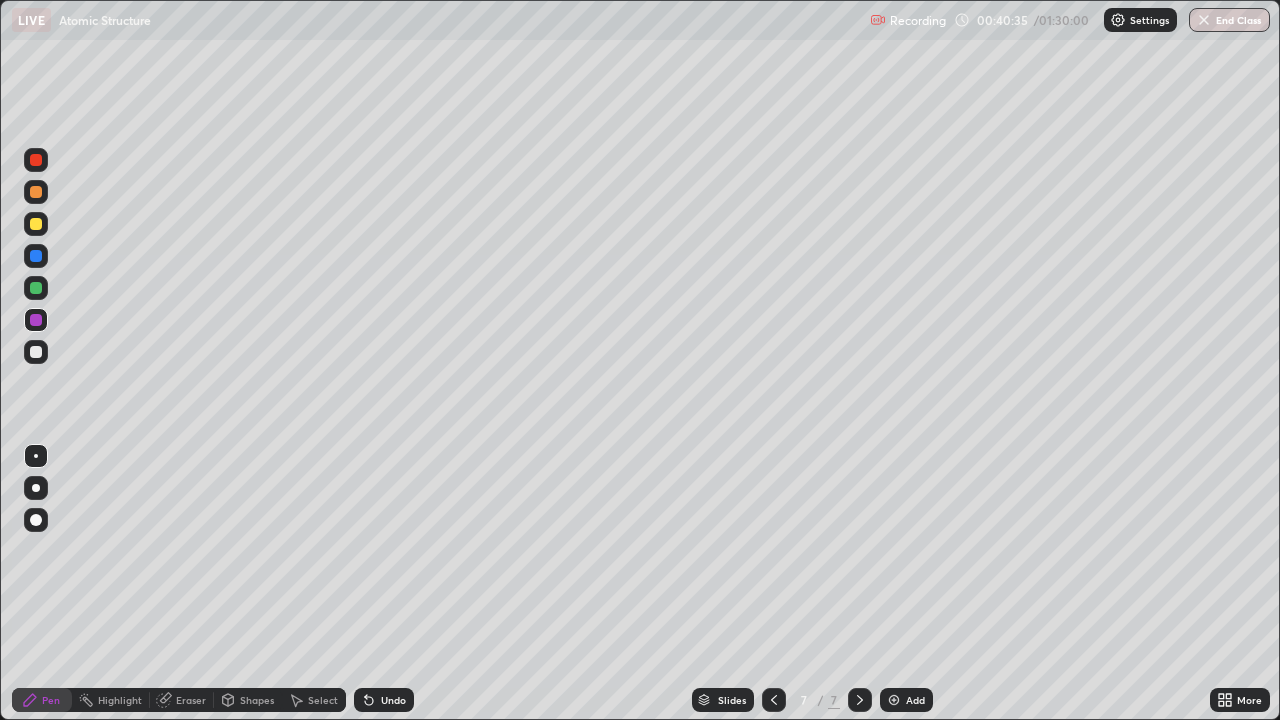 click at bounding box center [36, 352] 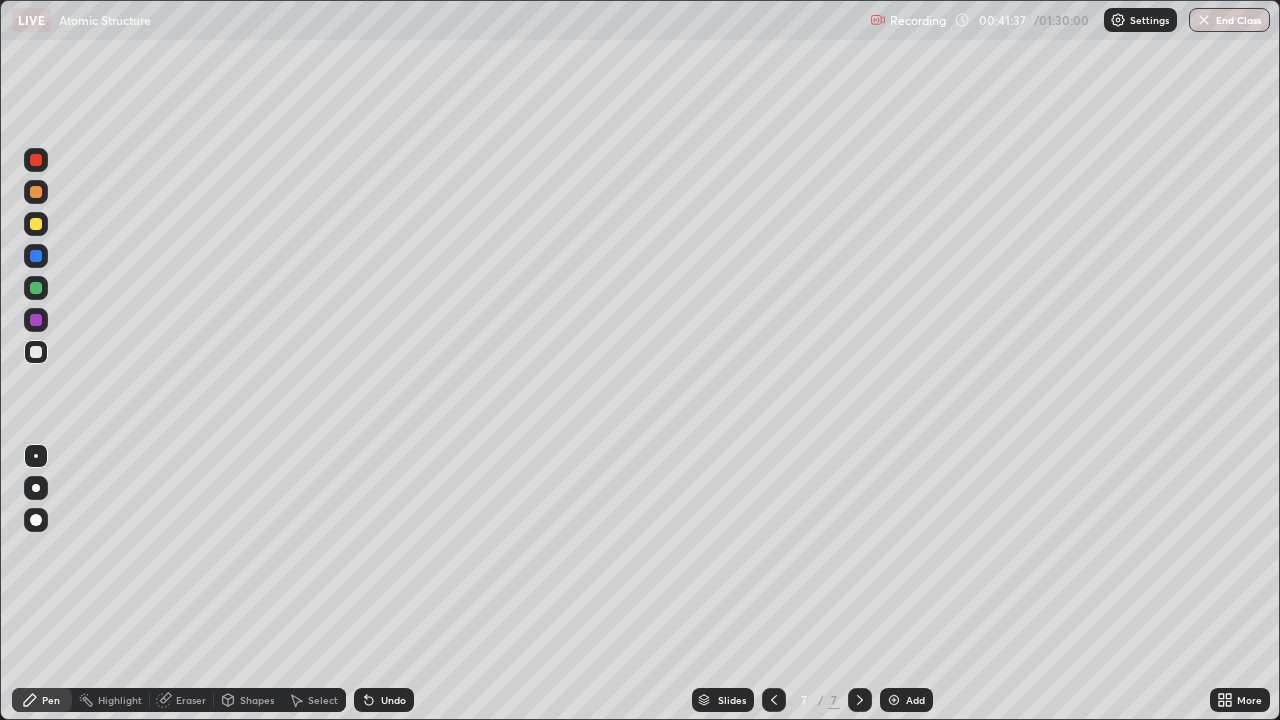 click at bounding box center [36, 224] 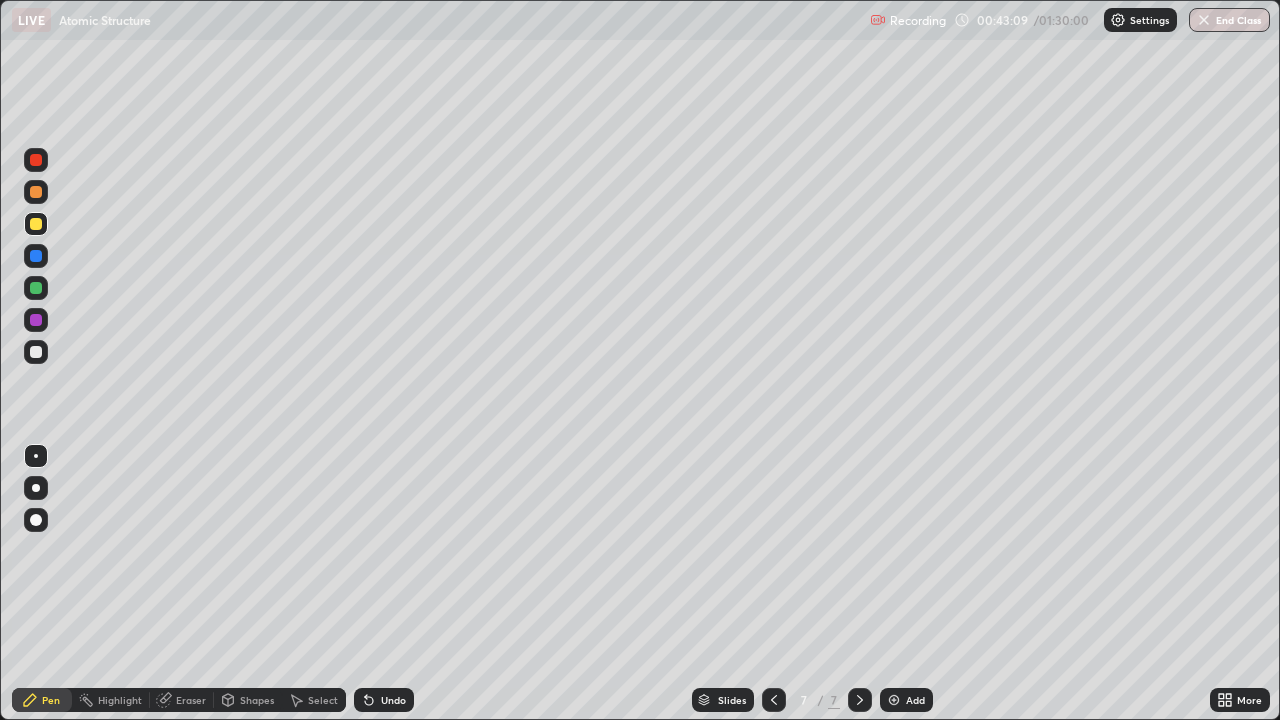 click on "Undo" at bounding box center (384, 700) 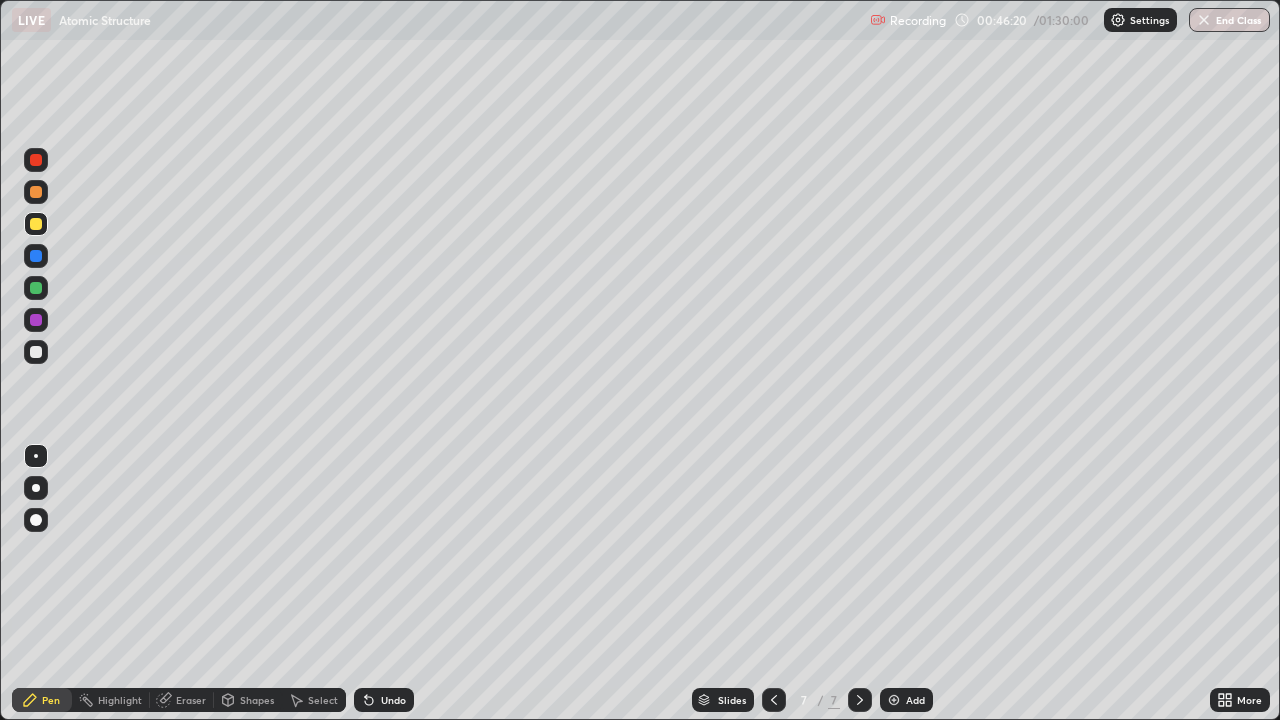 click on "Highlight" at bounding box center [111, 700] 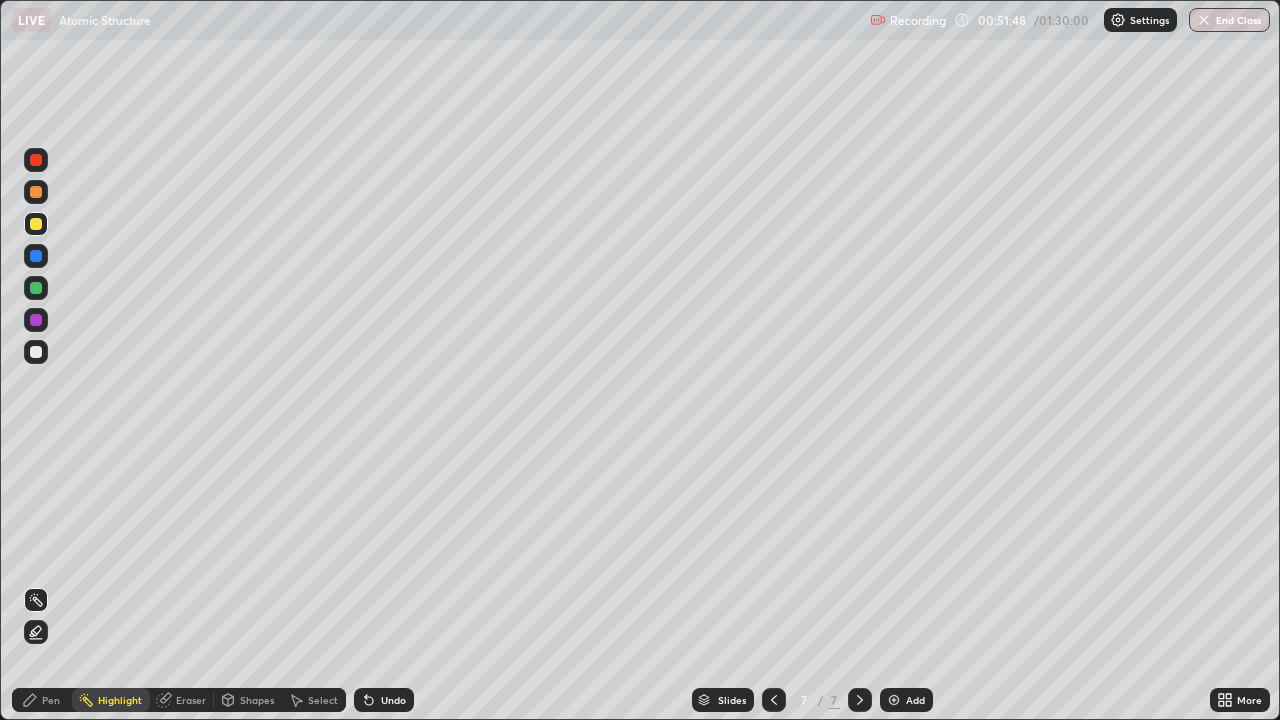 click at bounding box center (894, 700) 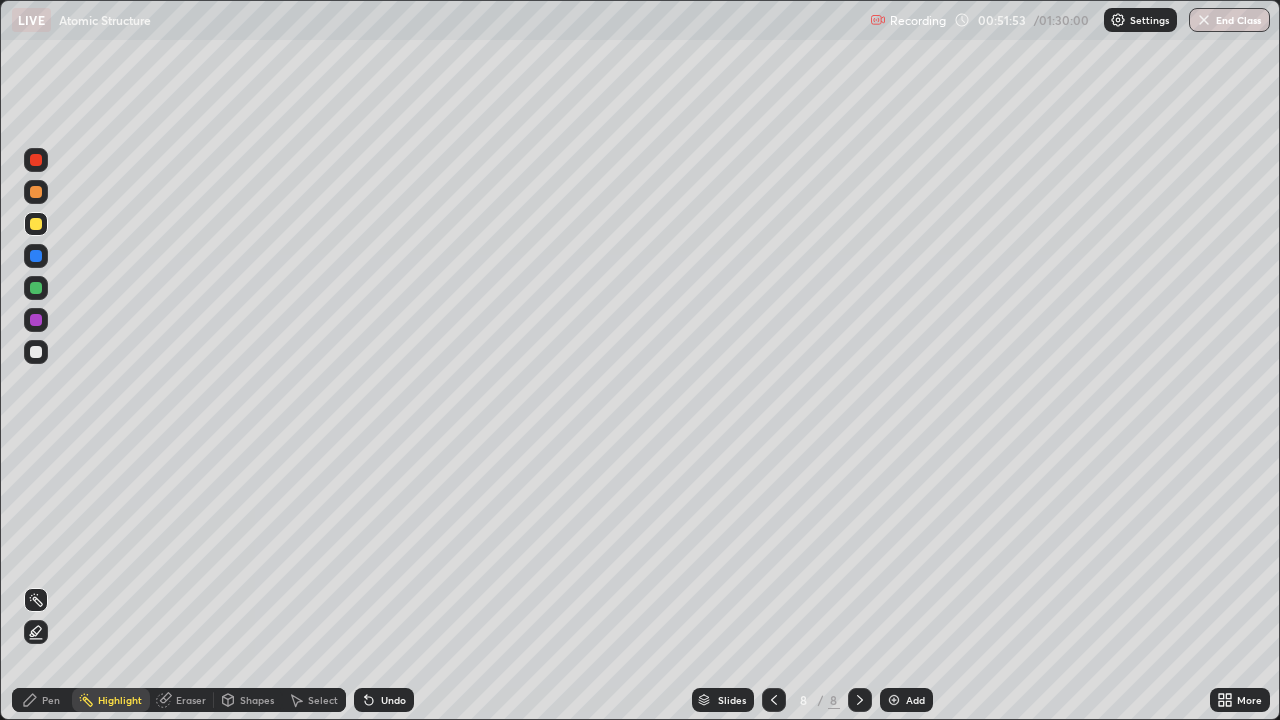 click on "Pen" at bounding box center [51, 700] 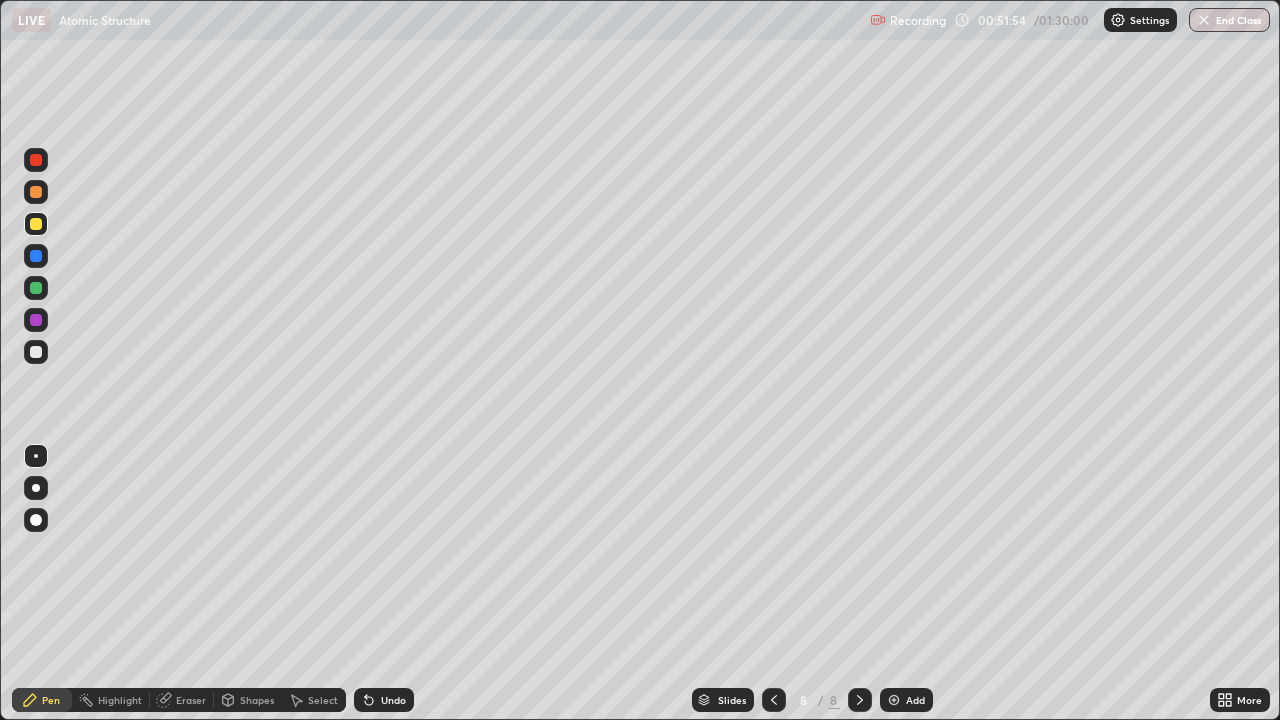 click at bounding box center (36, 256) 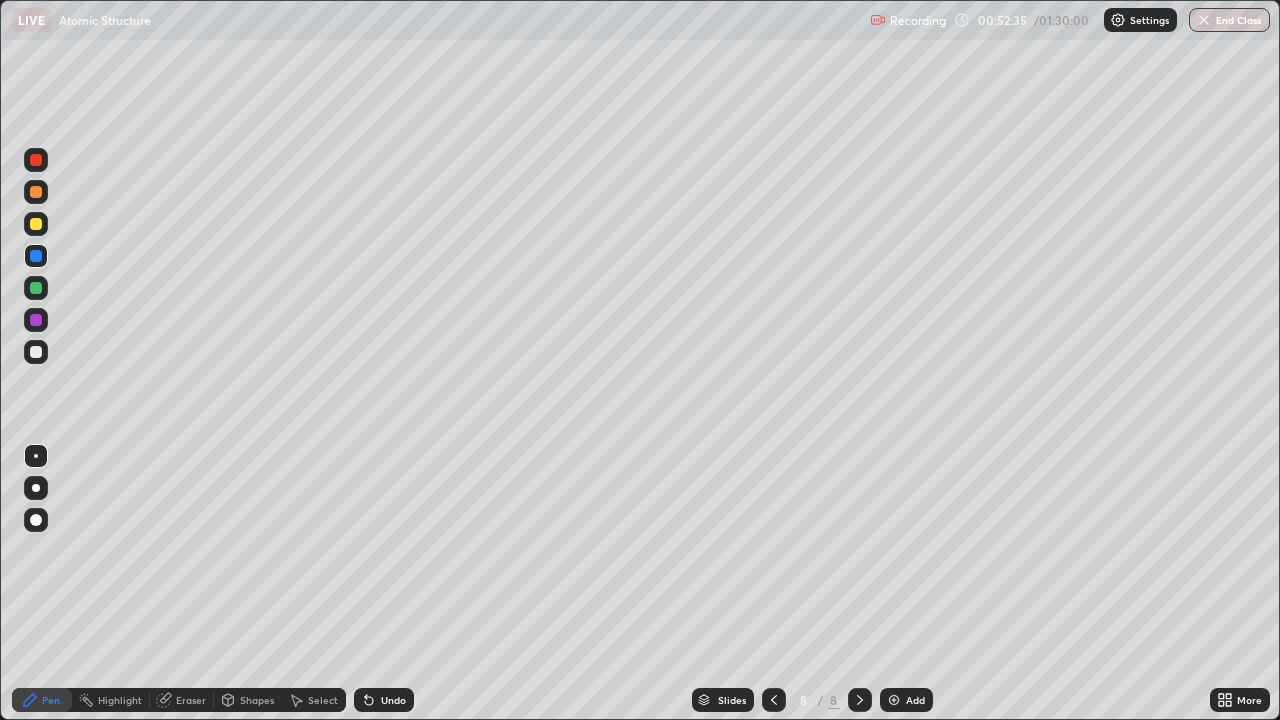 click at bounding box center (36, 288) 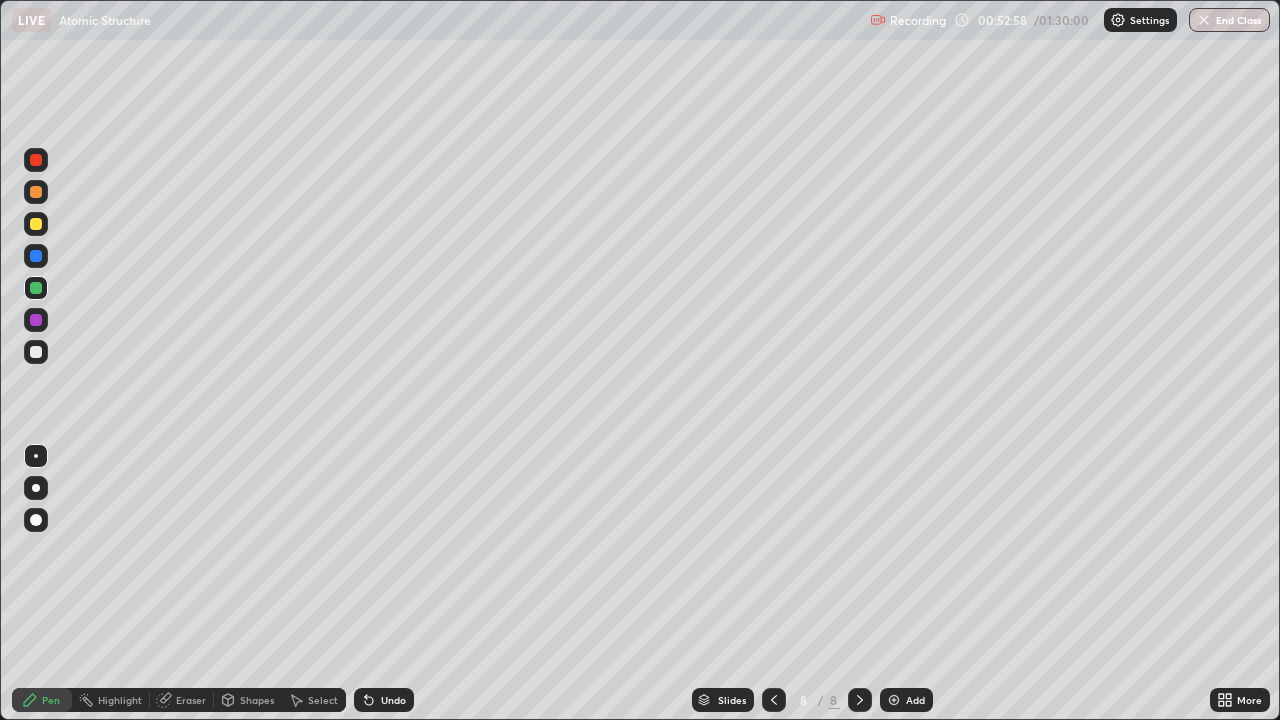 click at bounding box center (36, 352) 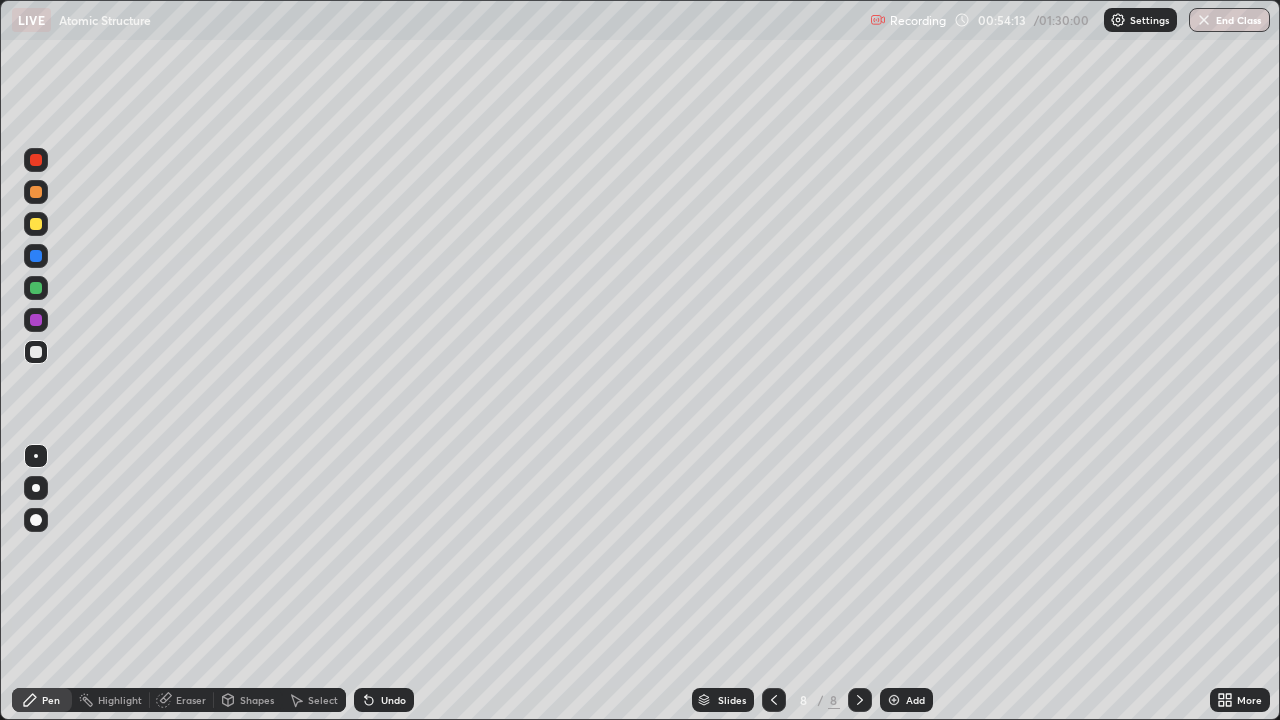 click at bounding box center (36, 320) 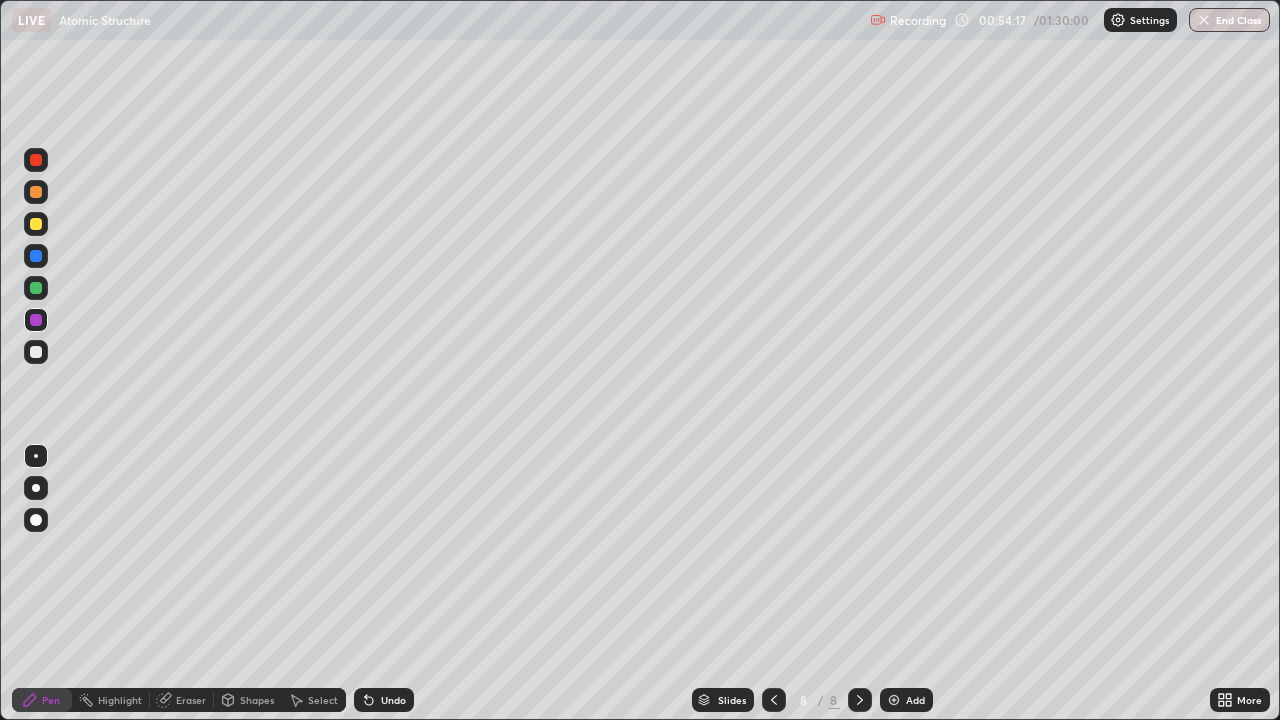 click at bounding box center [36, 288] 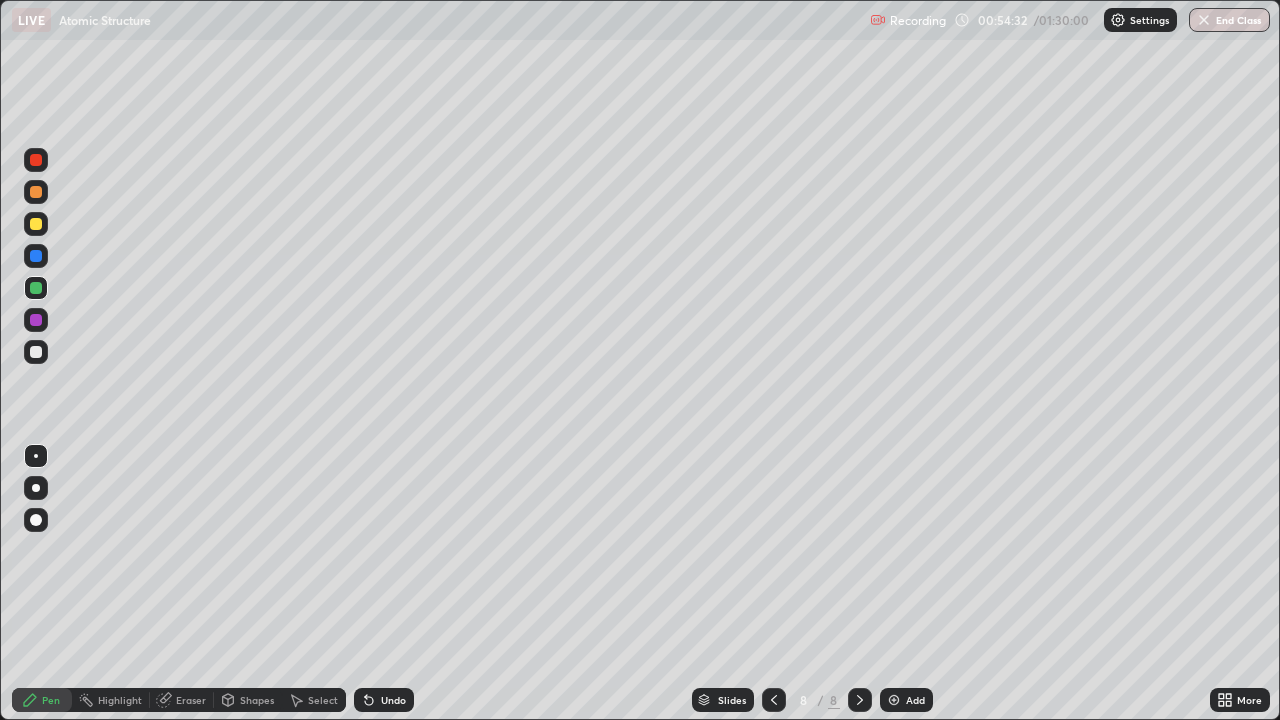 click at bounding box center [36, 352] 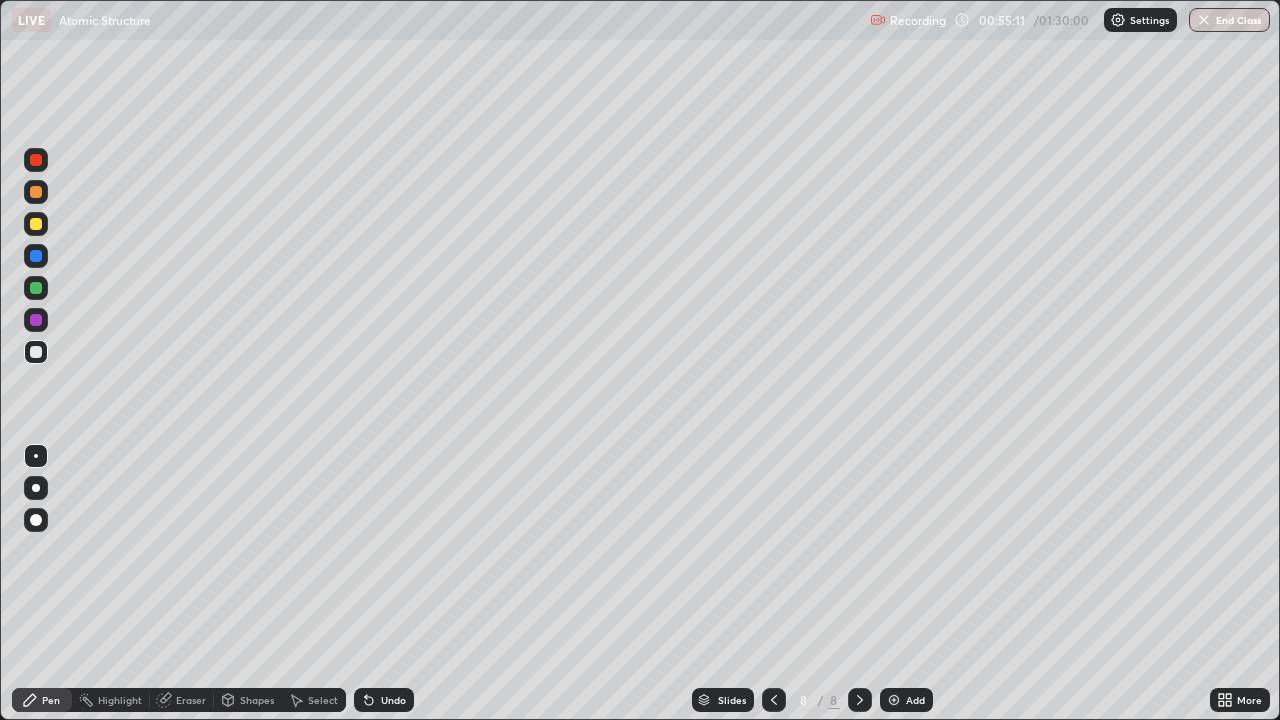 click at bounding box center (36, 320) 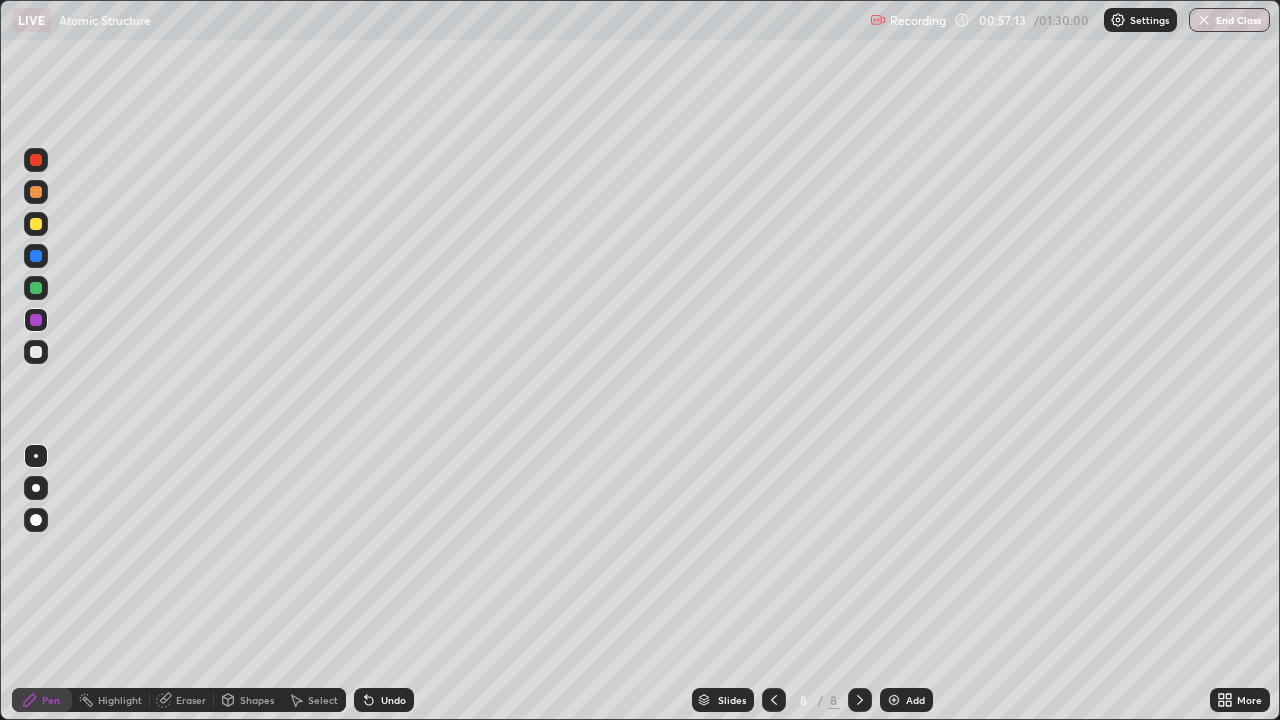 click at bounding box center (36, 224) 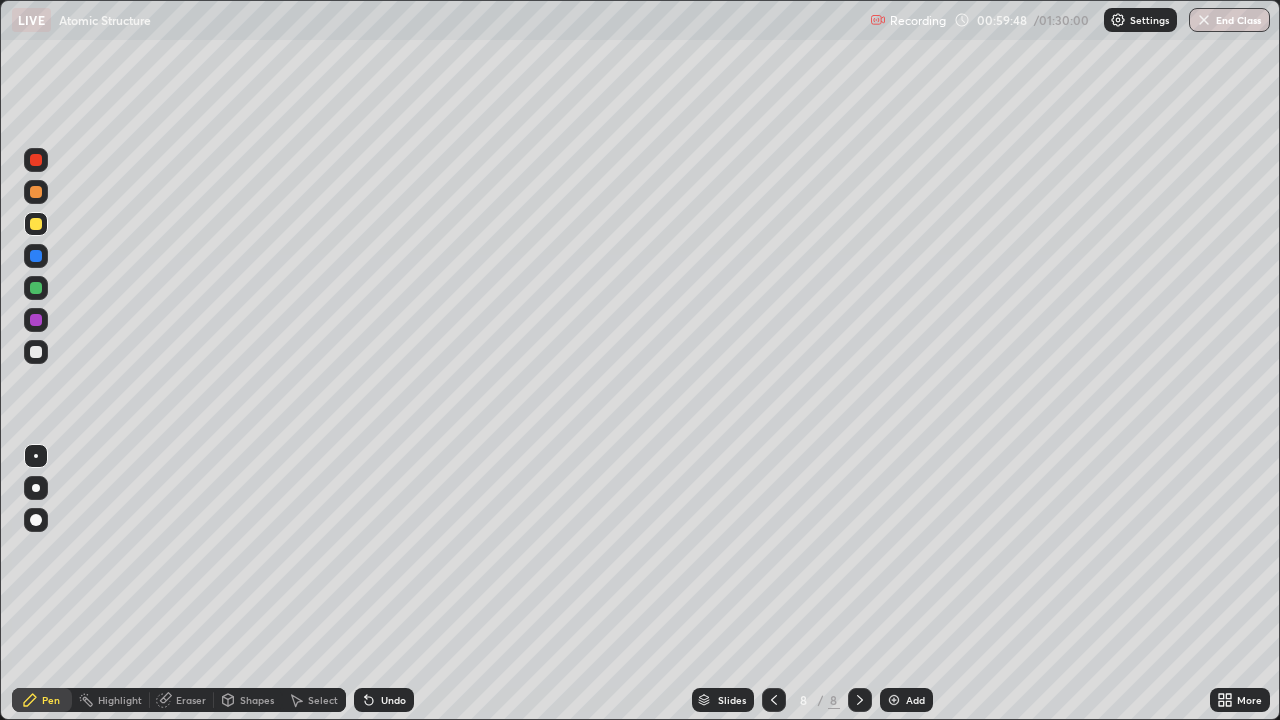 click at bounding box center (36, 352) 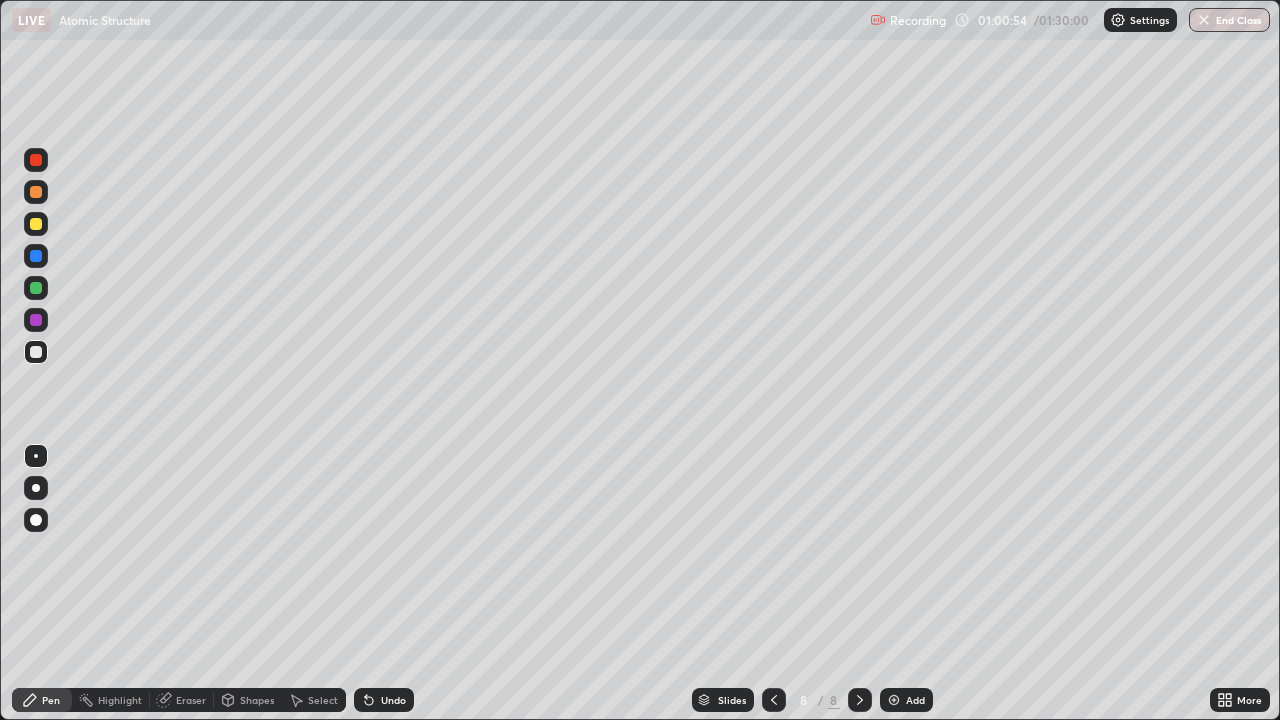click at bounding box center (36, 320) 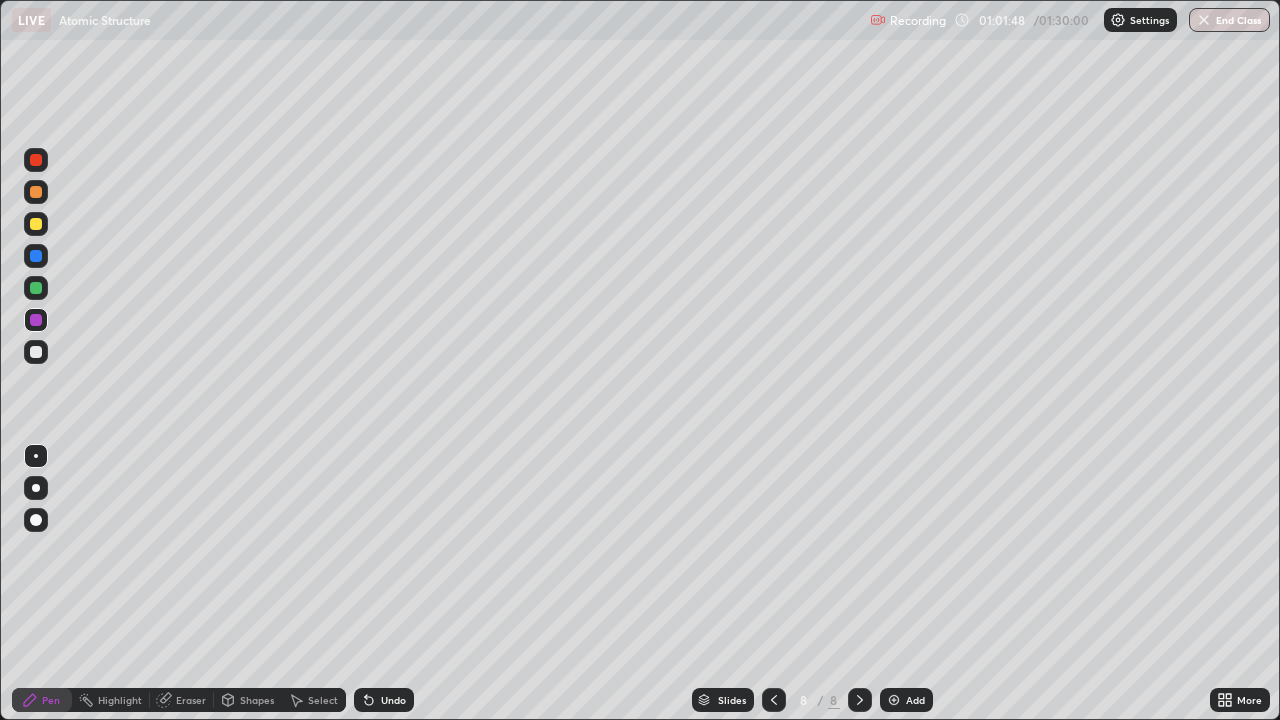 click on "Slides 8 / 8 Add" at bounding box center (812, 700) 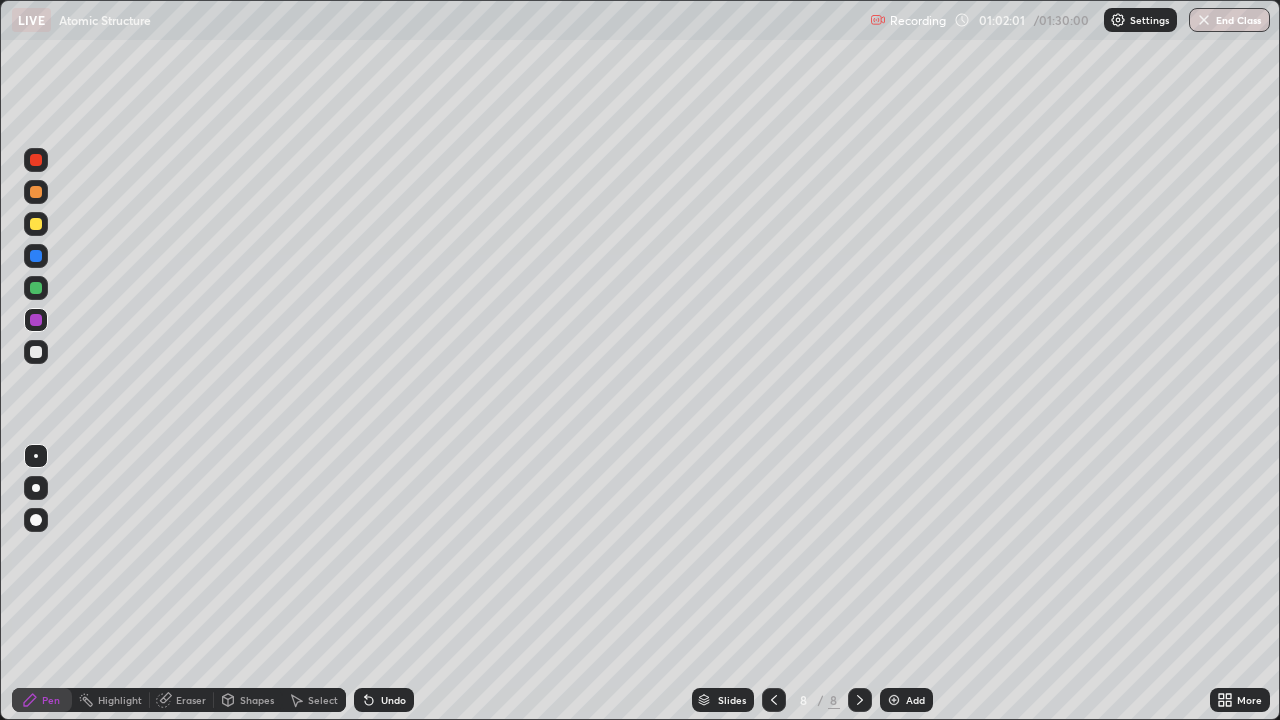click at bounding box center (36, 352) 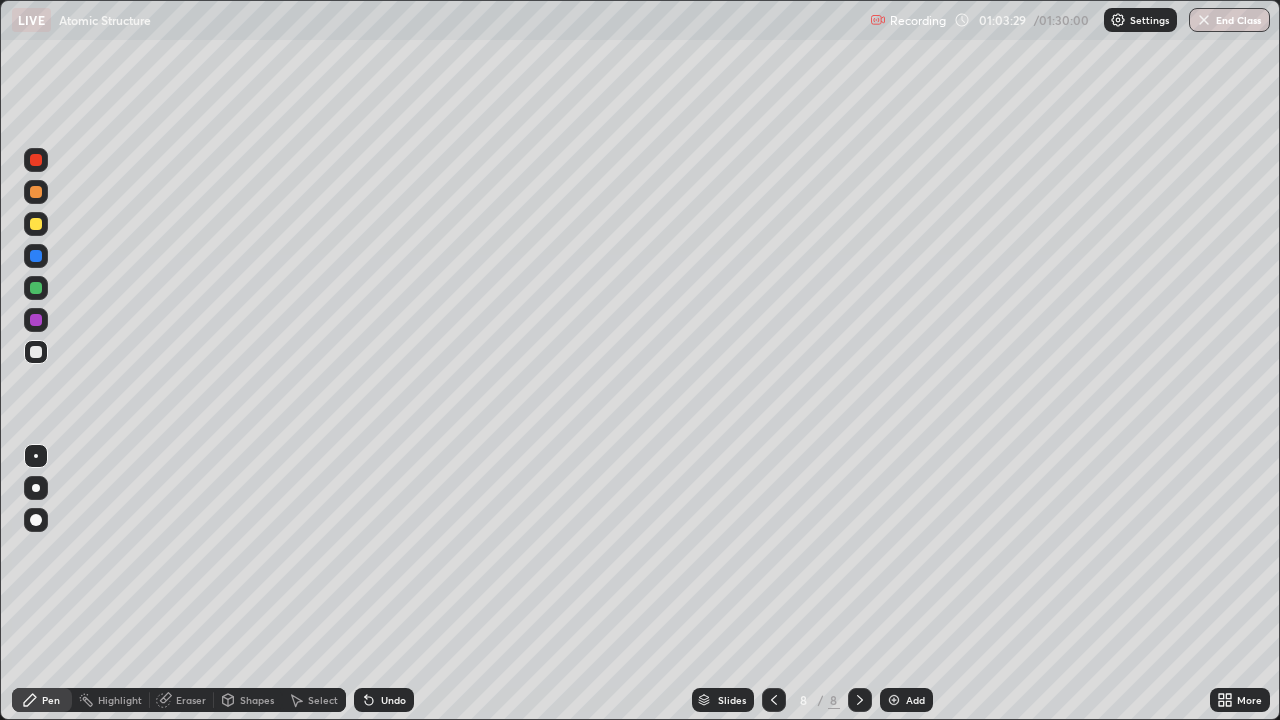 click at bounding box center (36, 288) 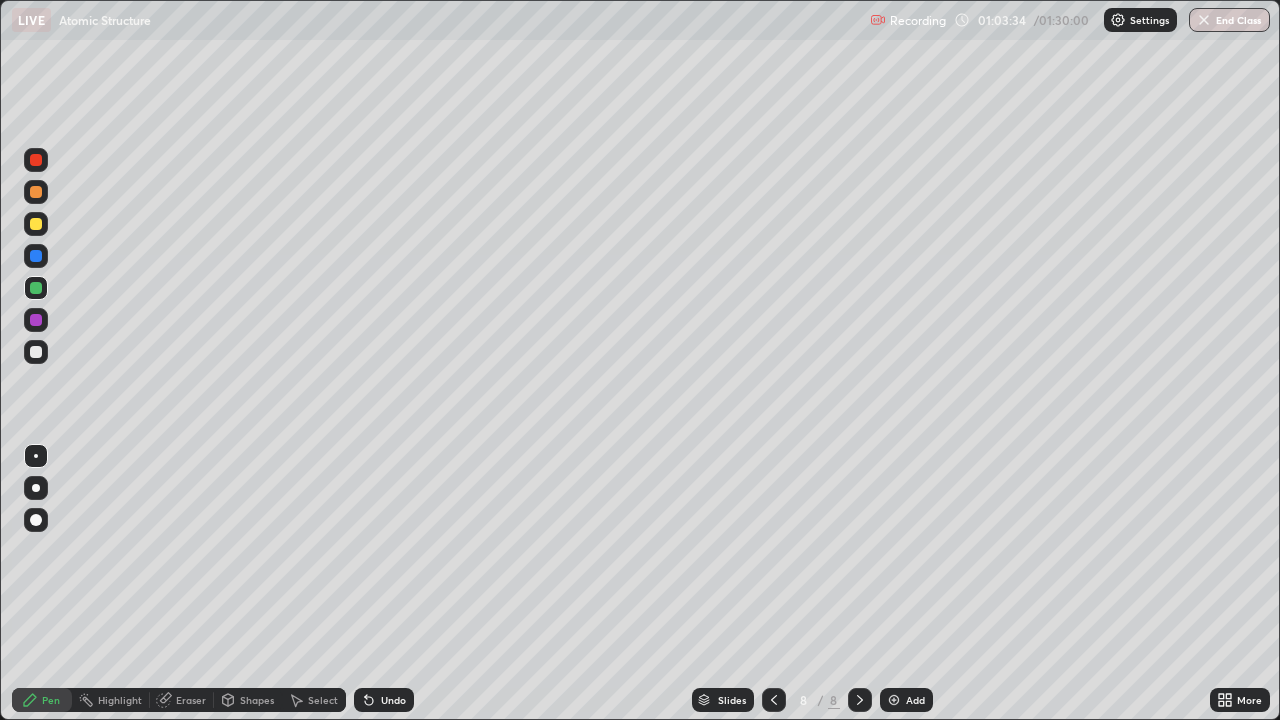 click 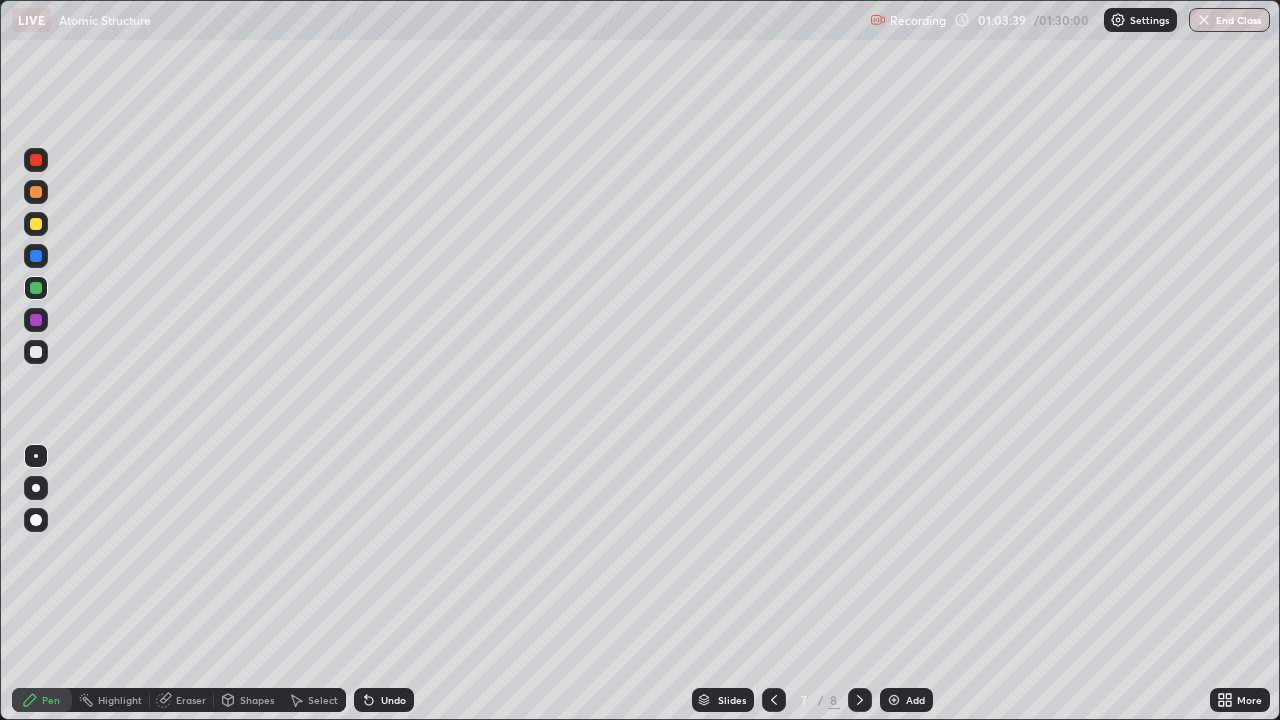 click 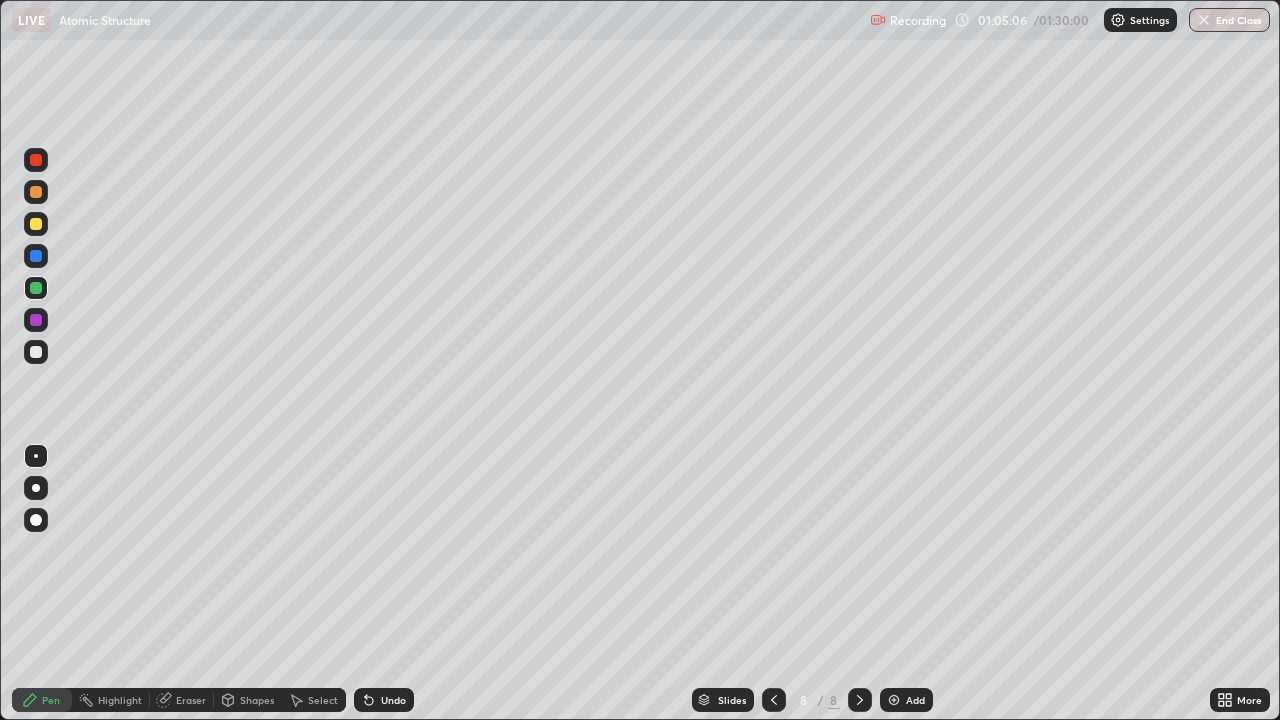 click at bounding box center [36, 352] 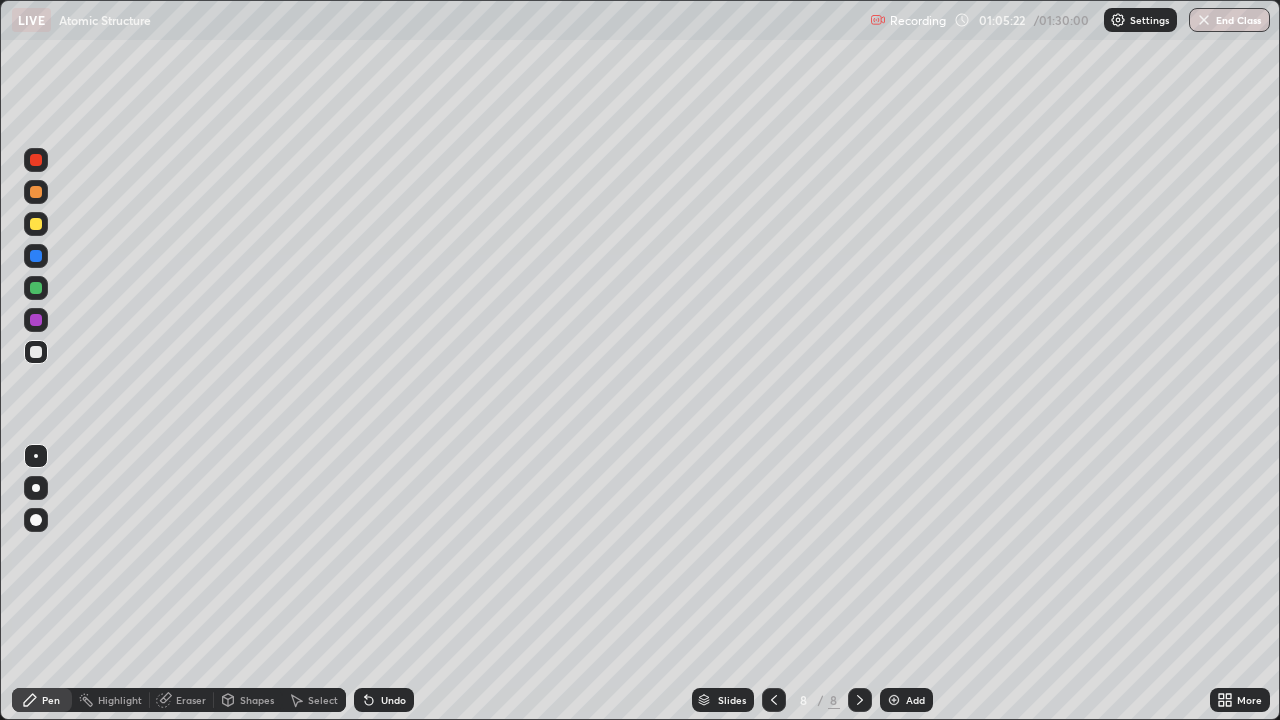 click at bounding box center (894, 700) 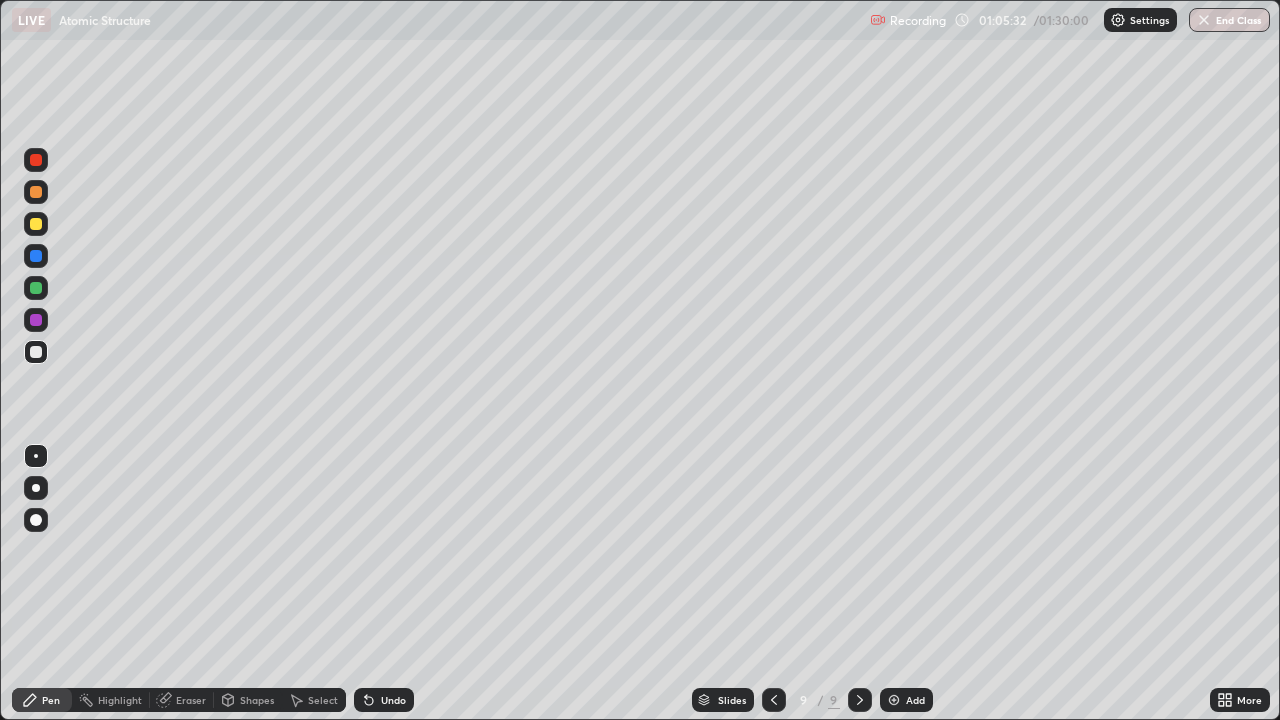 click 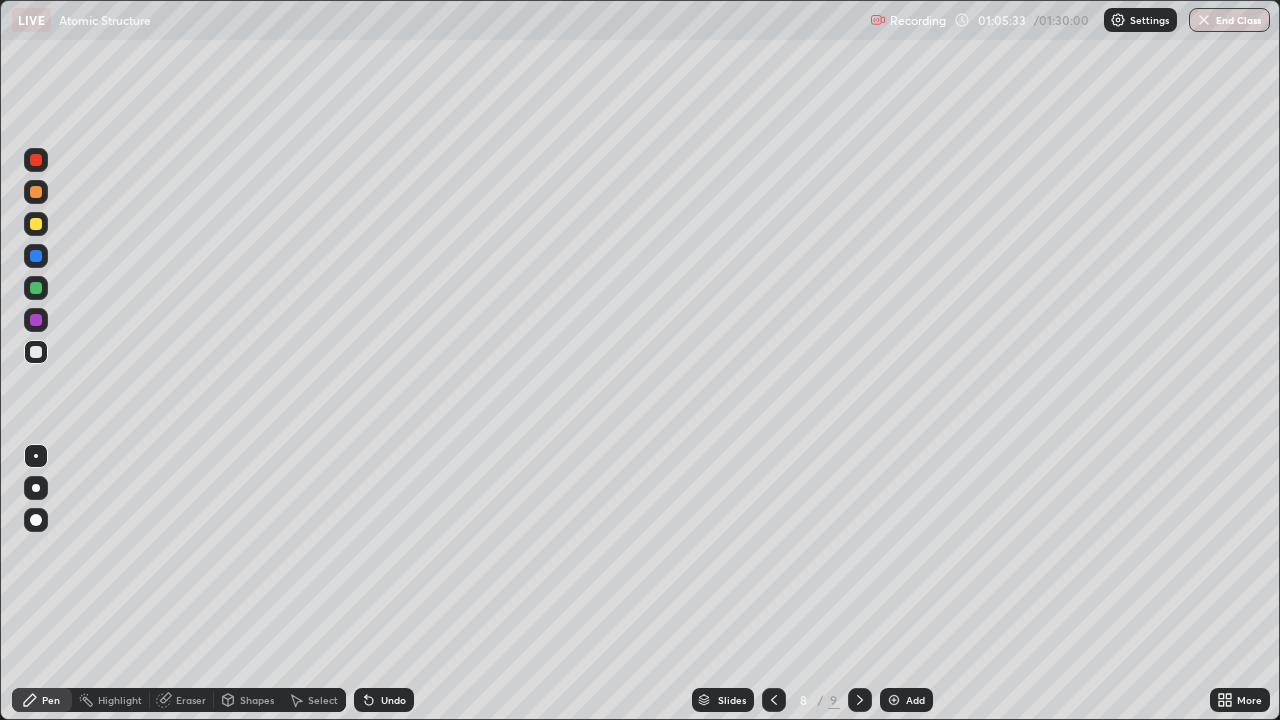 click 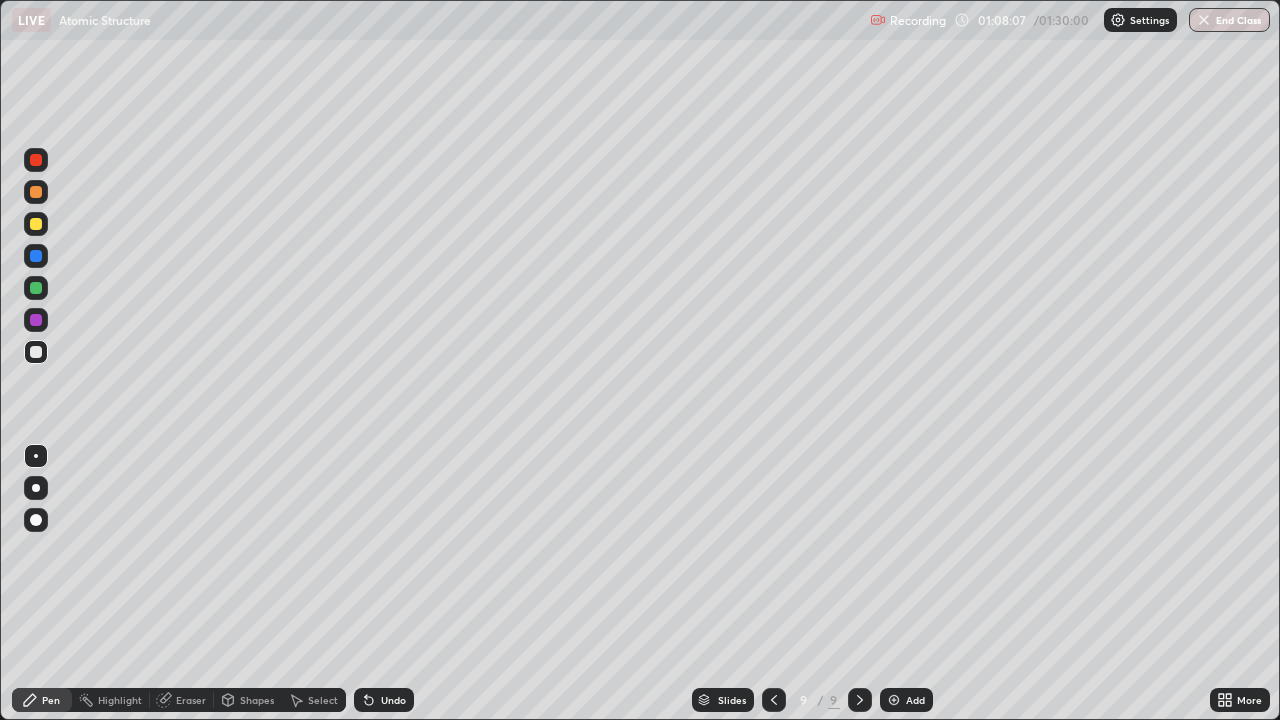 click at bounding box center [36, 320] 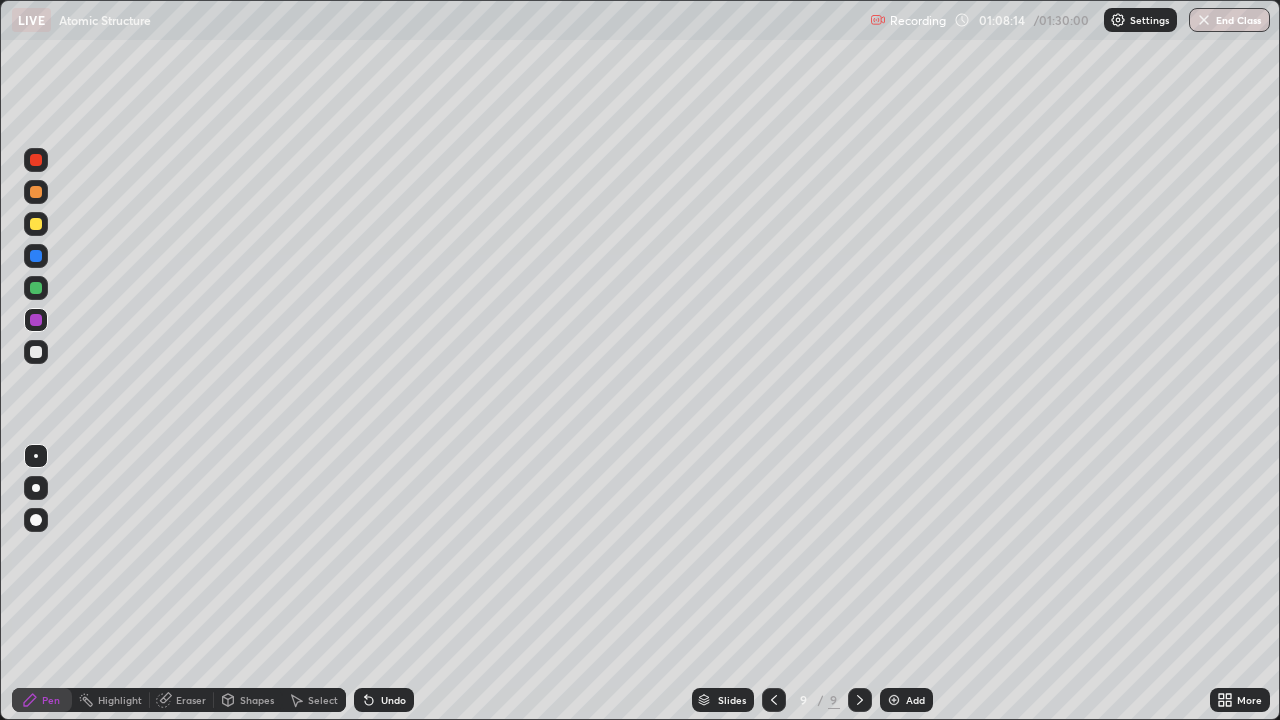 click at bounding box center (36, 288) 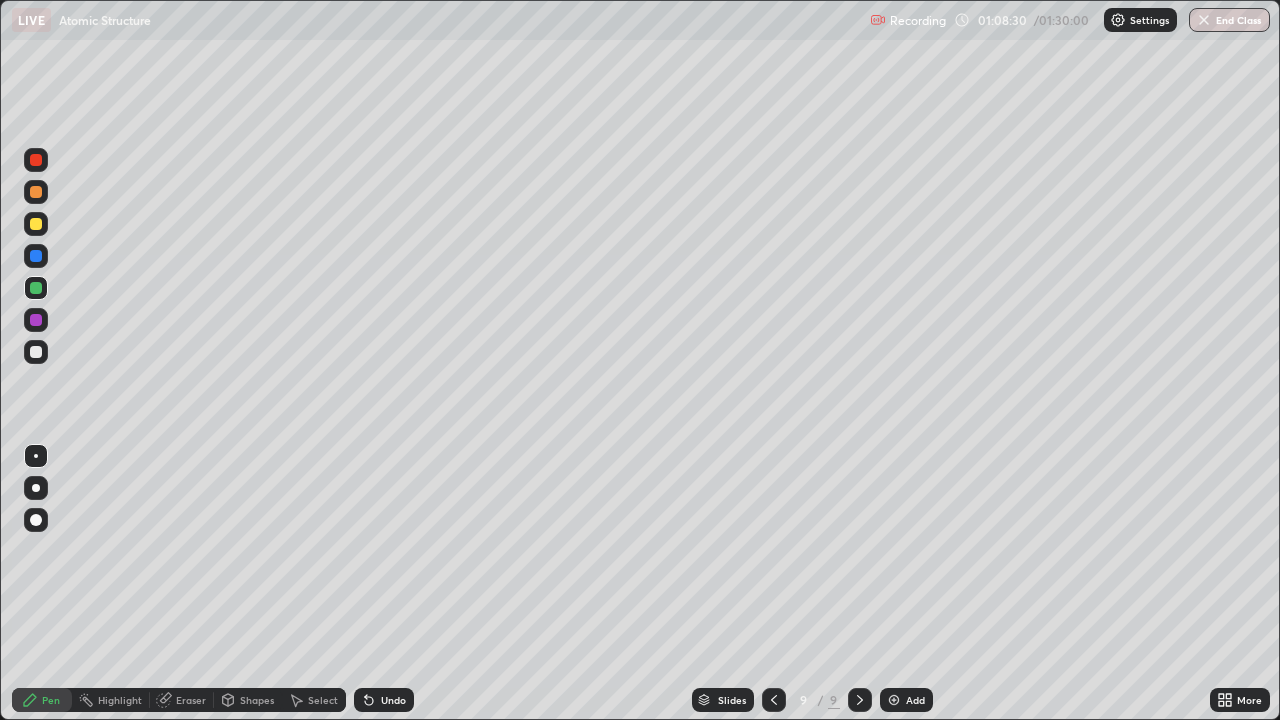 click on "Eraser" at bounding box center [182, 700] 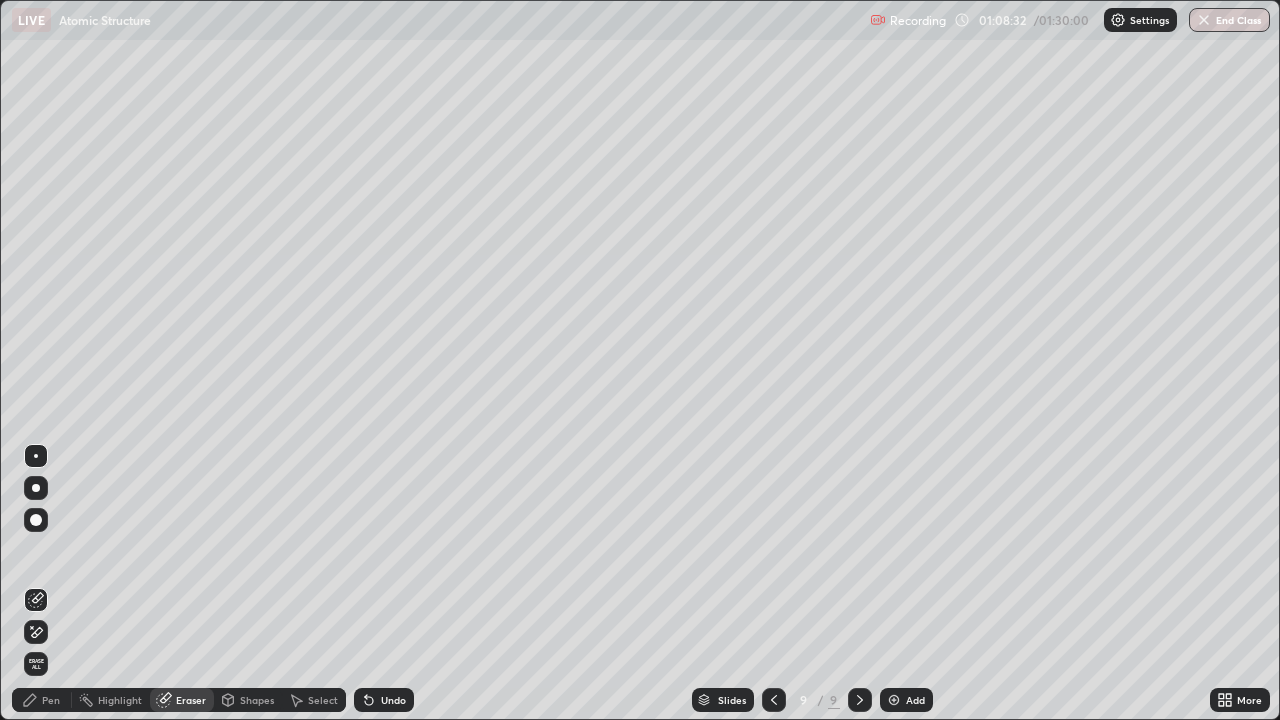 click on "Pen" at bounding box center (42, 700) 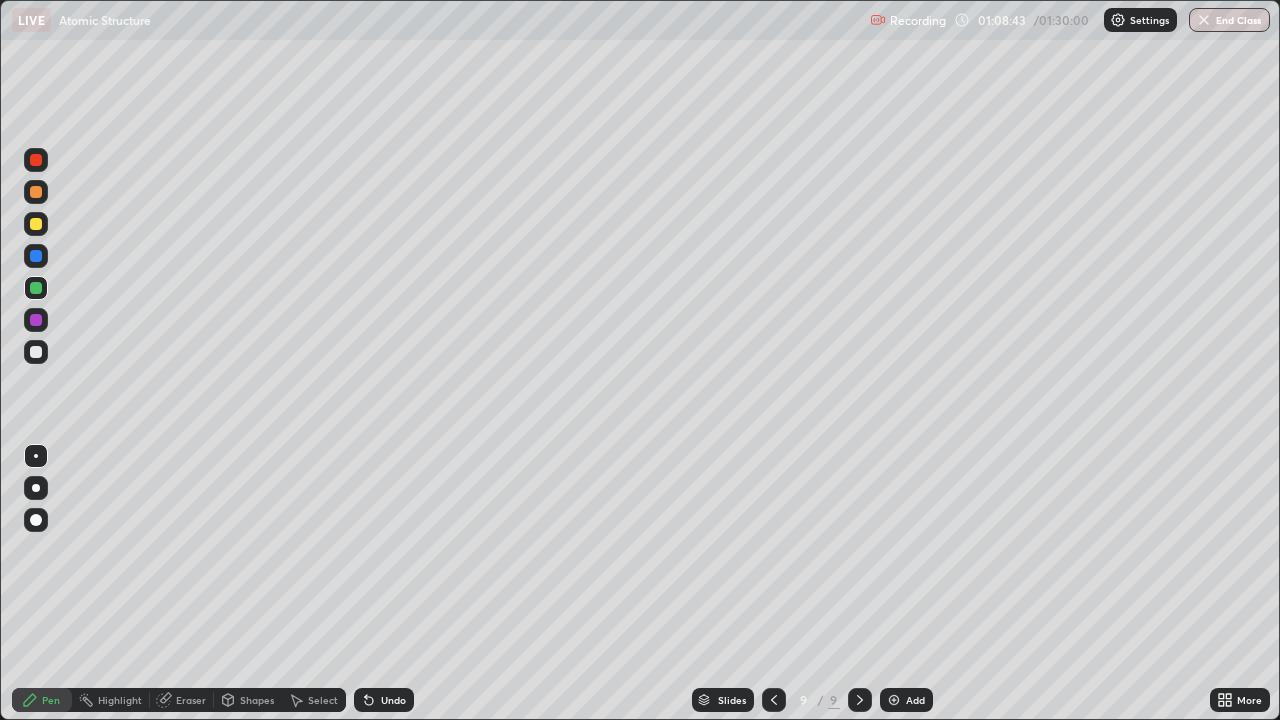 click at bounding box center [36, 352] 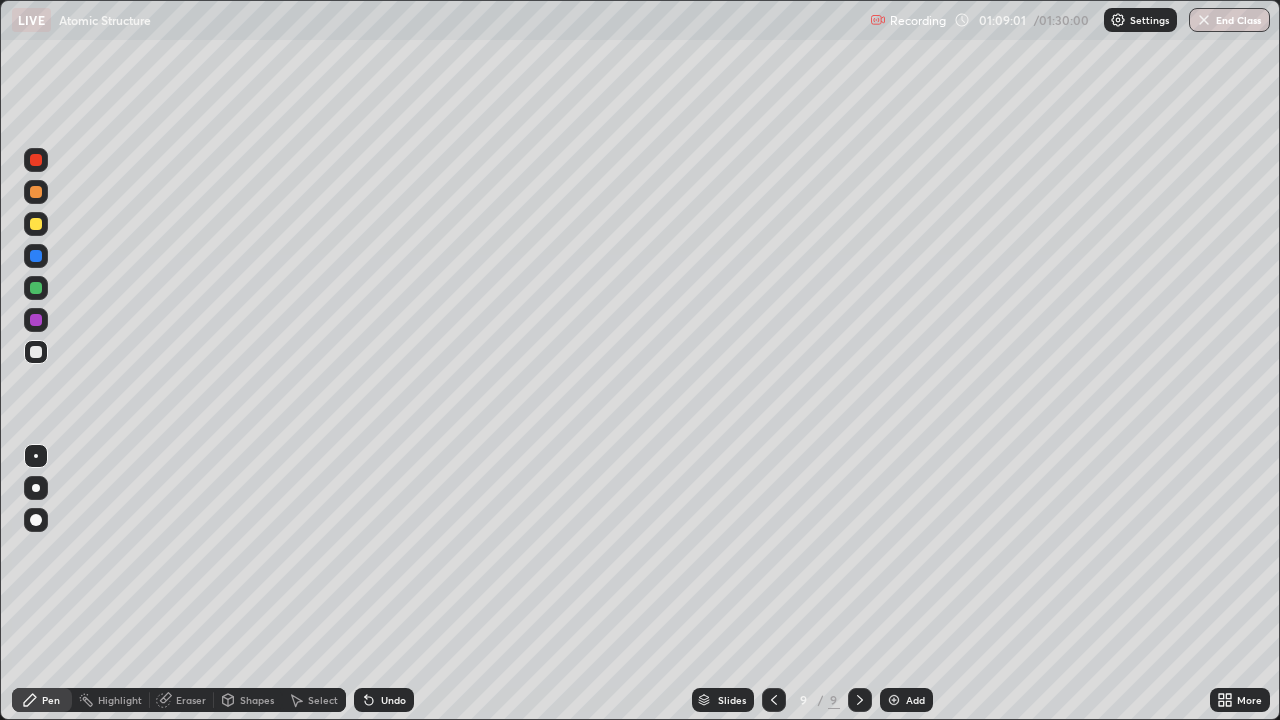 click 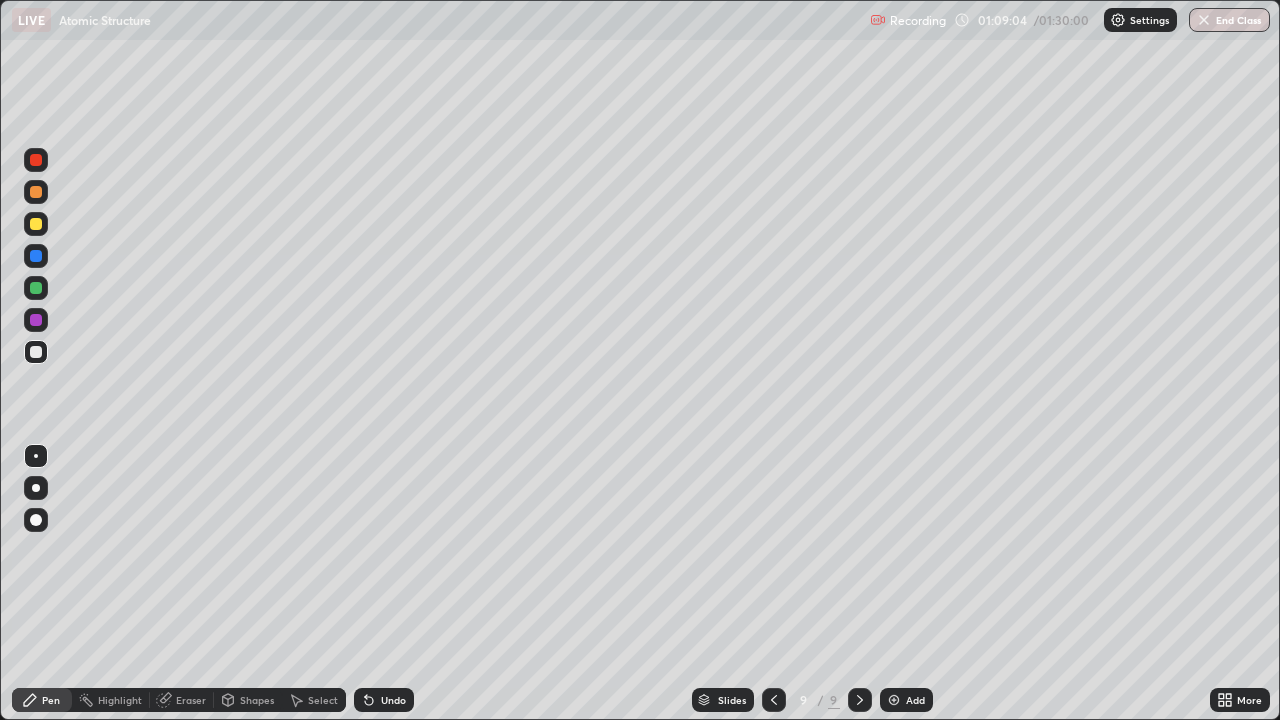 click on "Undo" at bounding box center [384, 700] 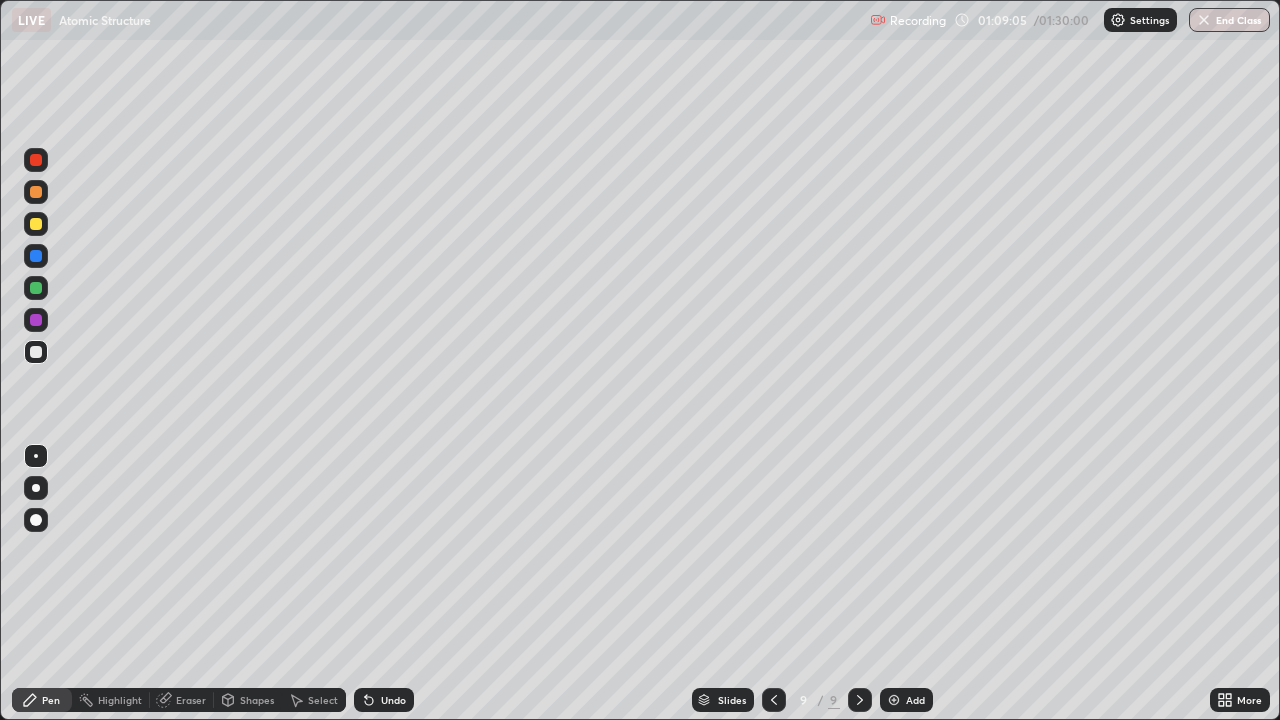 click on "Undo" at bounding box center [384, 700] 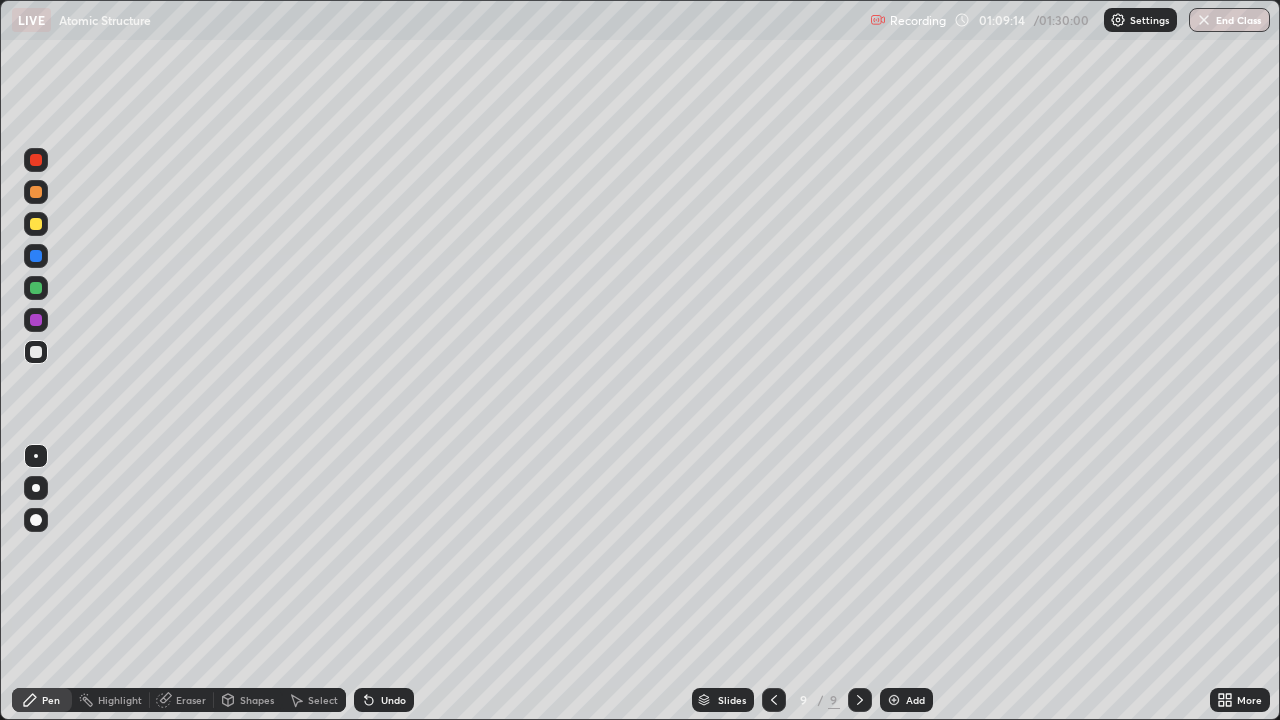 click at bounding box center (36, 288) 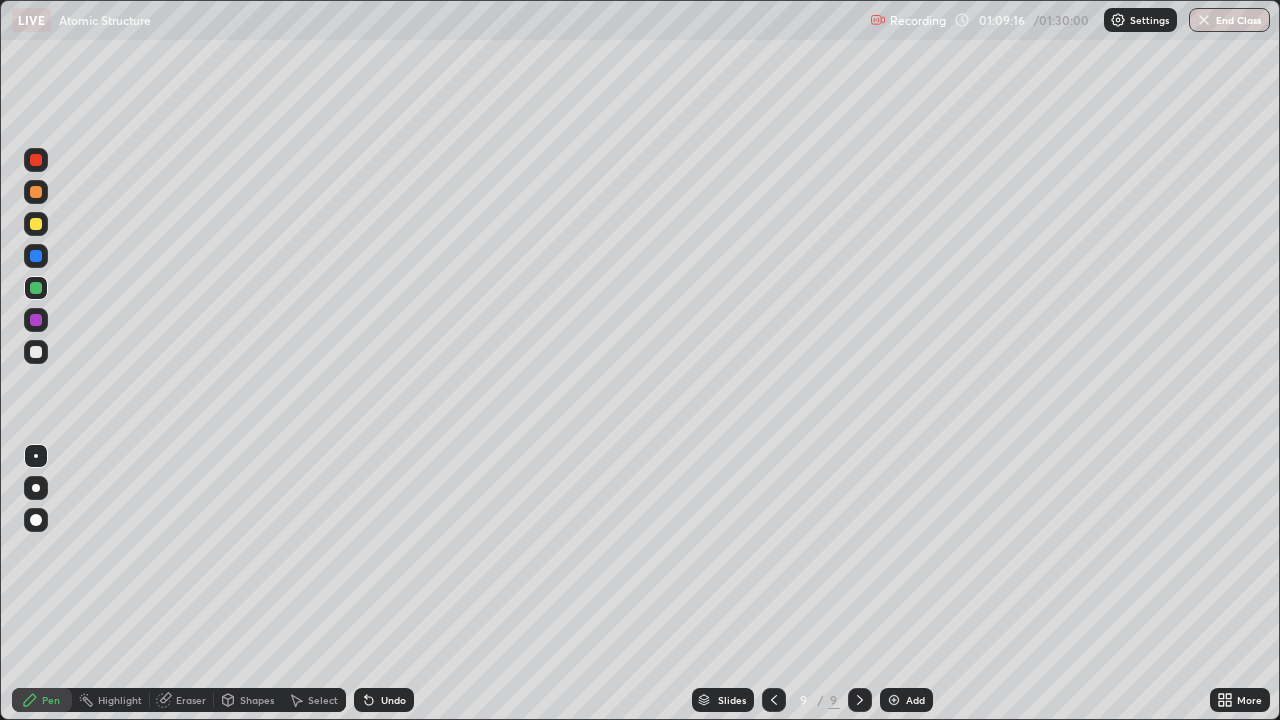 click at bounding box center [36, 224] 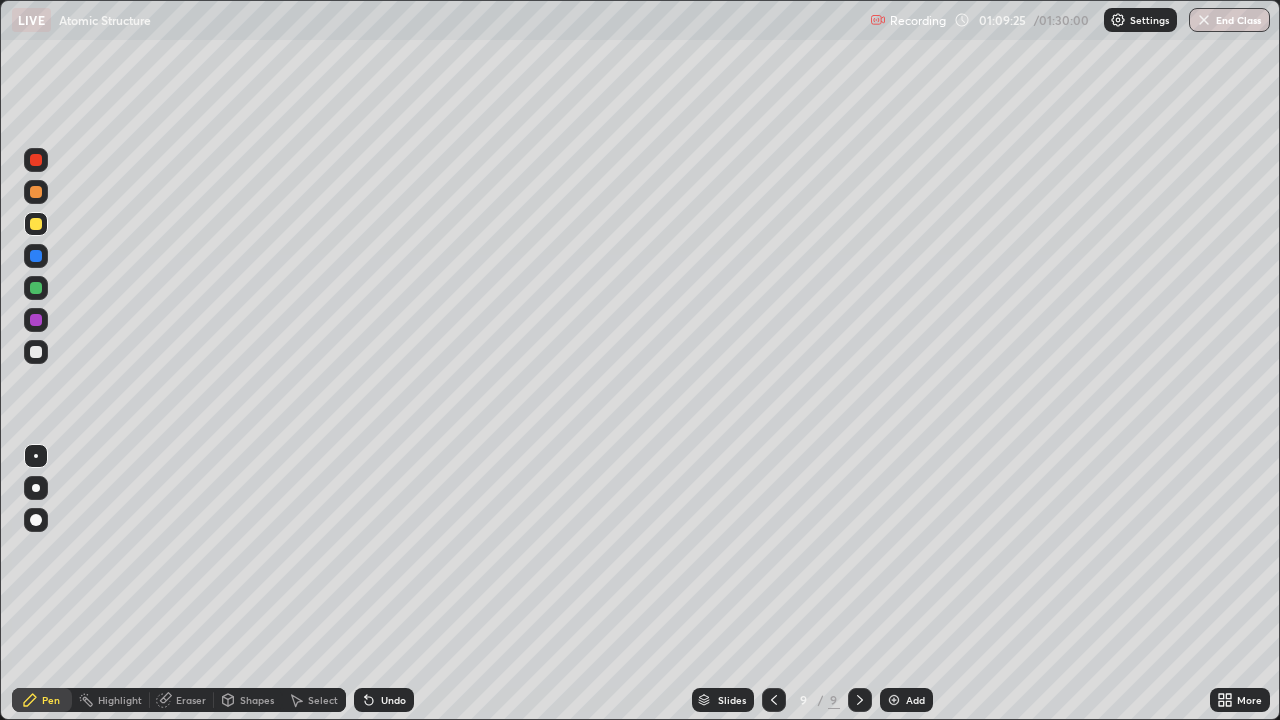 click 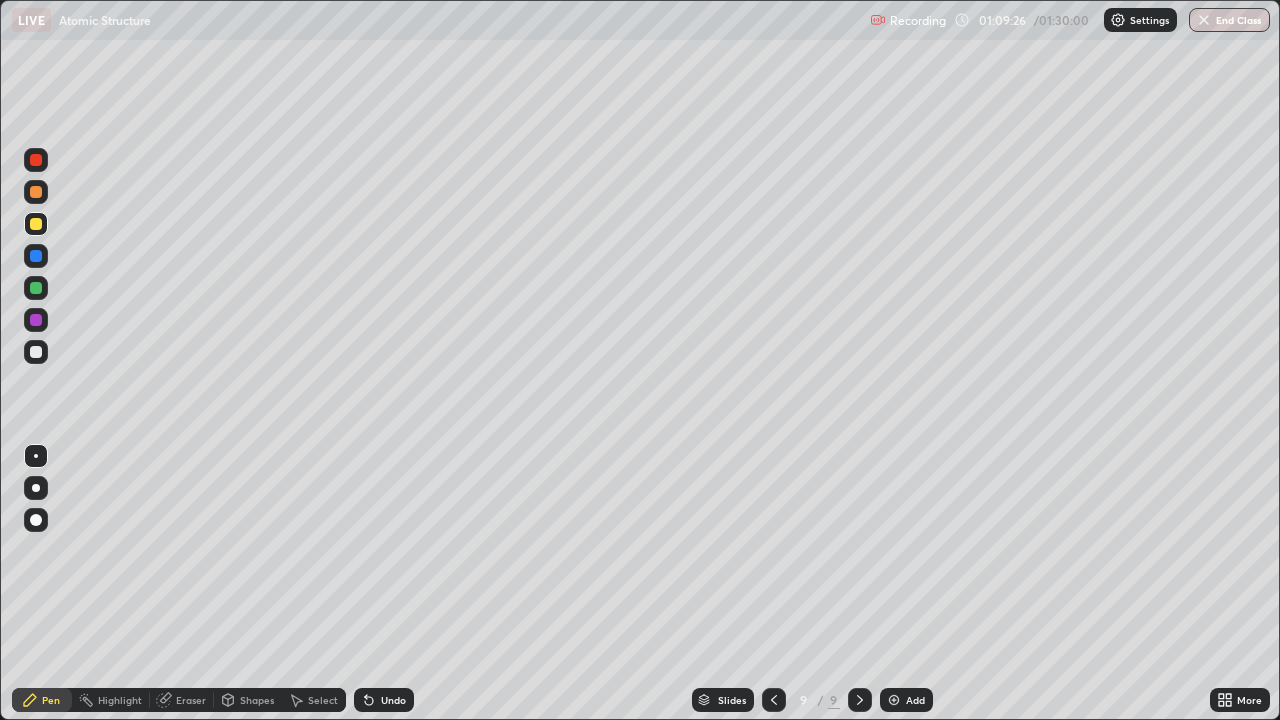 click on "Undo" at bounding box center [384, 700] 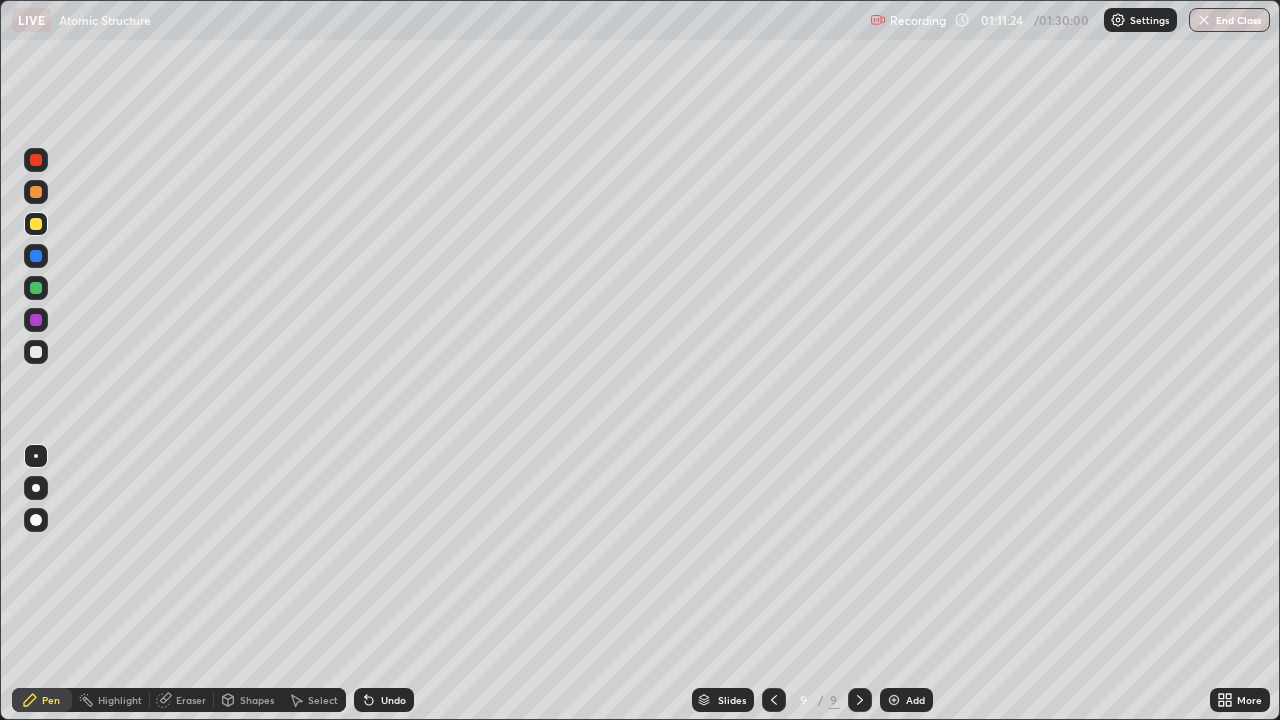 click on "Add" at bounding box center [915, 700] 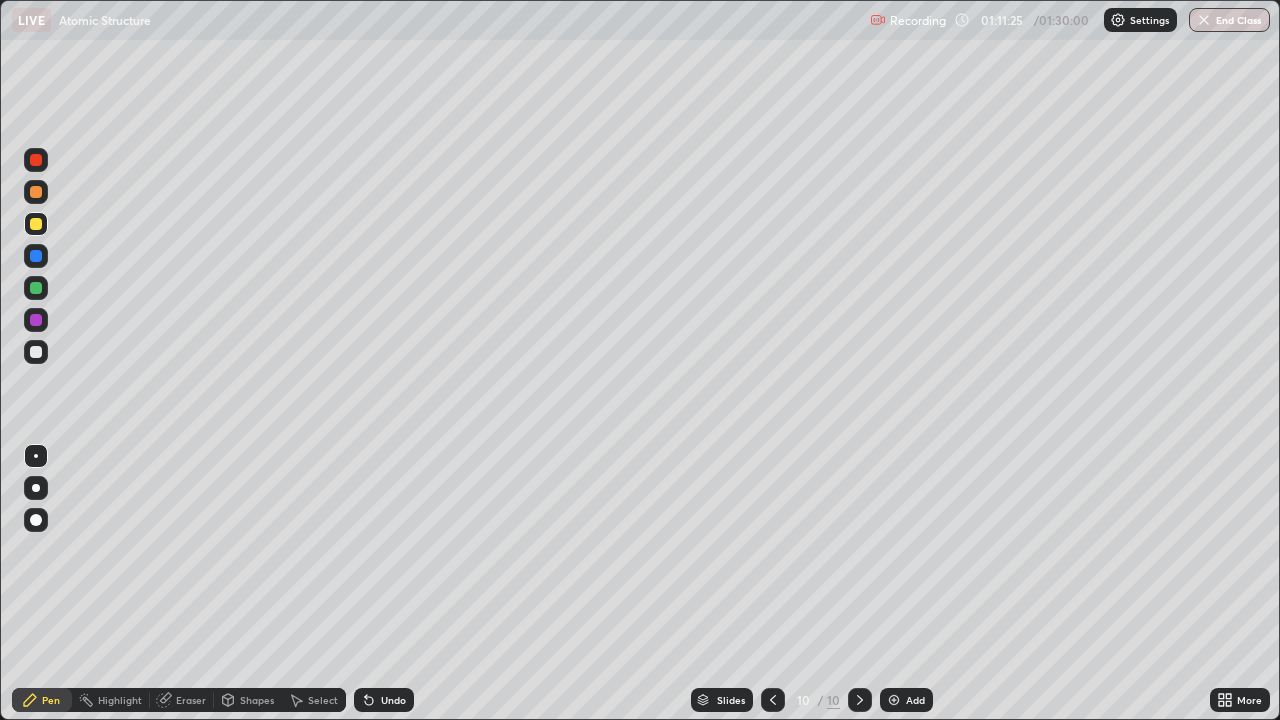 click at bounding box center [36, 160] 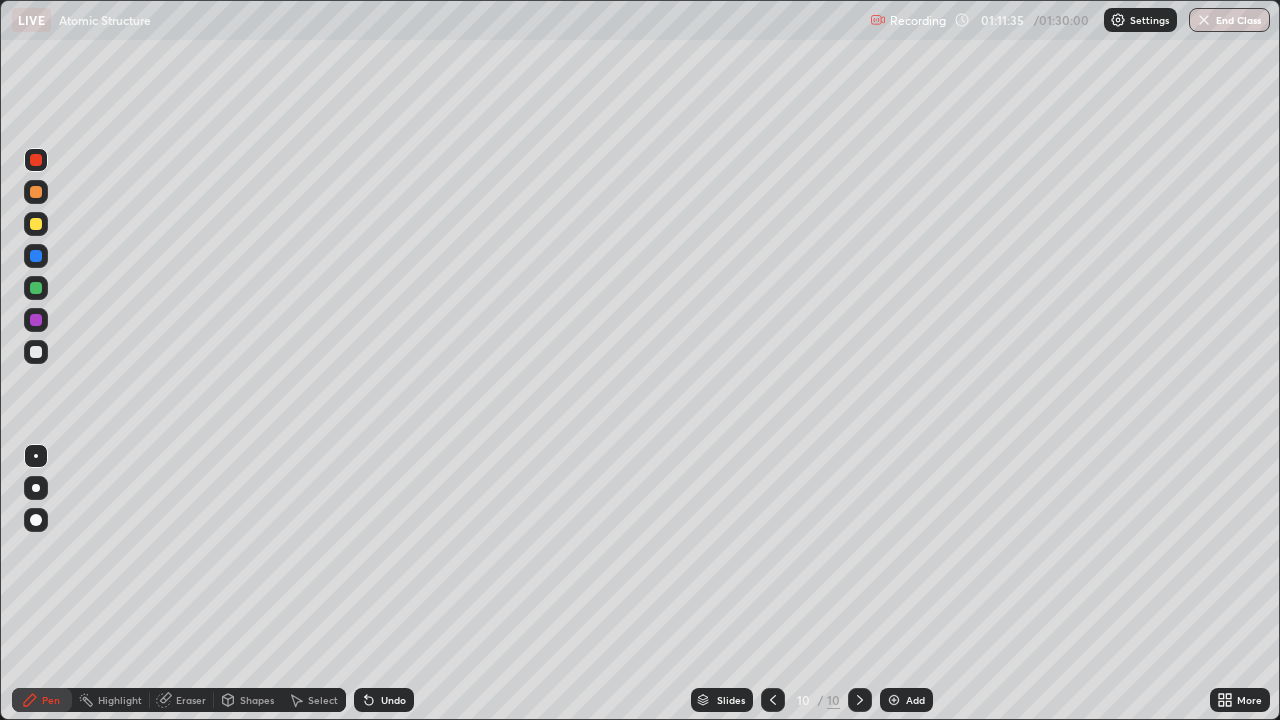 click on "Undo" at bounding box center [393, 700] 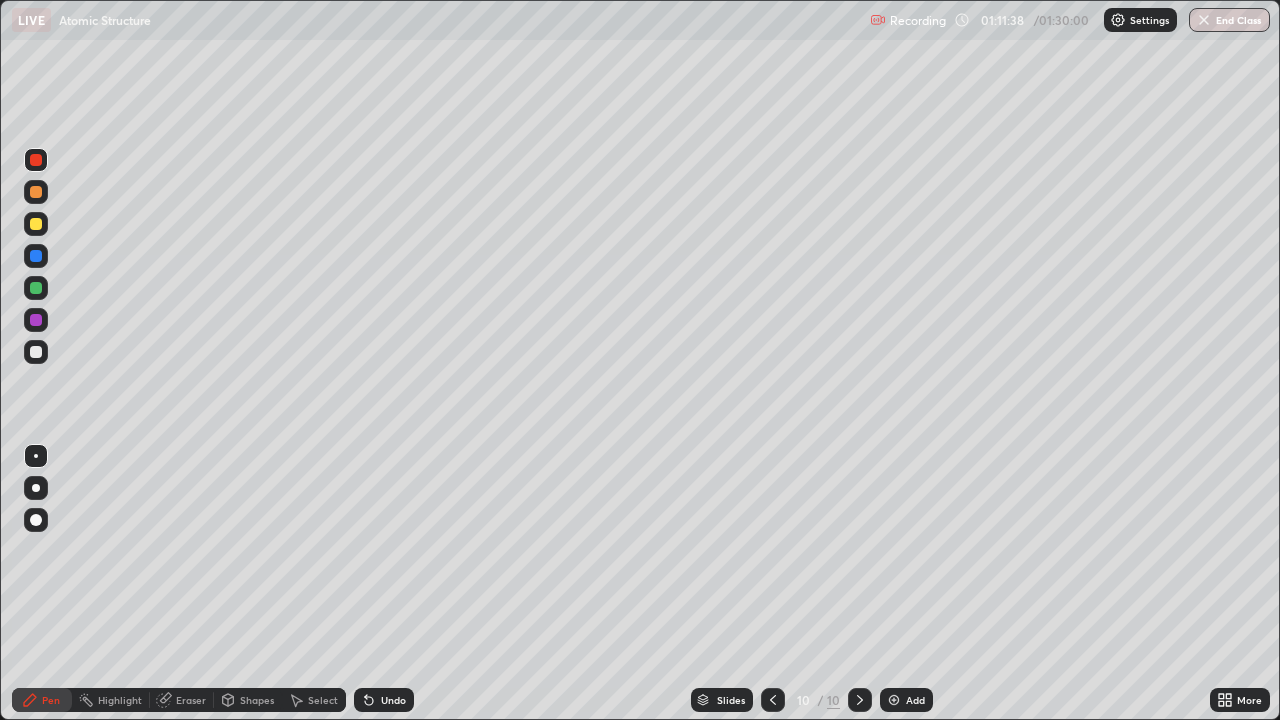 click at bounding box center [36, 256] 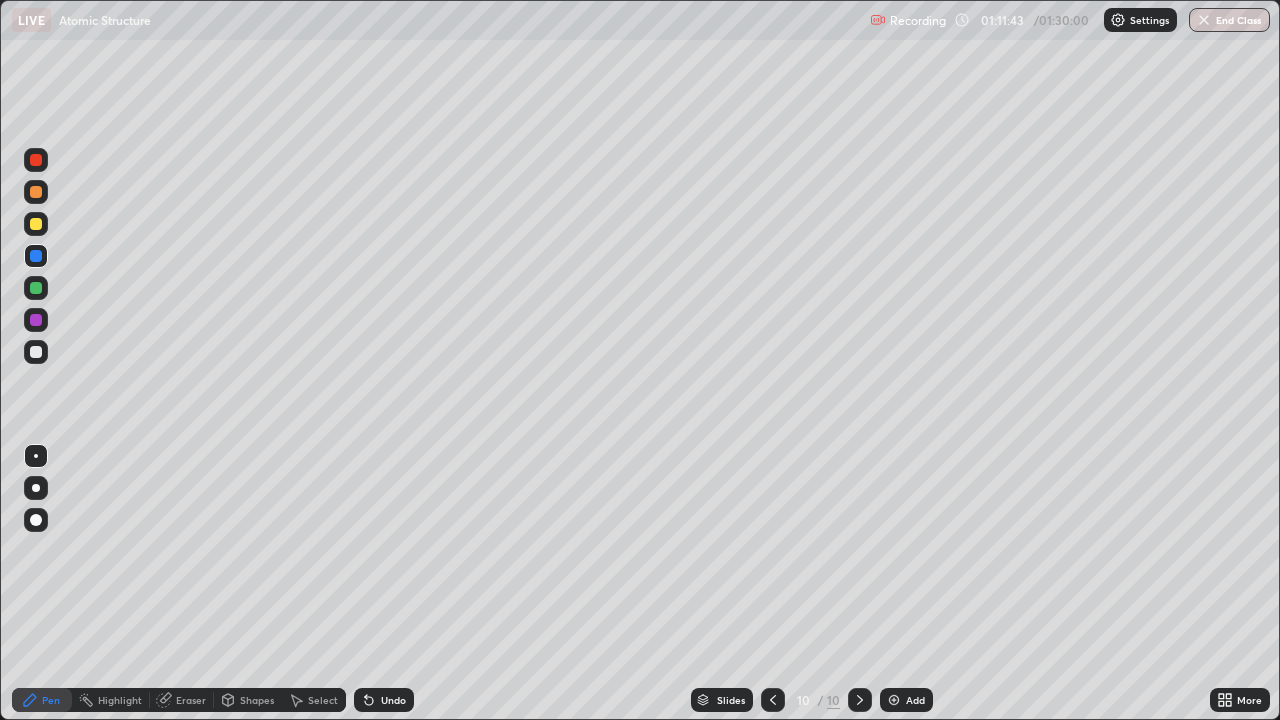 click on "Undo" at bounding box center (393, 700) 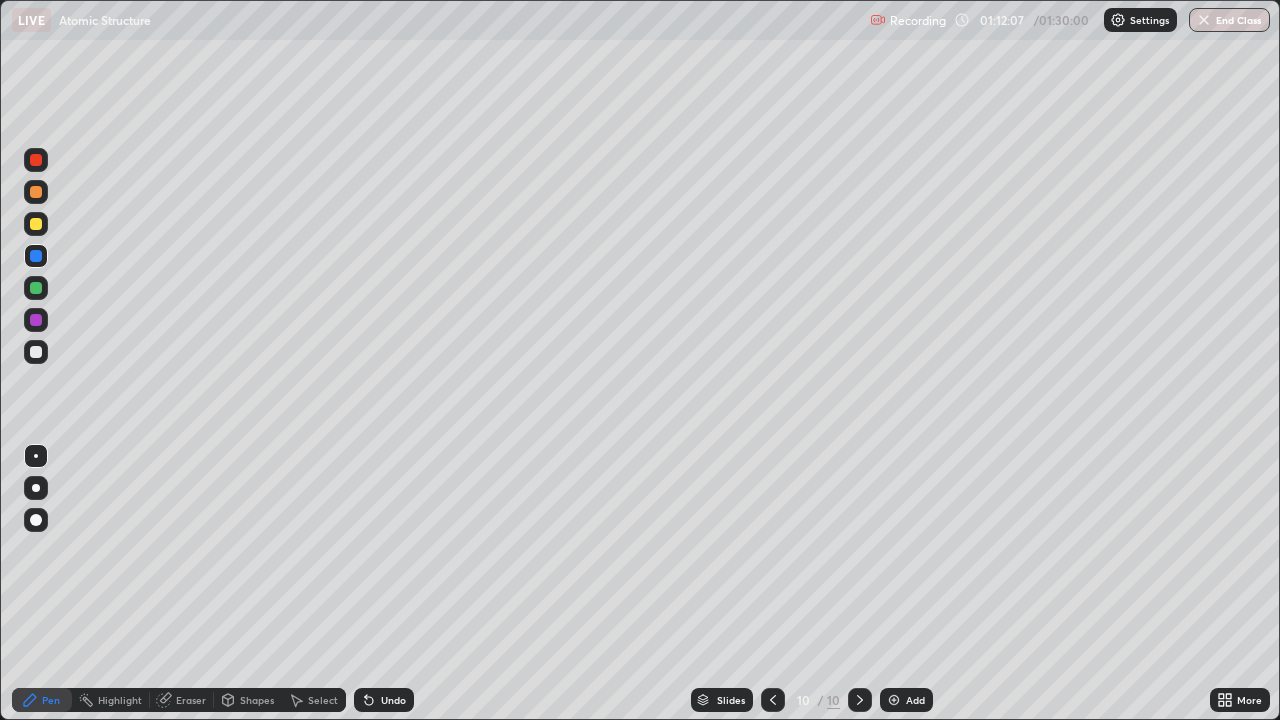 click at bounding box center (36, 352) 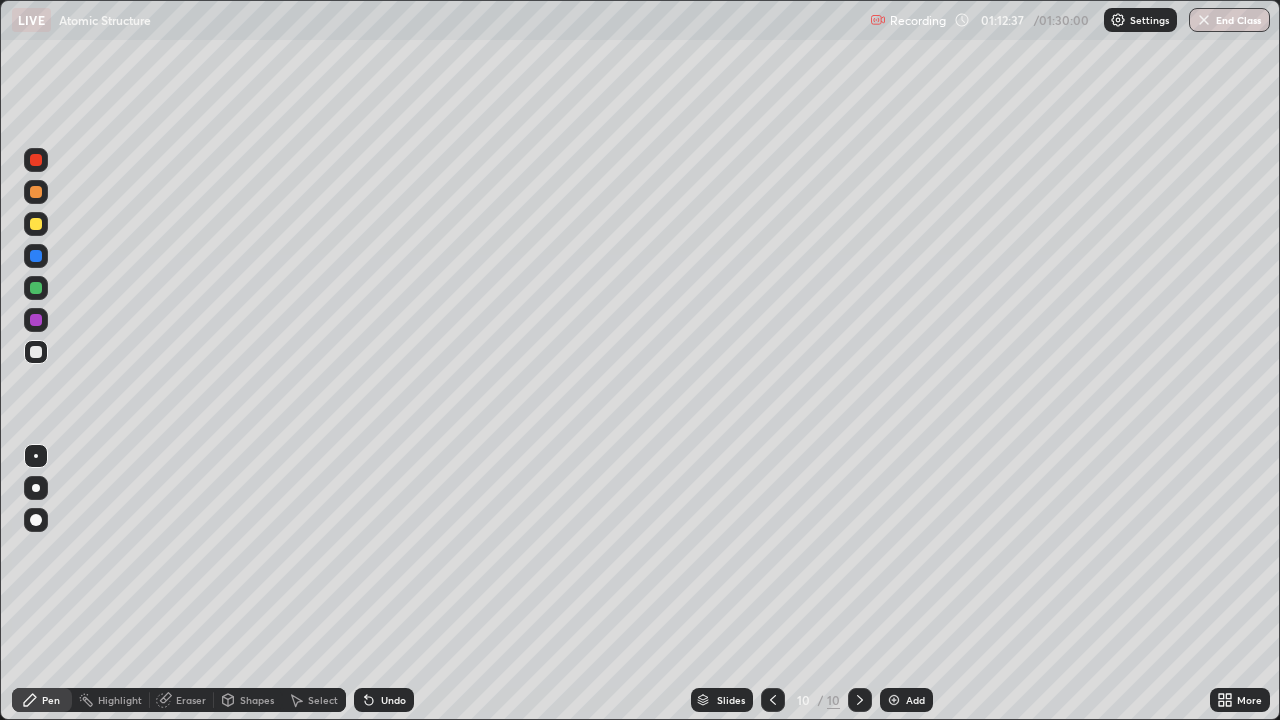 click at bounding box center (36, 320) 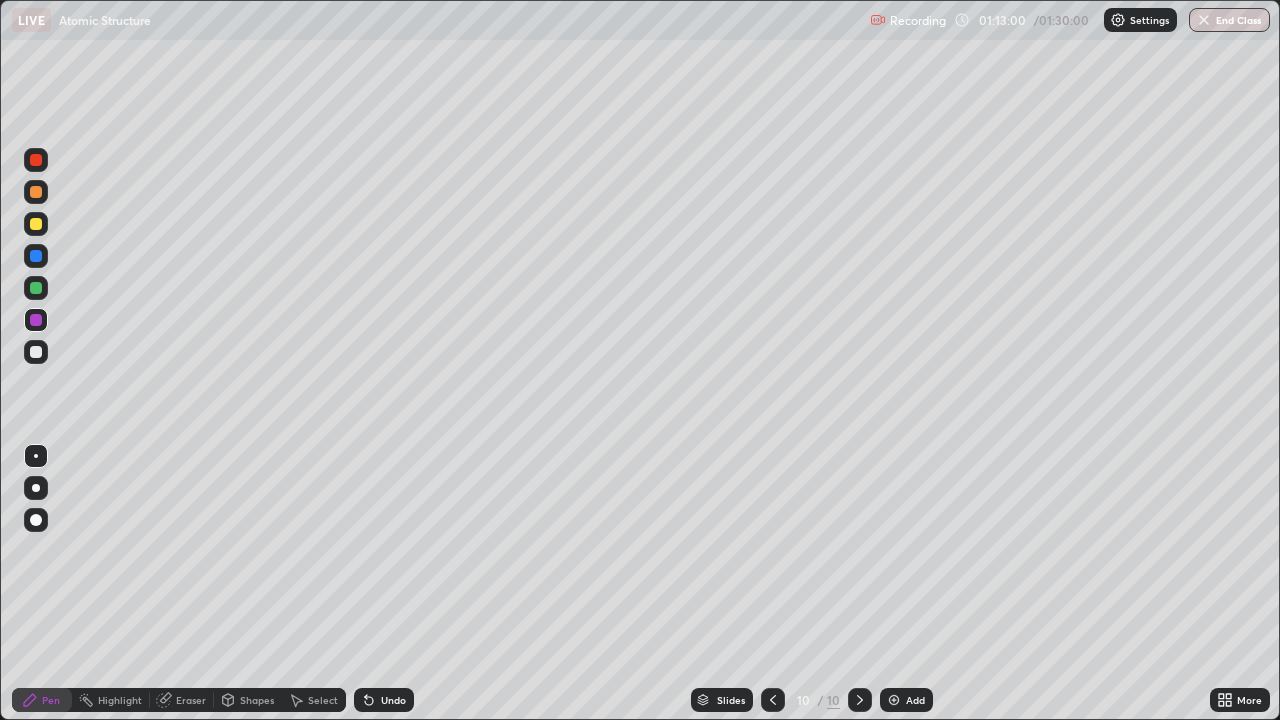 click on "Undo" at bounding box center [393, 700] 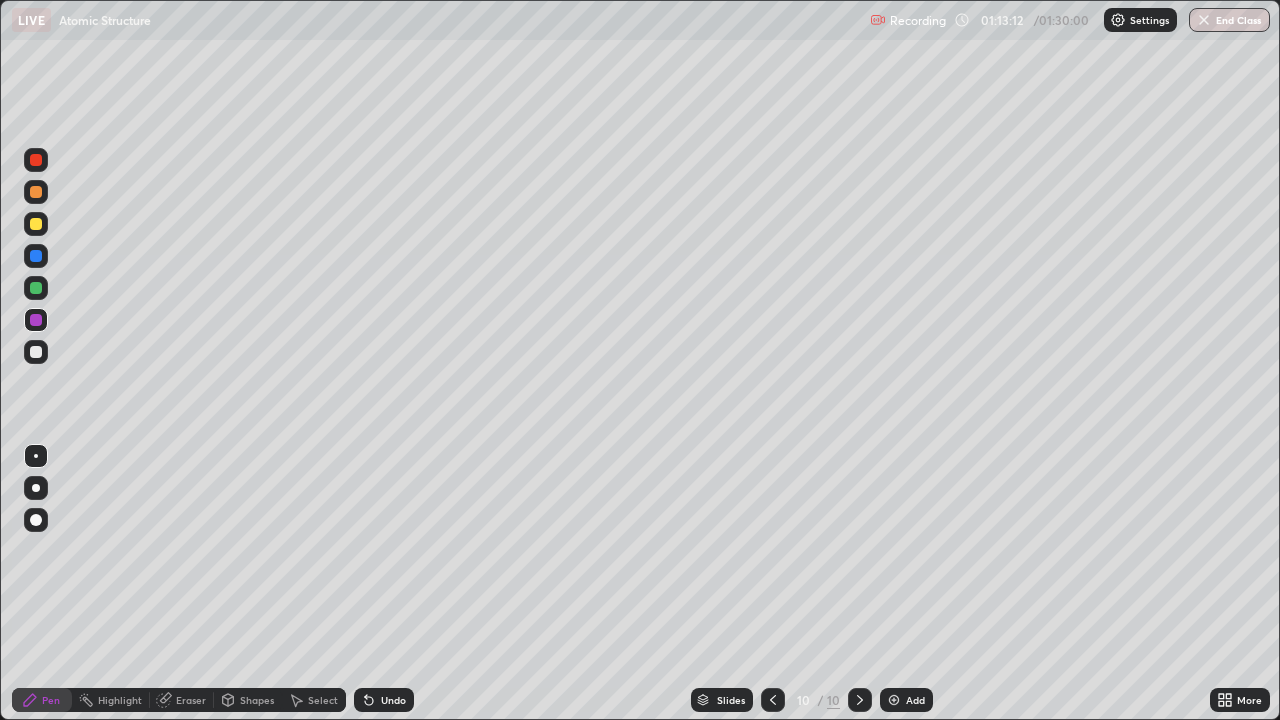 click at bounding box center [36, 224] 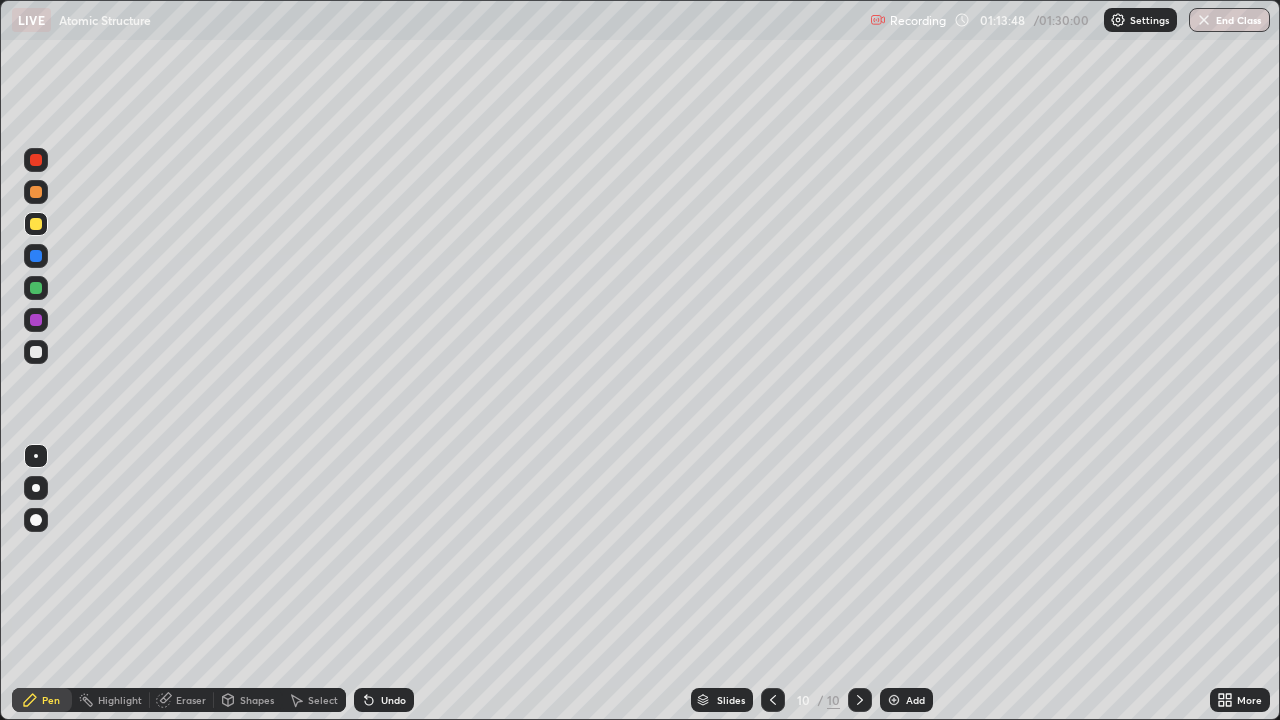 click at bounding box center (36, 352) 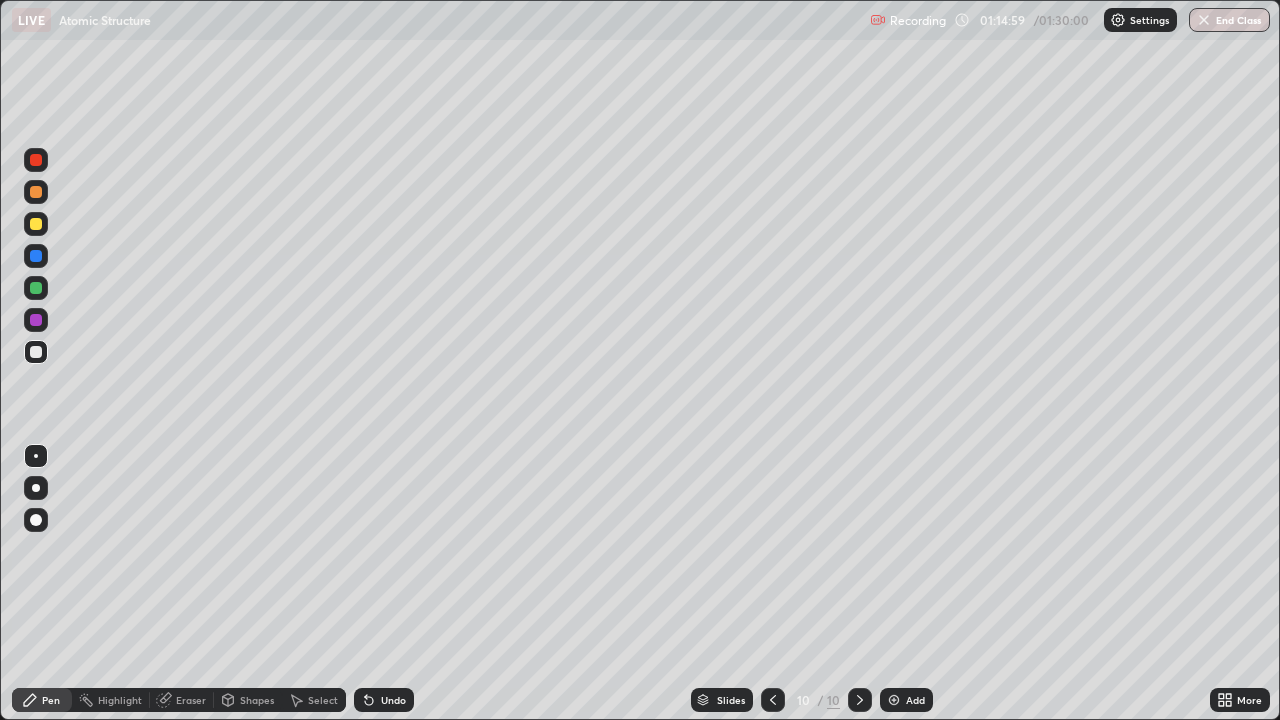 click at bounding box center (36, 224) 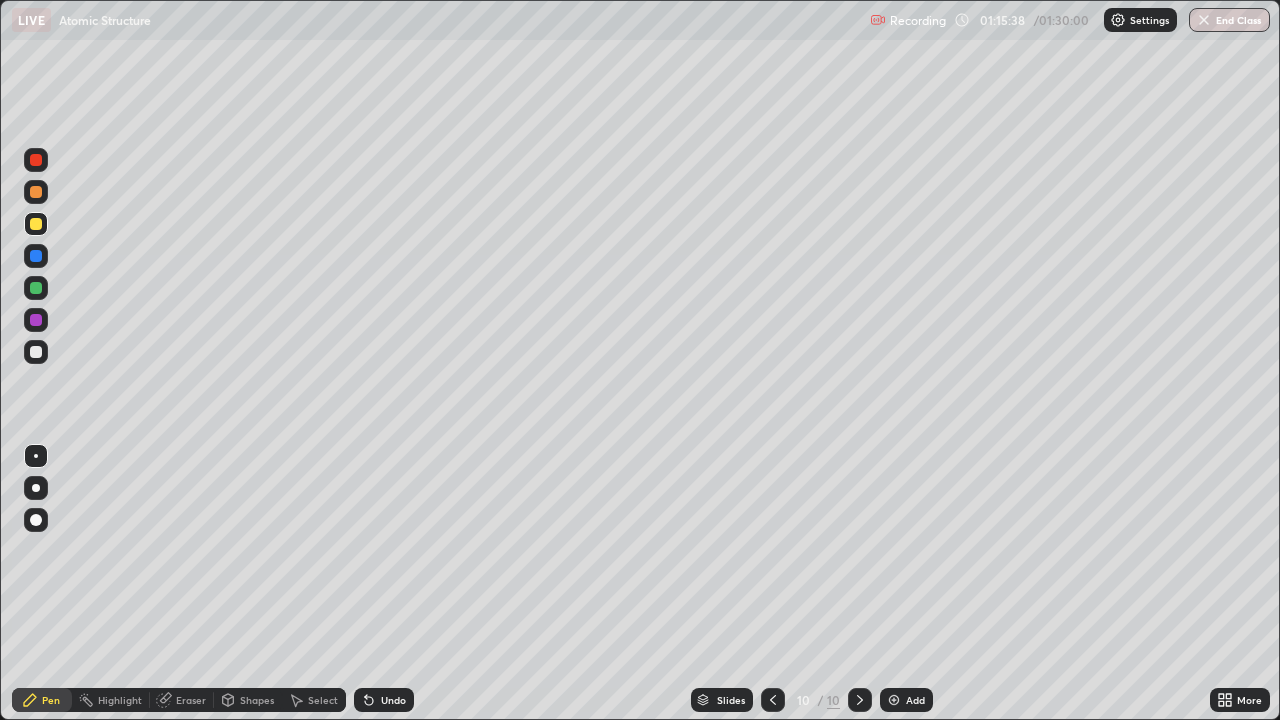 click at bounding box center (36, 320) 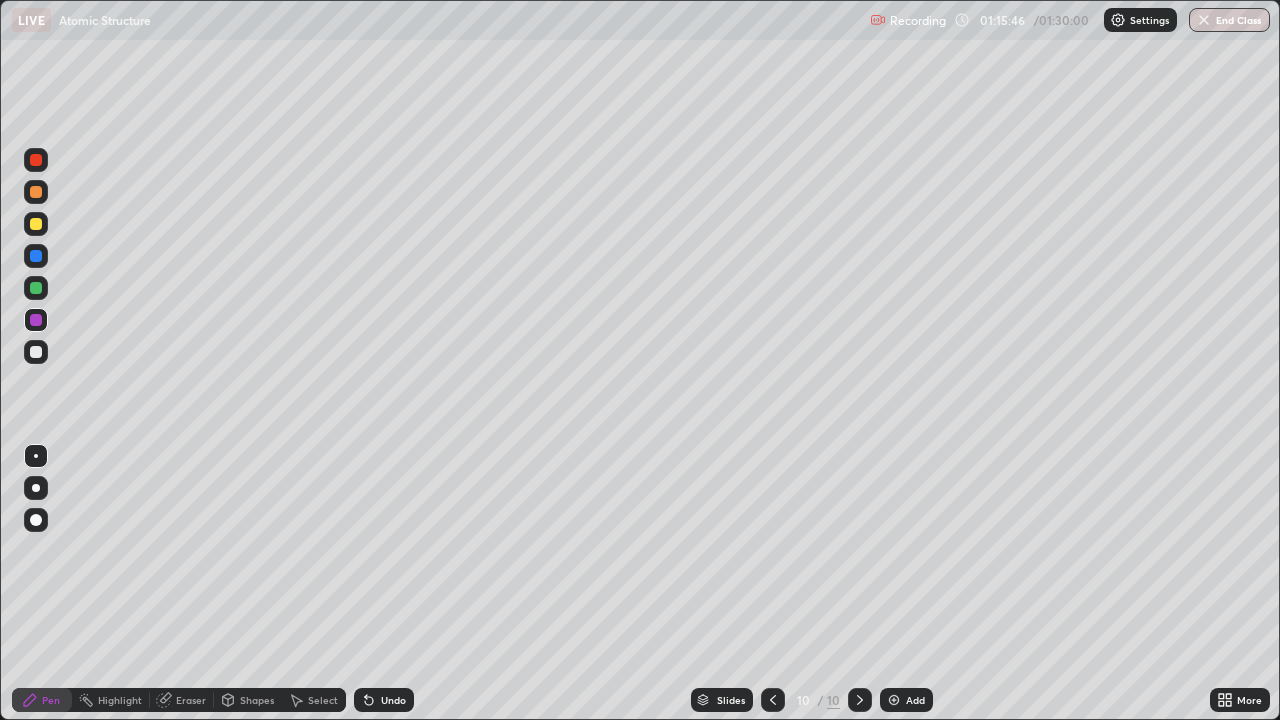 click at bounding box center (36, 224) 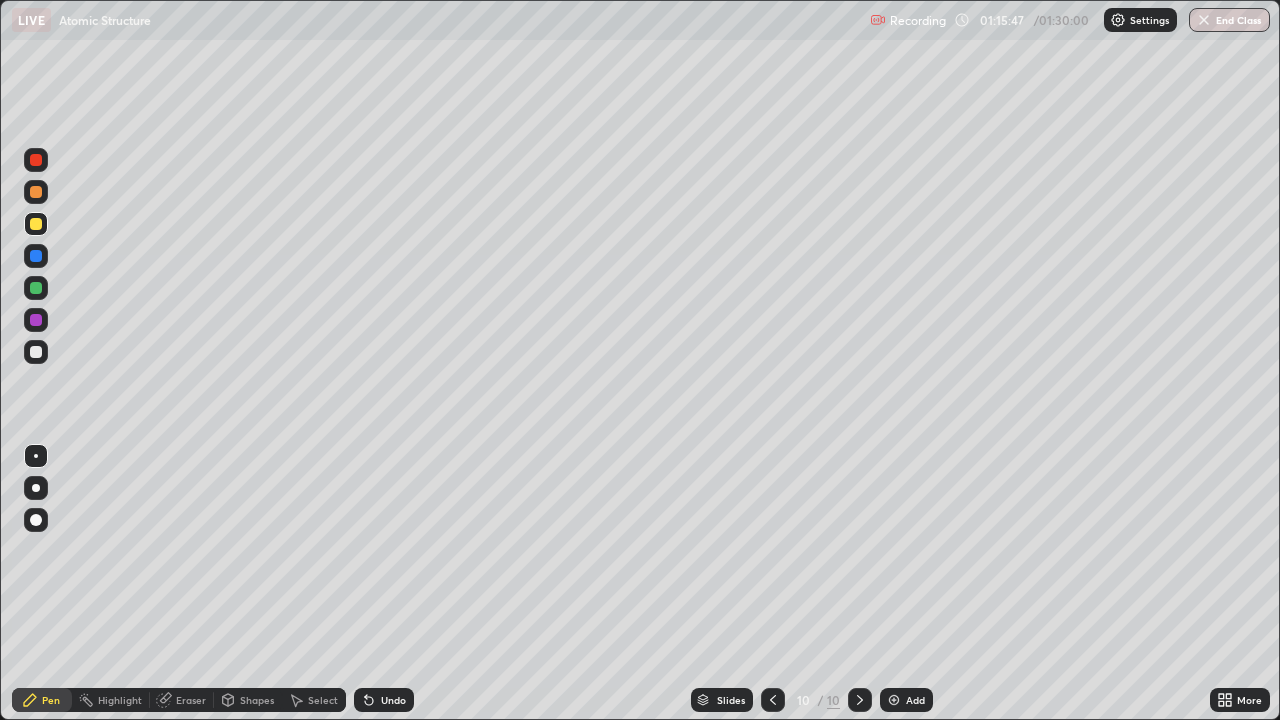 click at bounding box center [36, 192] 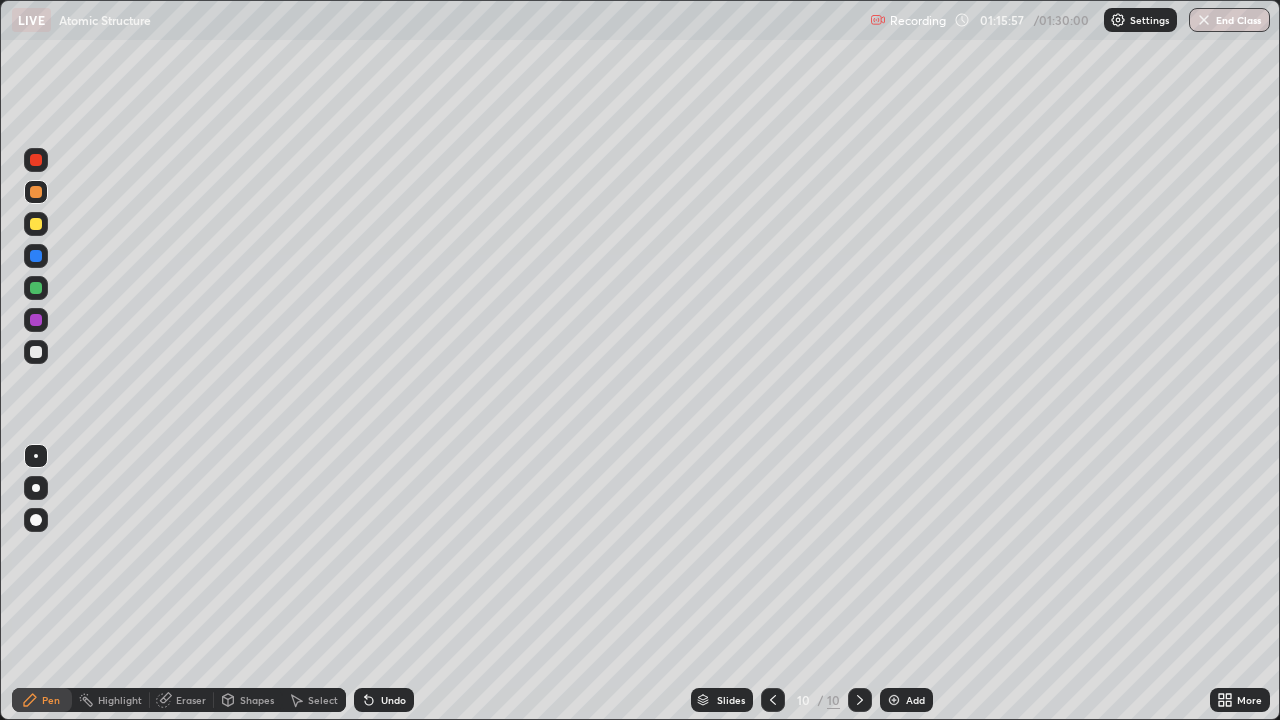 click at bounding box center (36, 256) 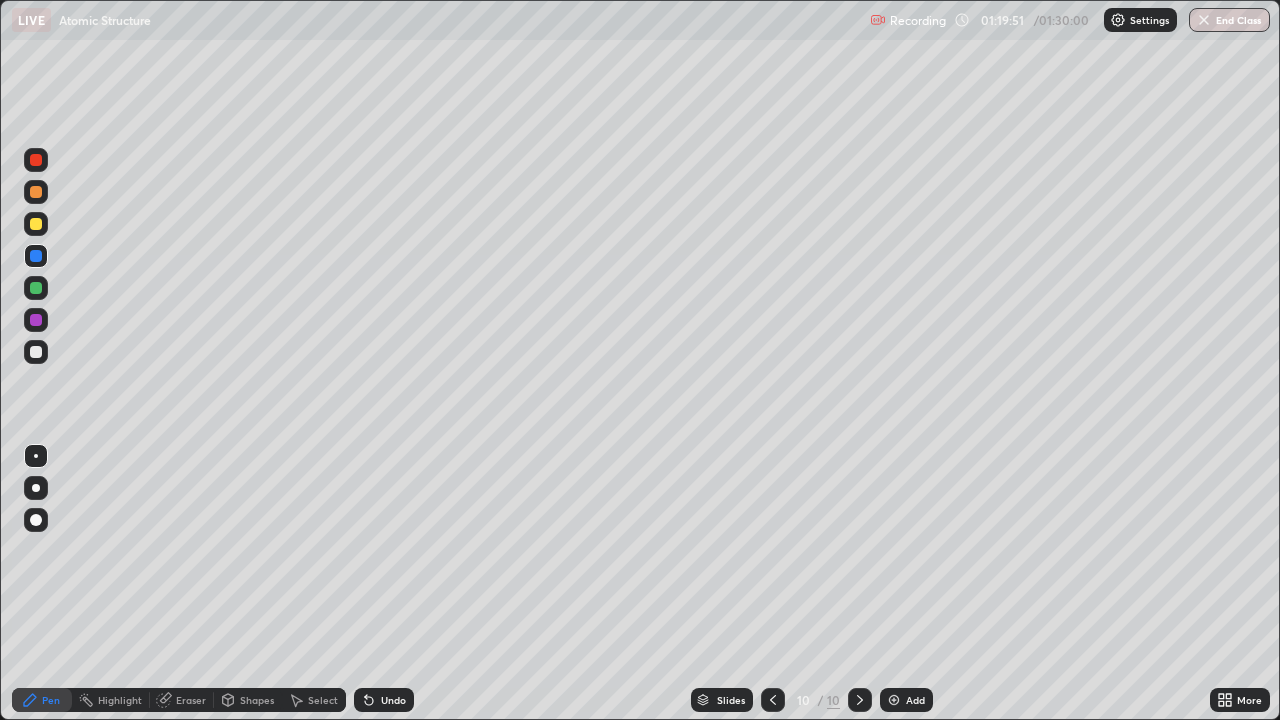 click on "Add" at bounding box center [906, 700] 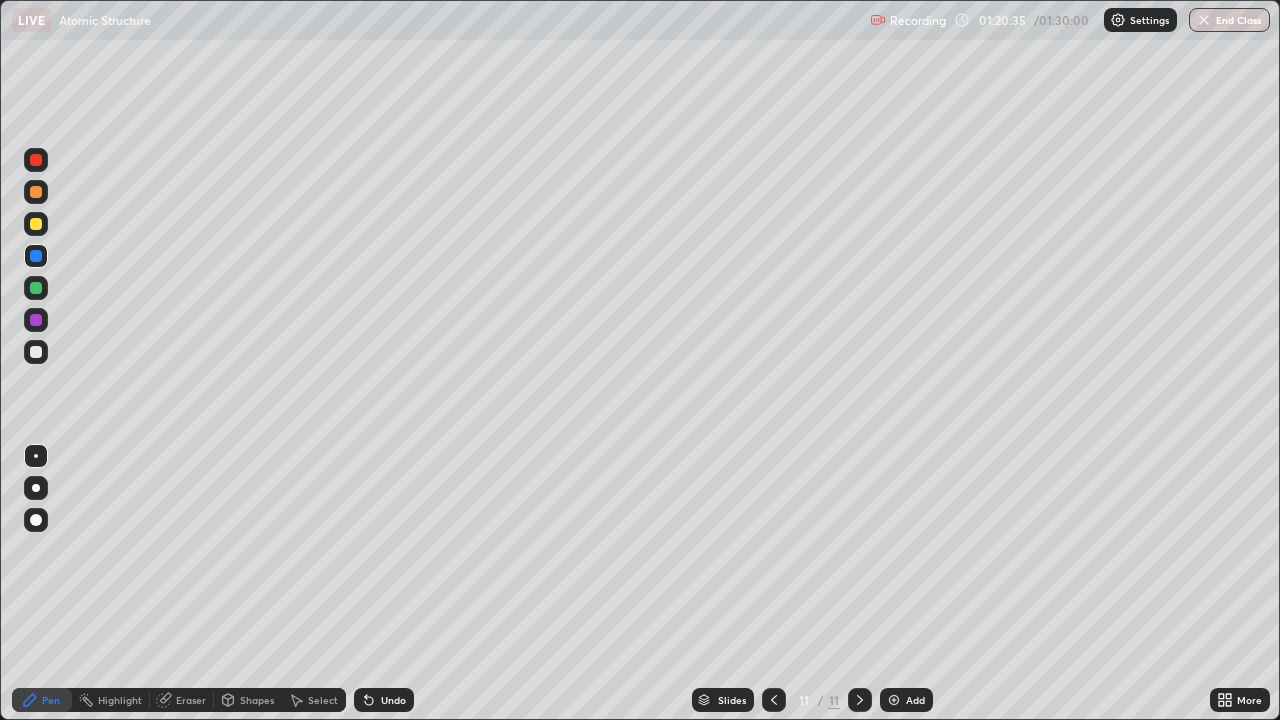 click at bounding box center (36, 352) 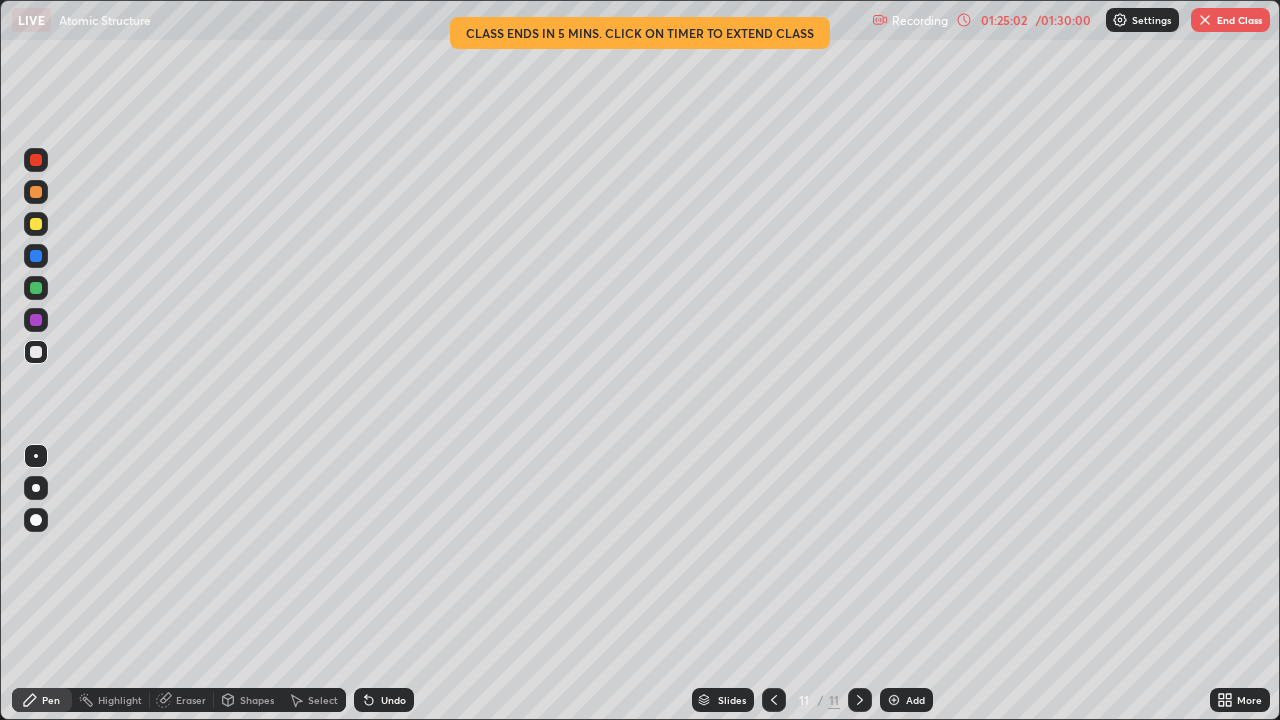 click at bounding box center [36, 320] 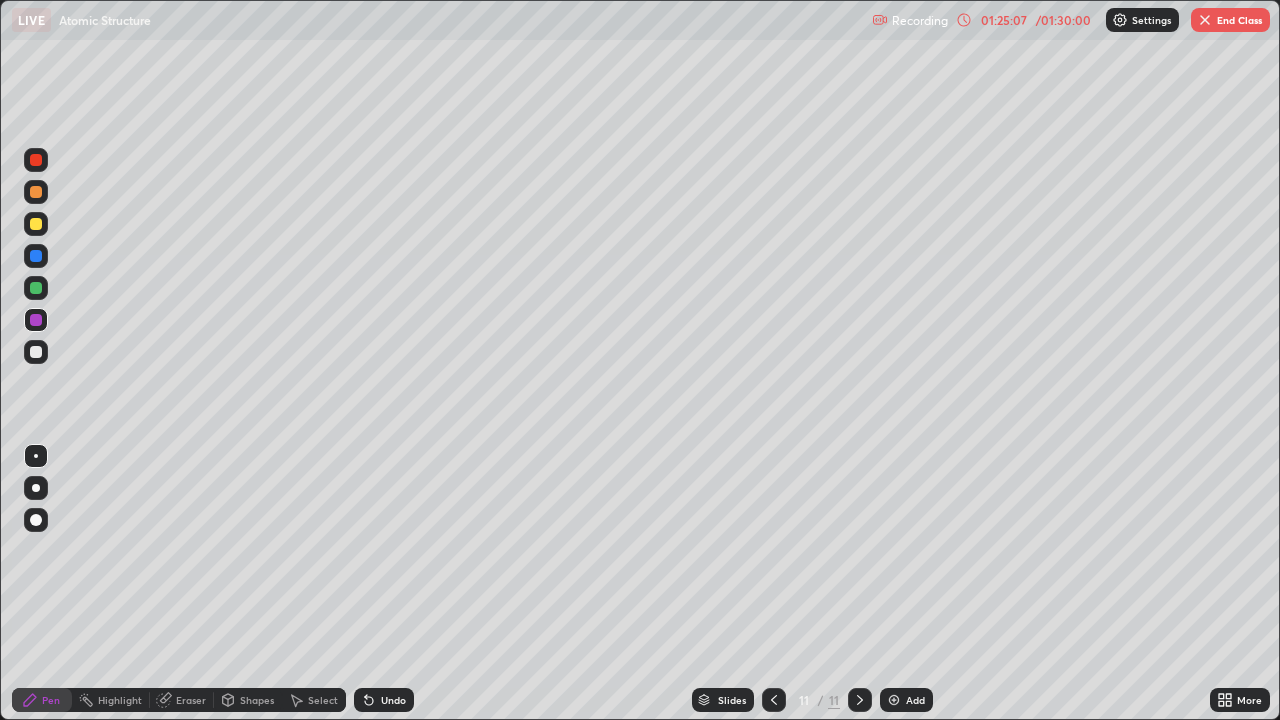 click on "Undo" at bounding box center [393, 700] 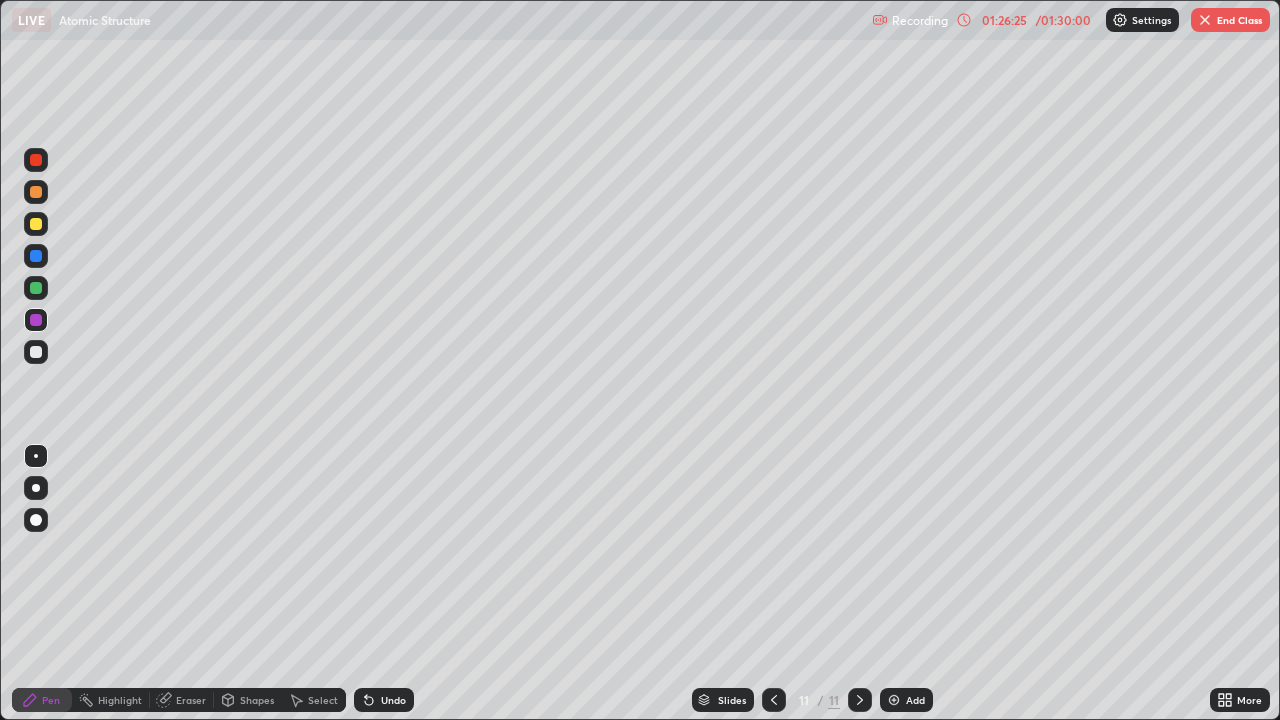 click on "Undo" at bounding box center (393, 700) 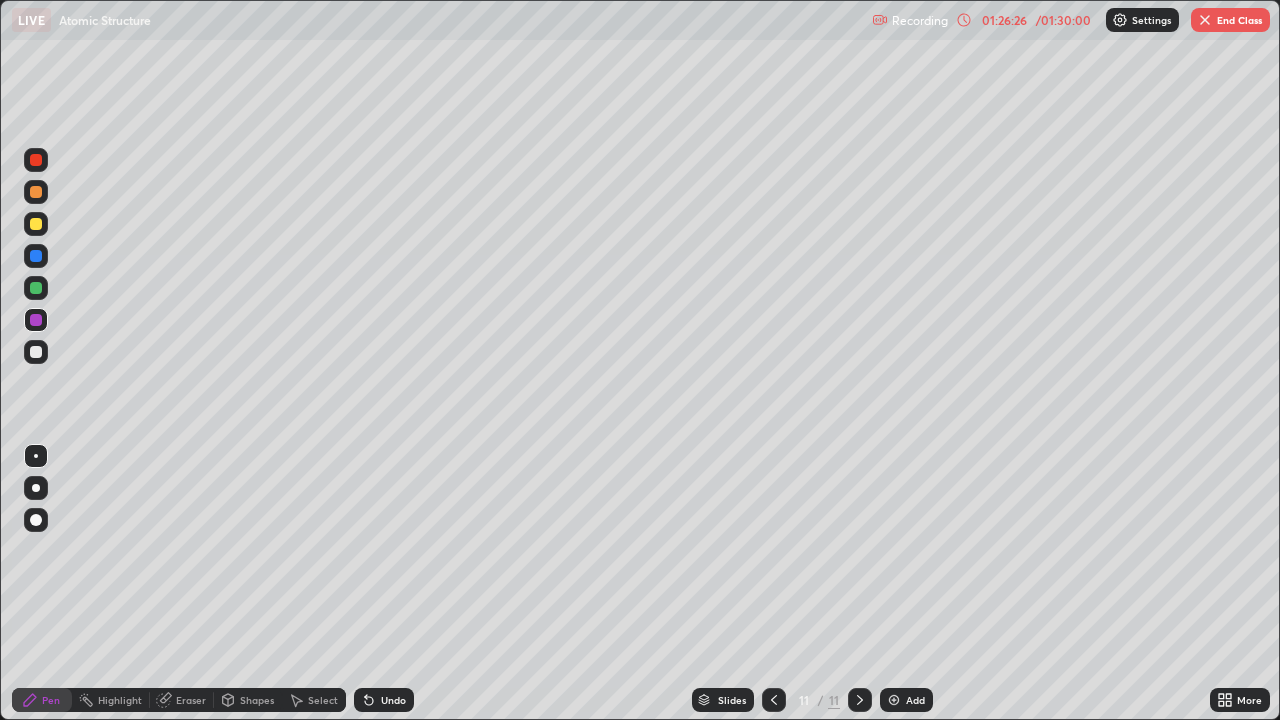 click on "Undo" at bounding box center [393, 700] 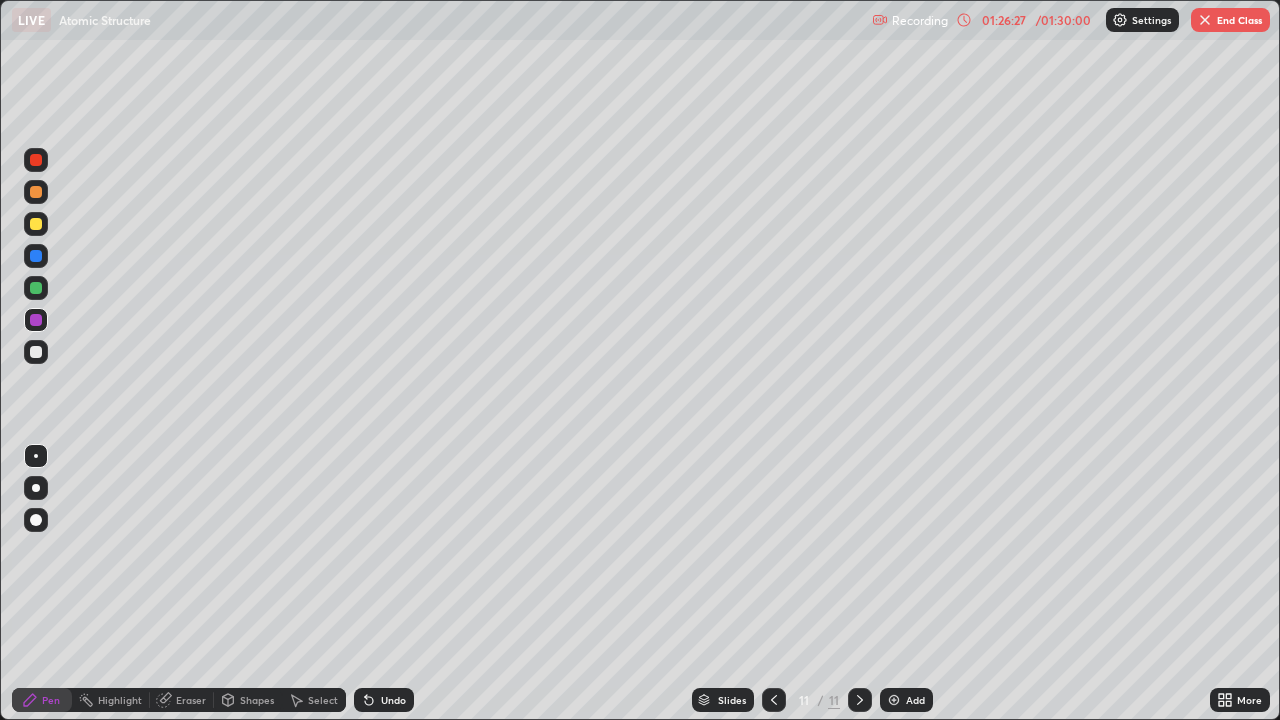 click on "Undo" at bounding box center (393, 700) 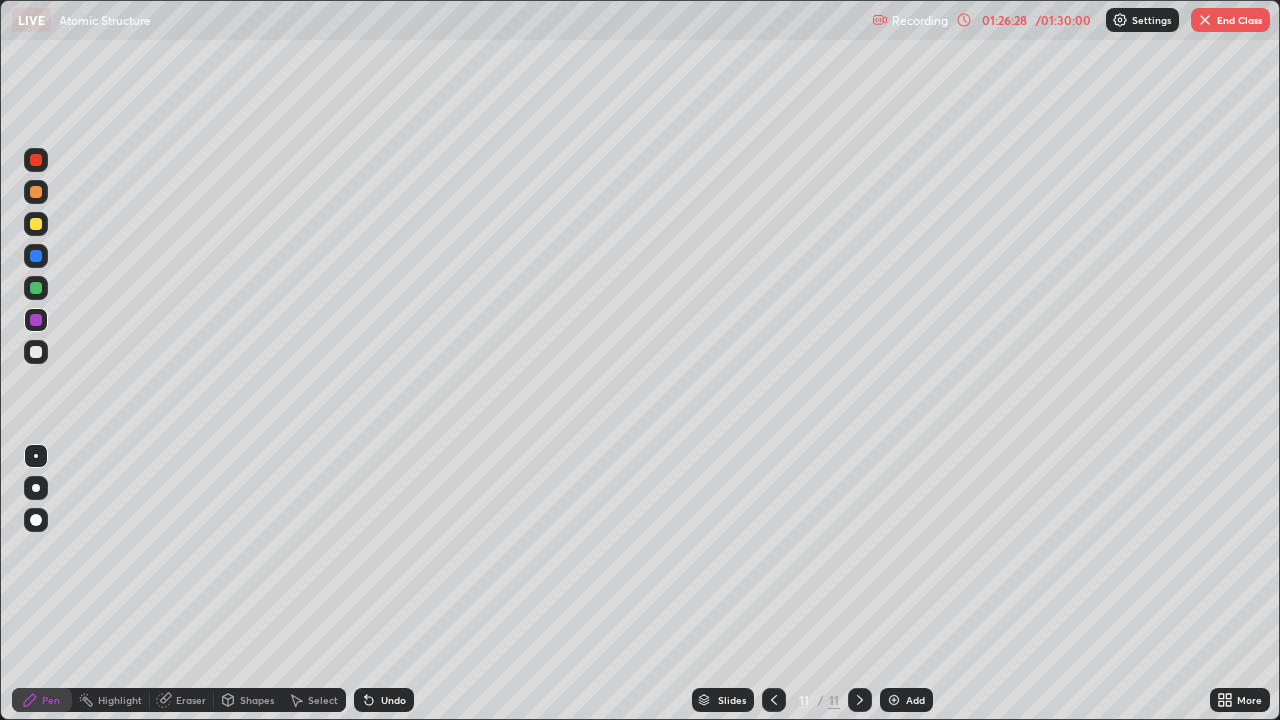 click on "Undo" at bounding box center (393, 700) 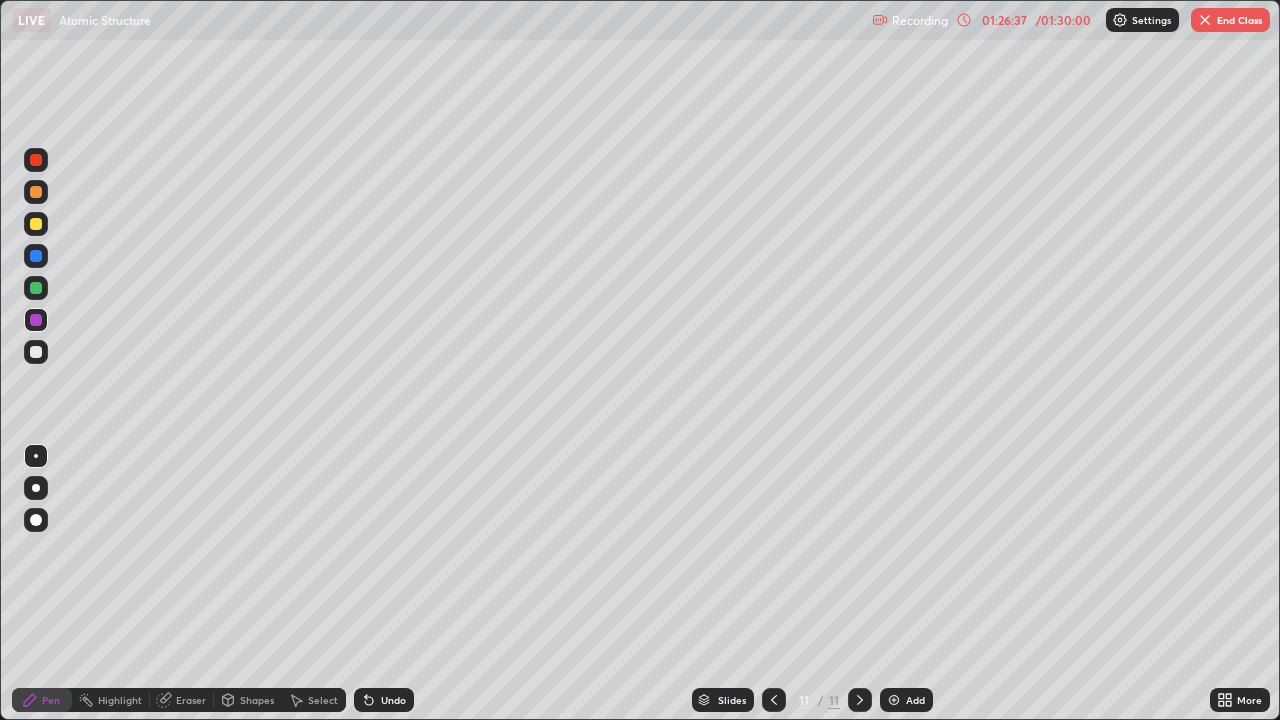 click on "Undo" at bounding box center (393, 700) 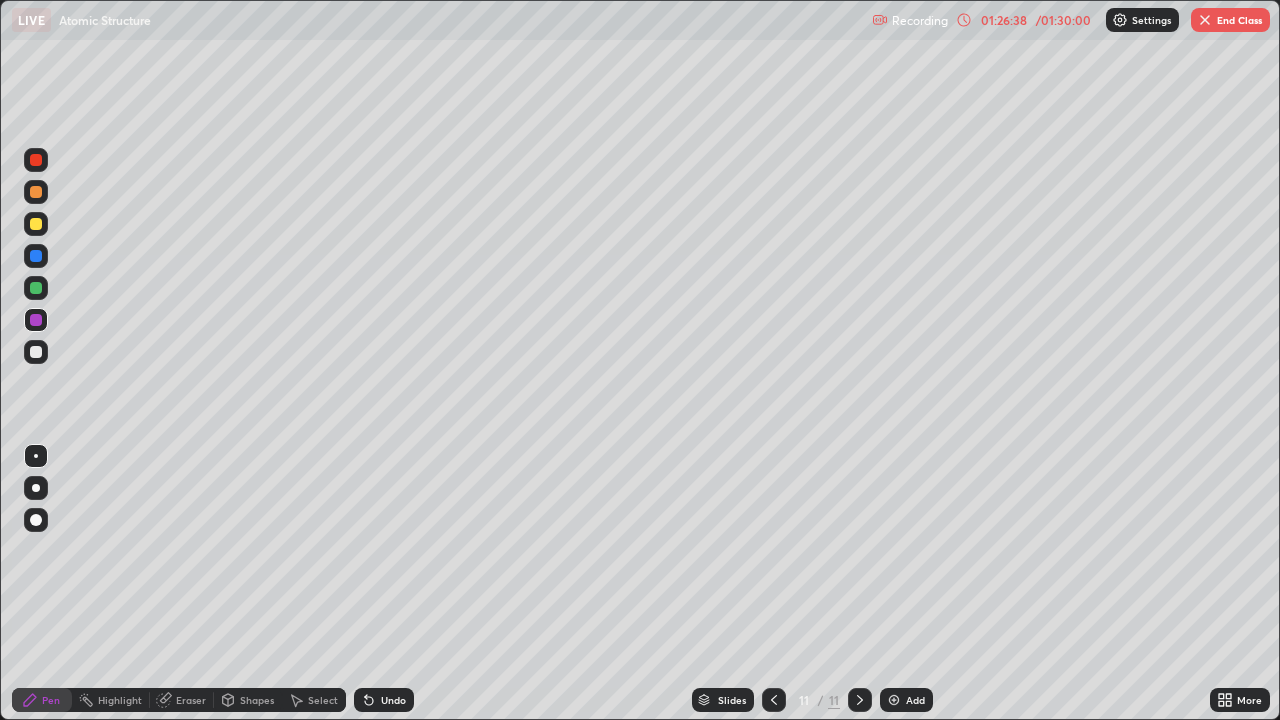 click 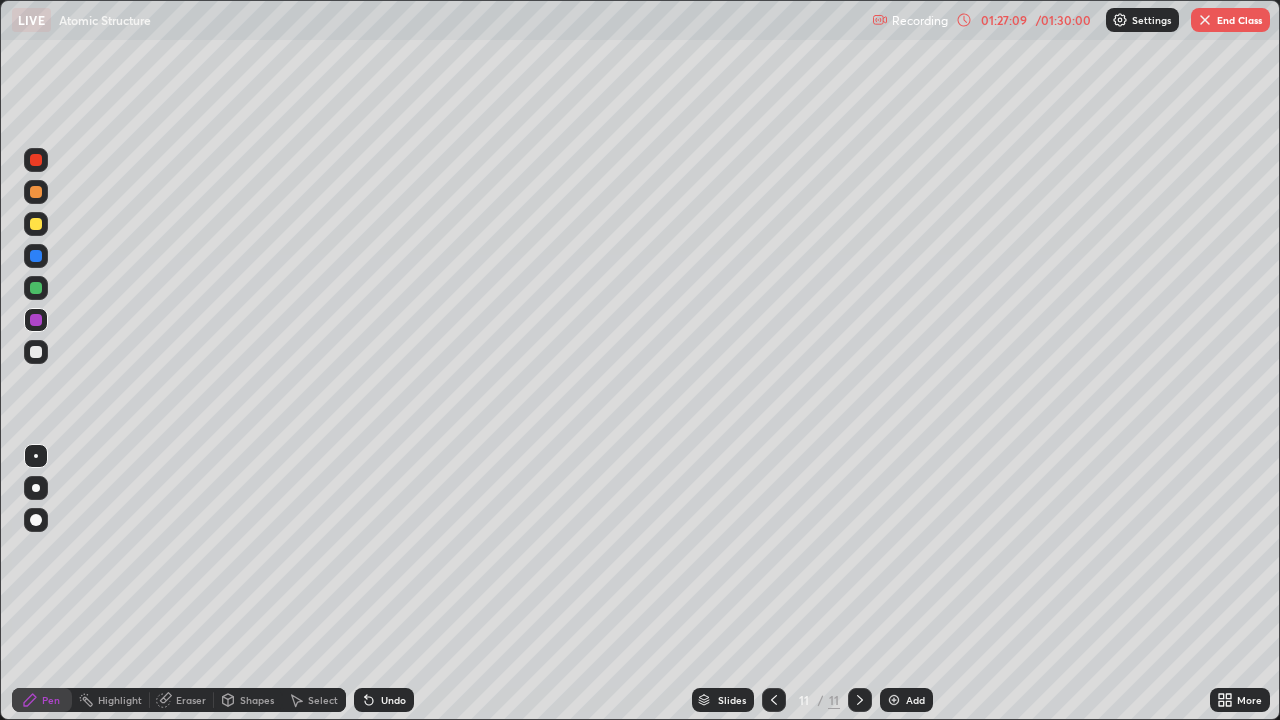 click on "End Class" at bounding box center [1230, 20] 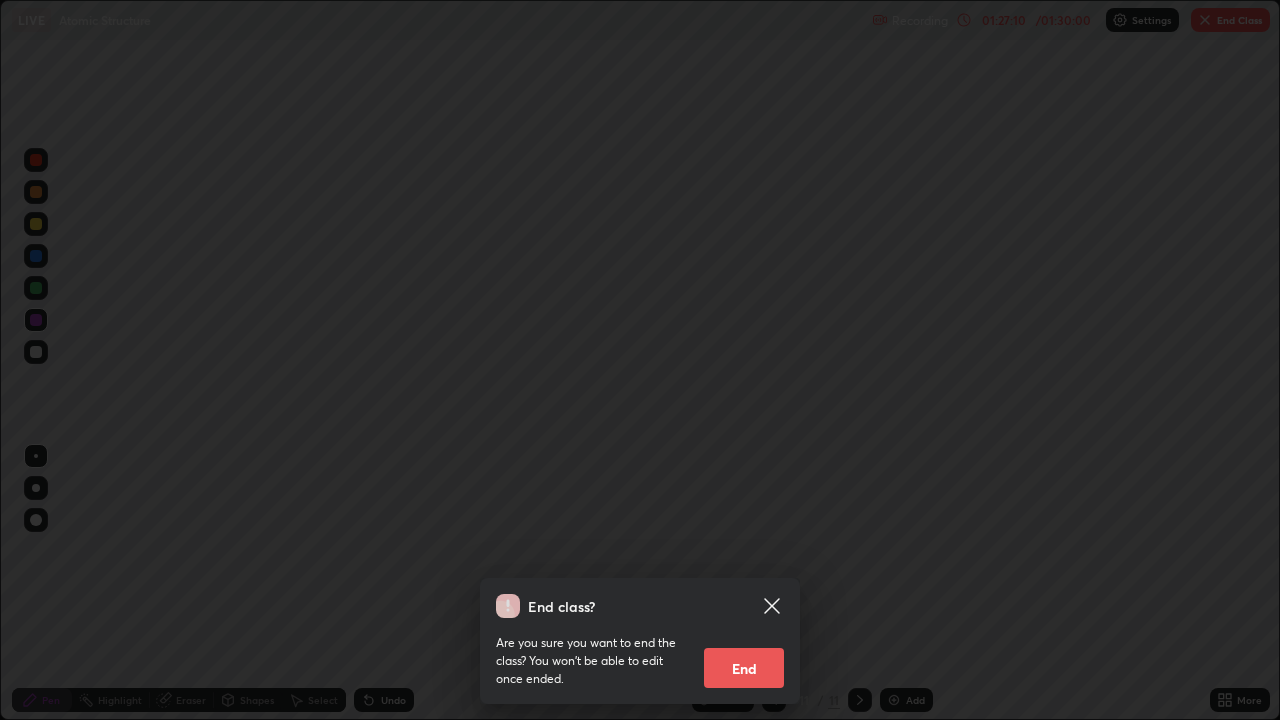 click on "End" at bounding box center (744, 668) 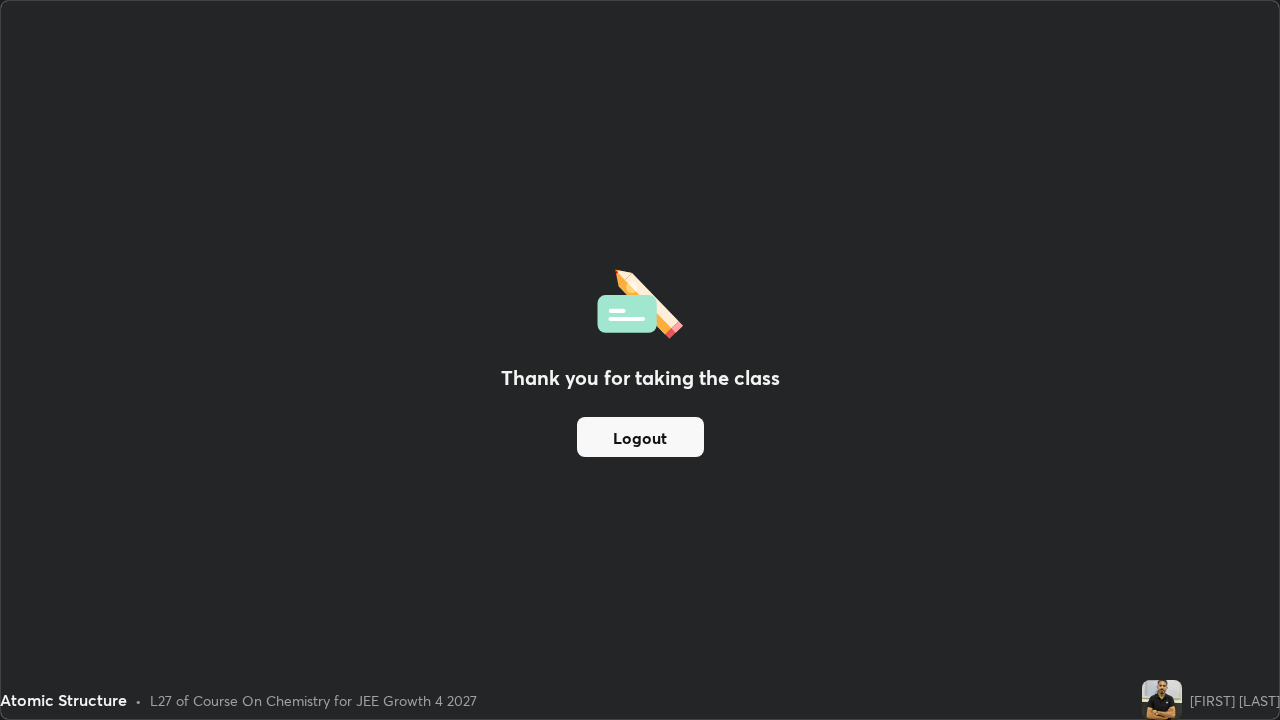 click on "Logout" at bounding box center [640, 437] 